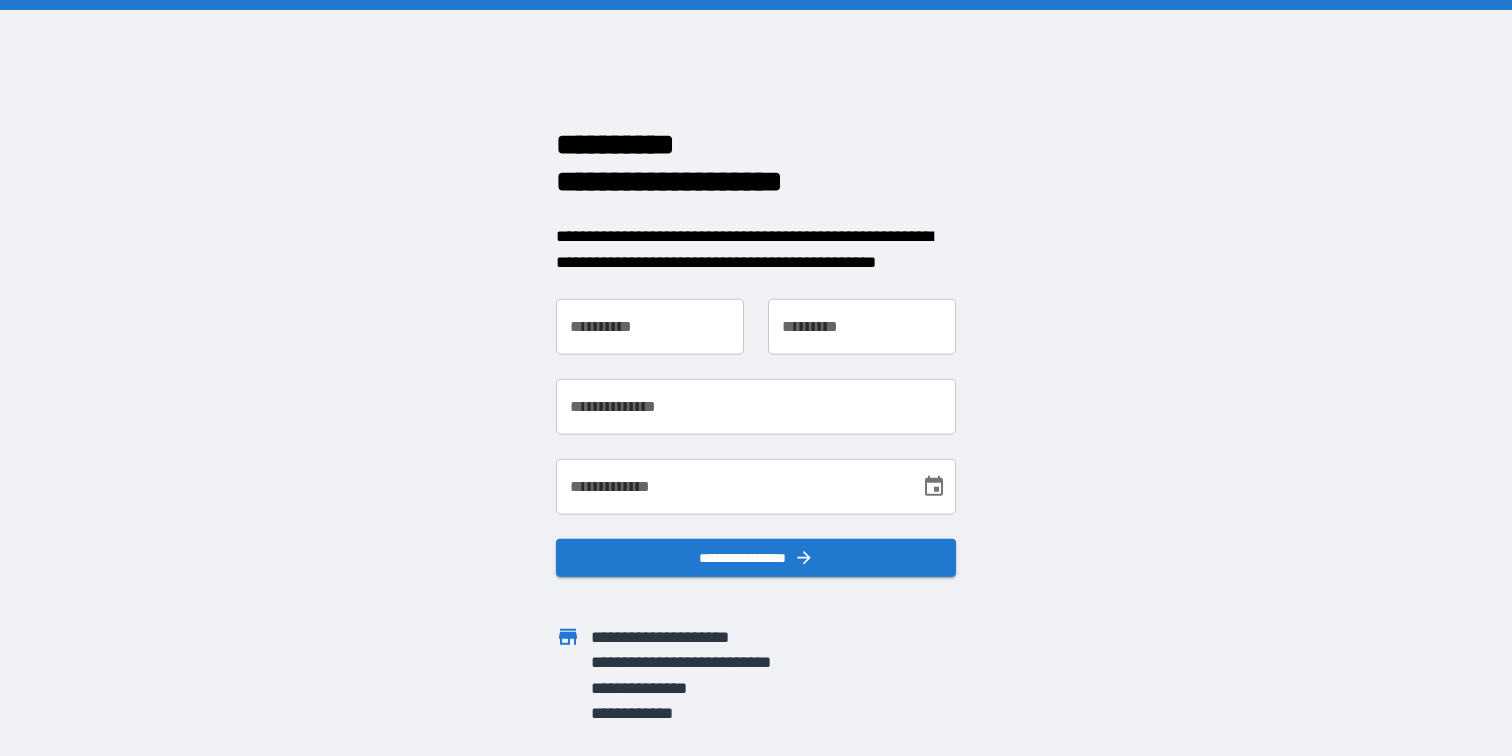 scroll, scrollTop: 0, scrollLeft: 0, axis: both 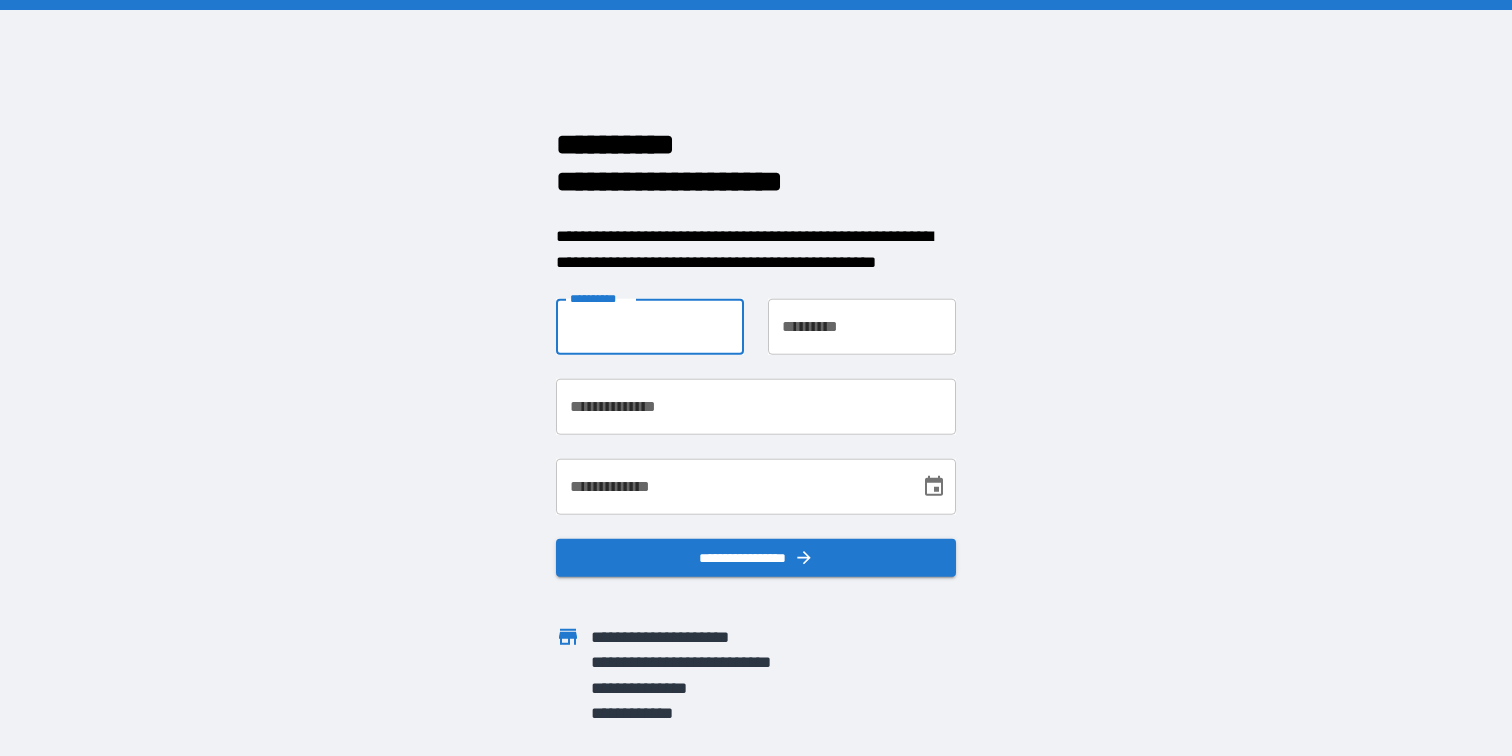 click on "**********" at bounding box center [650, 327] 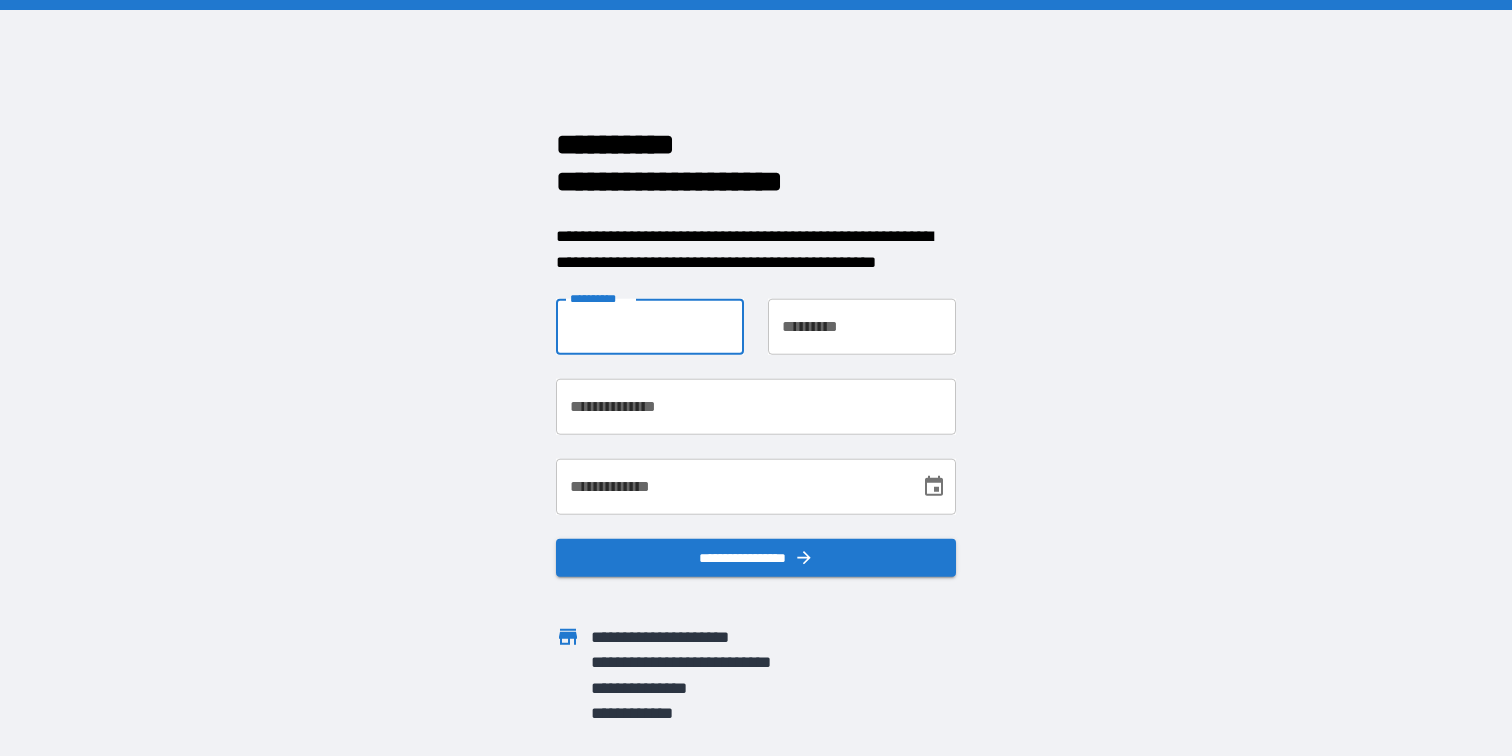 type on "*******" 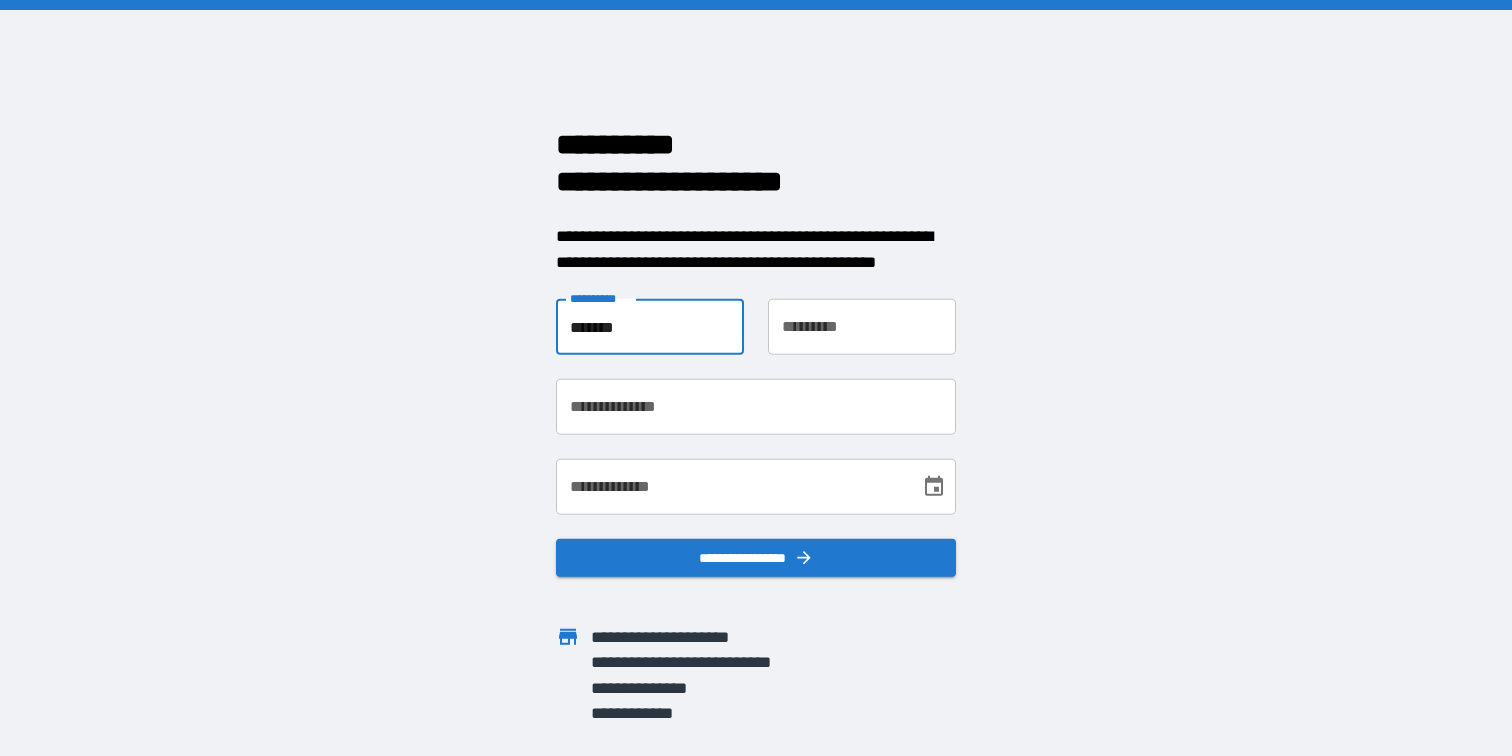 type on "*****" 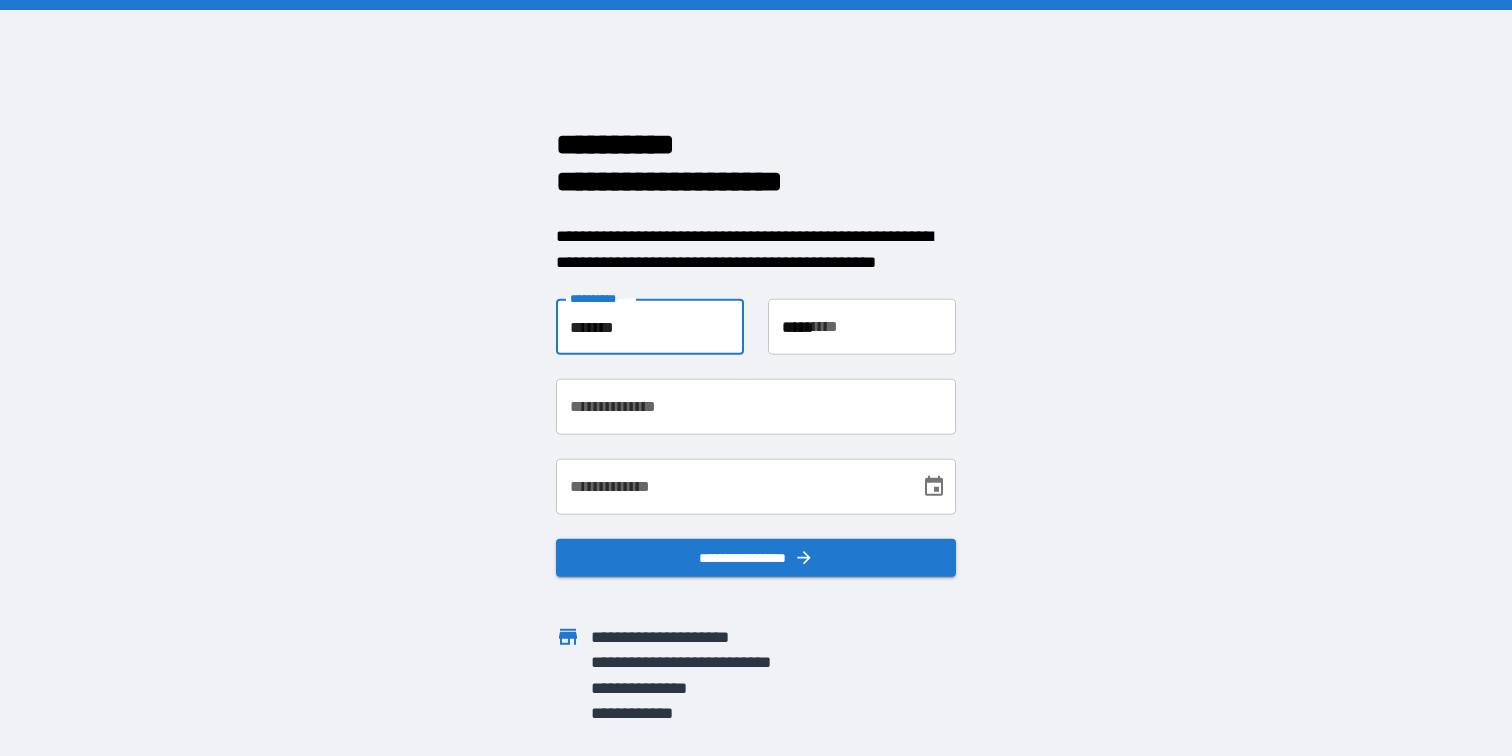 type on "**********" 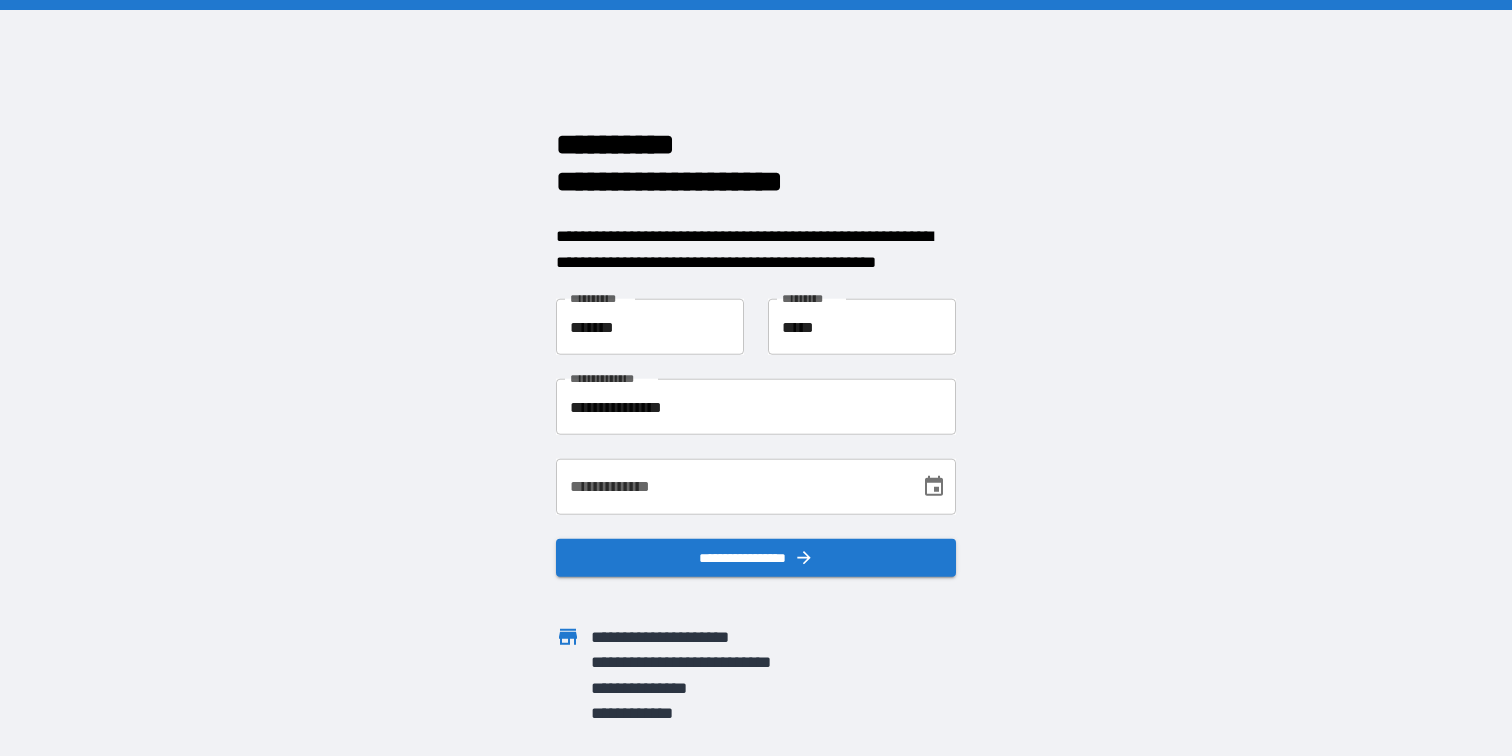 click on "**********" at bounding box center (756, 487) 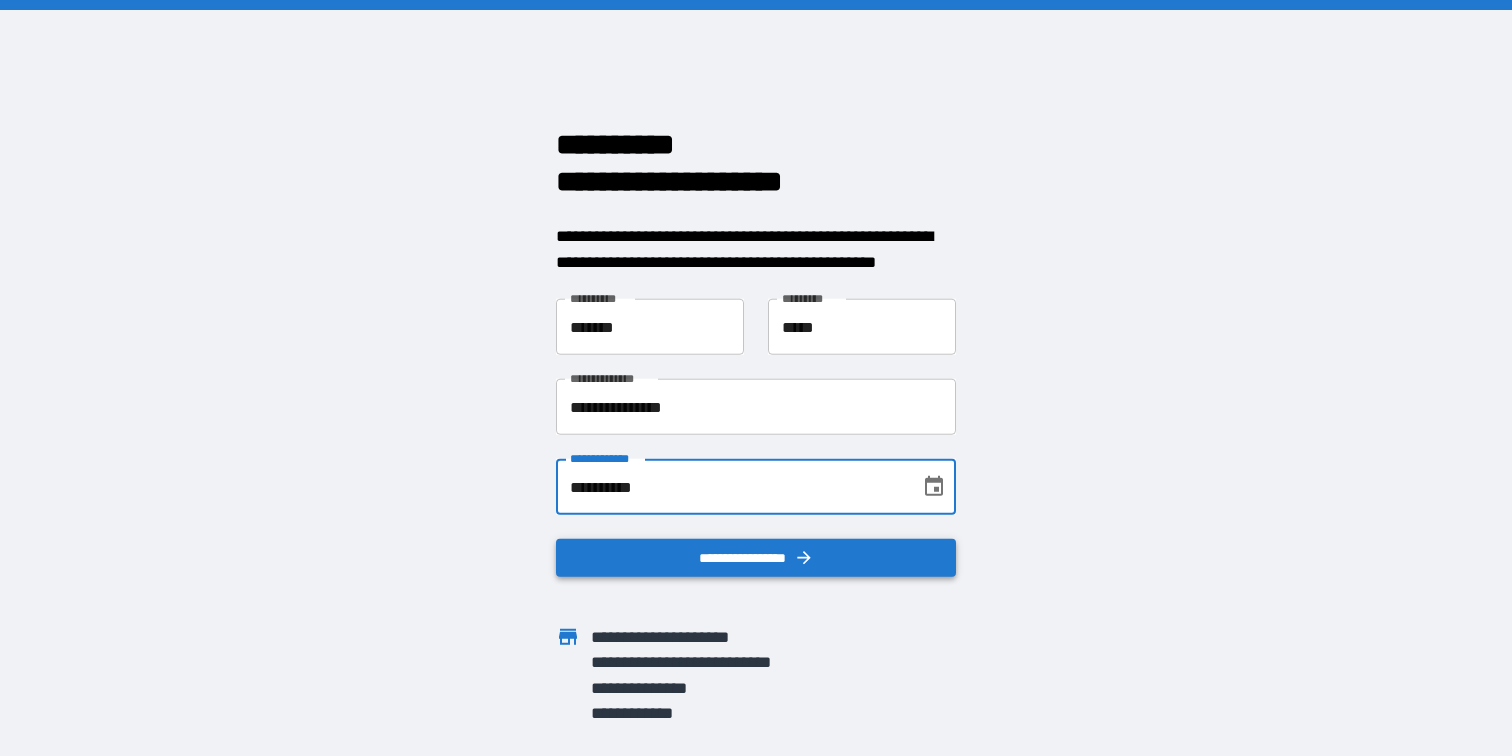 type on "**********" 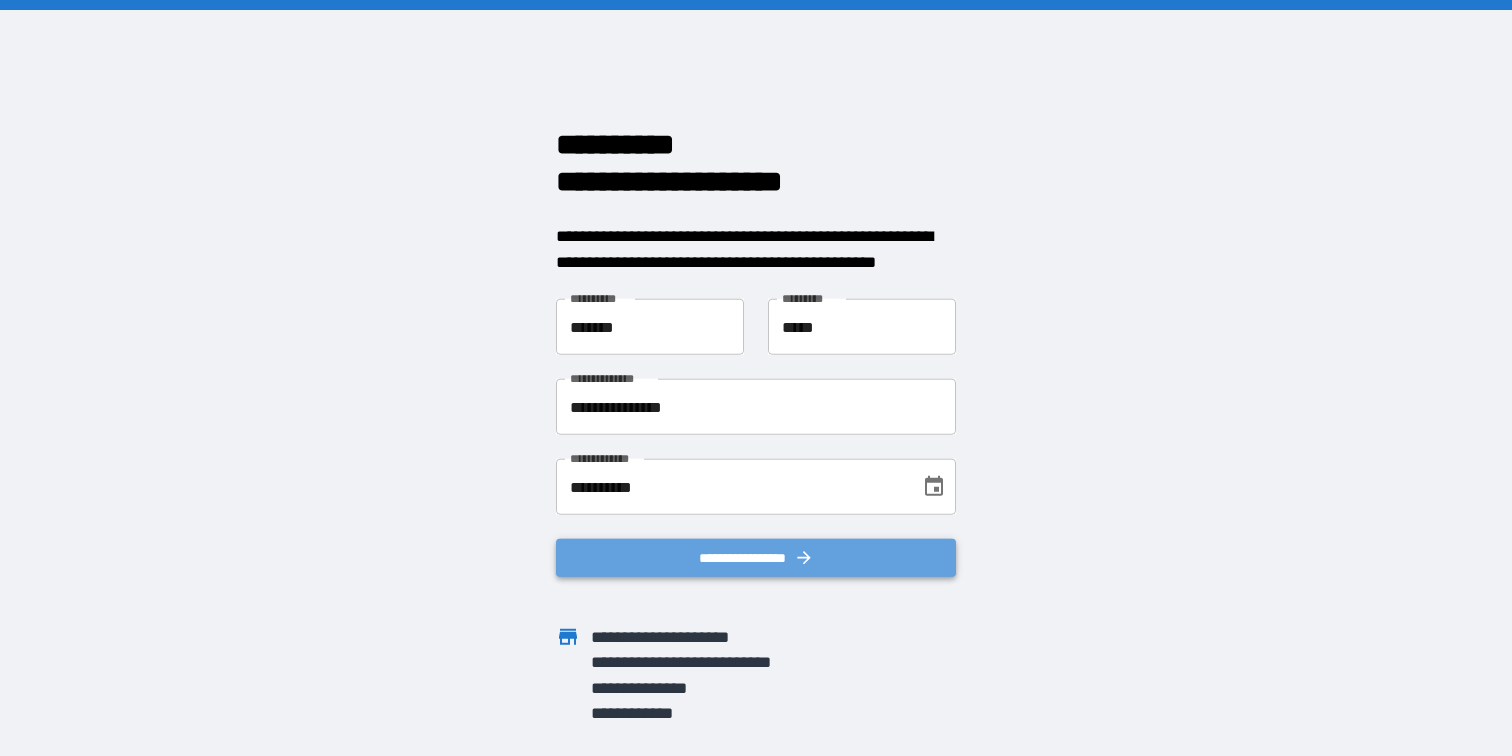 click on "**********" at bounding box center (756, 558) 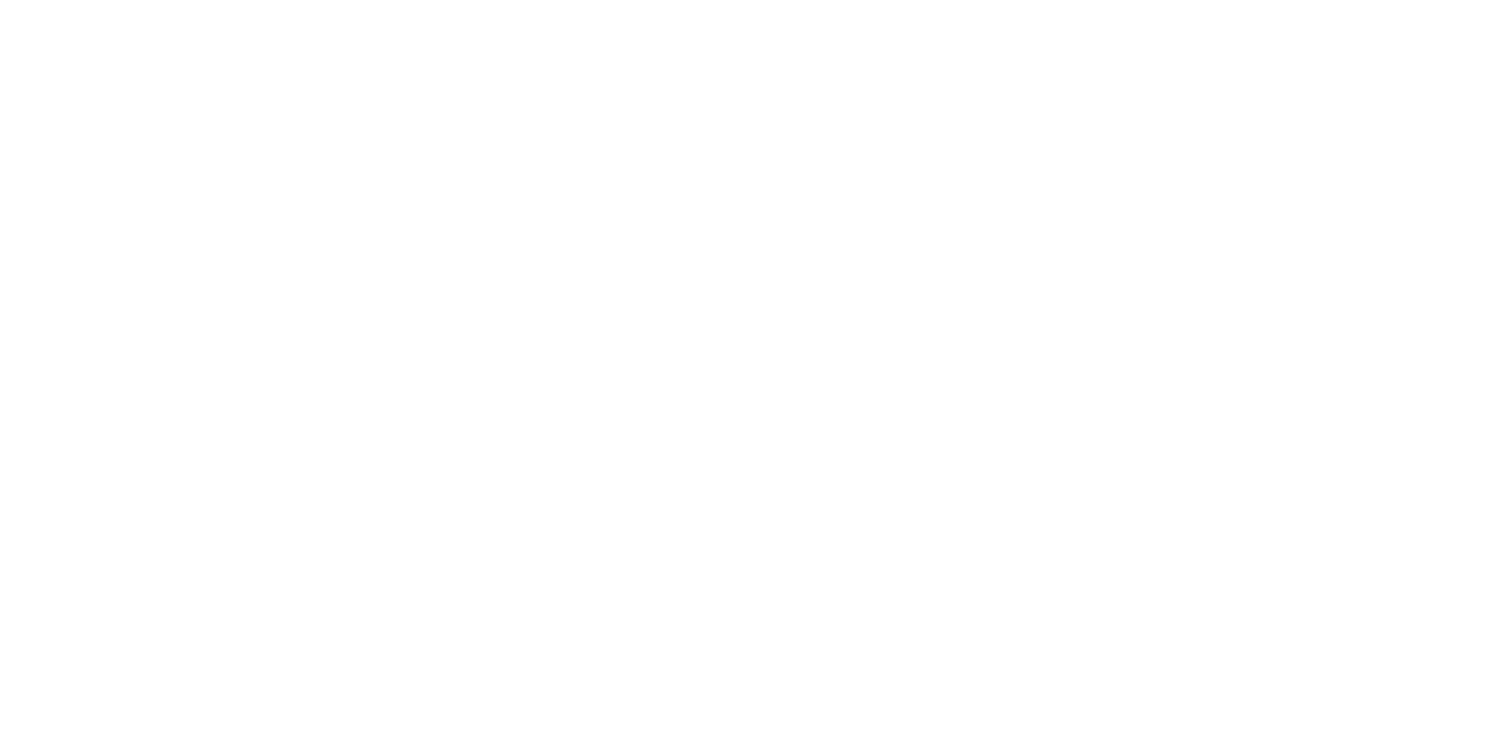 scroll, scrollTop: 0, scrollLeft: 0, axis: both 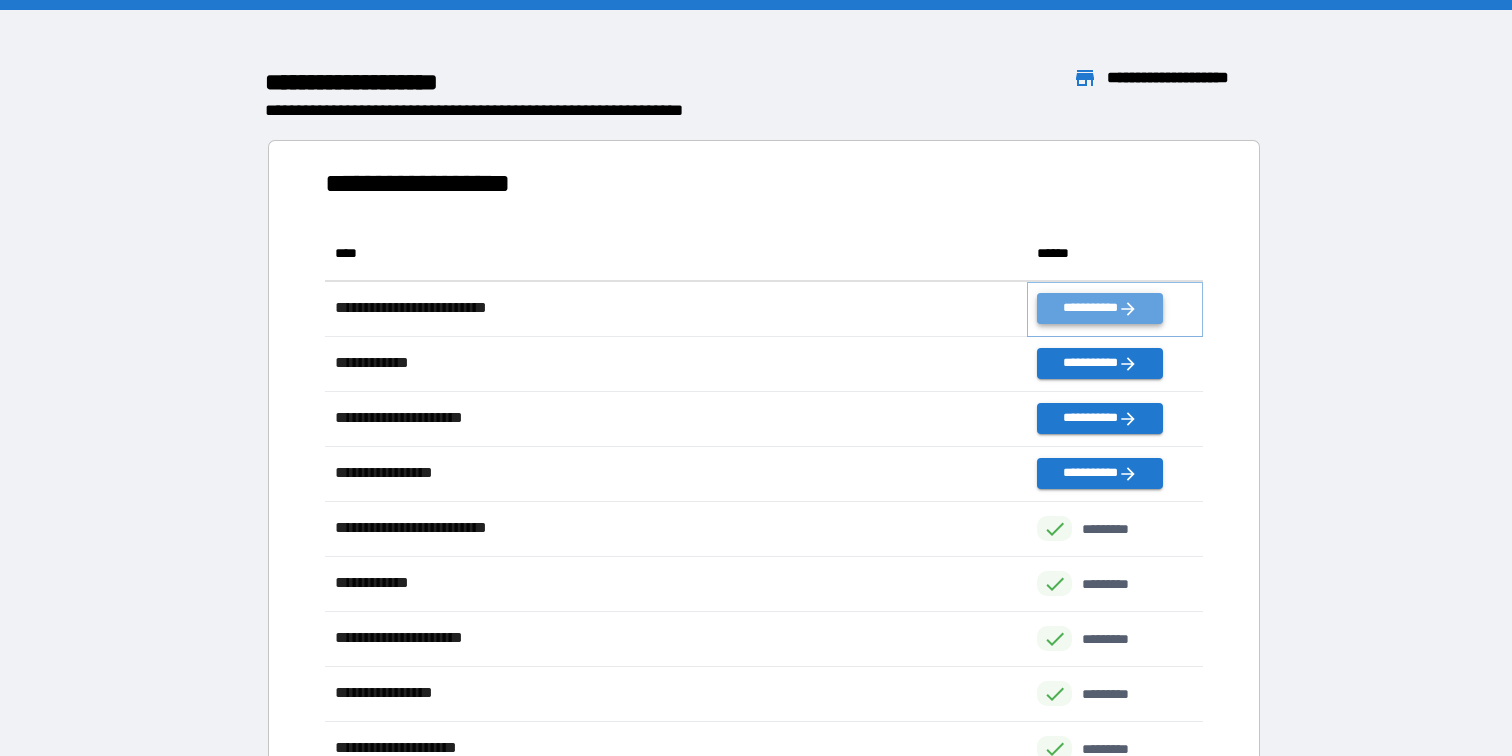 click on "**********" at bounding box center (1099, 308) 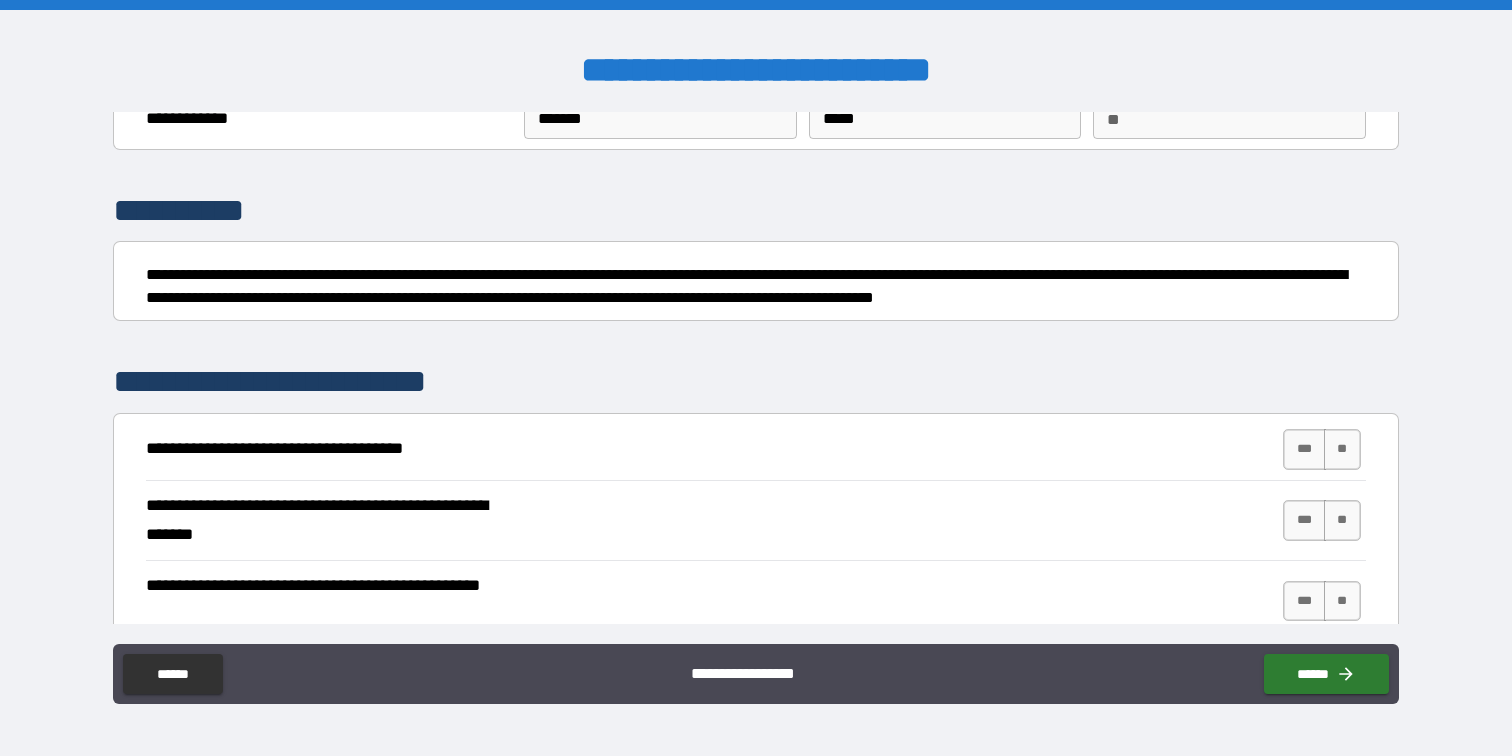 scroll, scrollTop: 124, scrollLeft: 0, axis: vertical 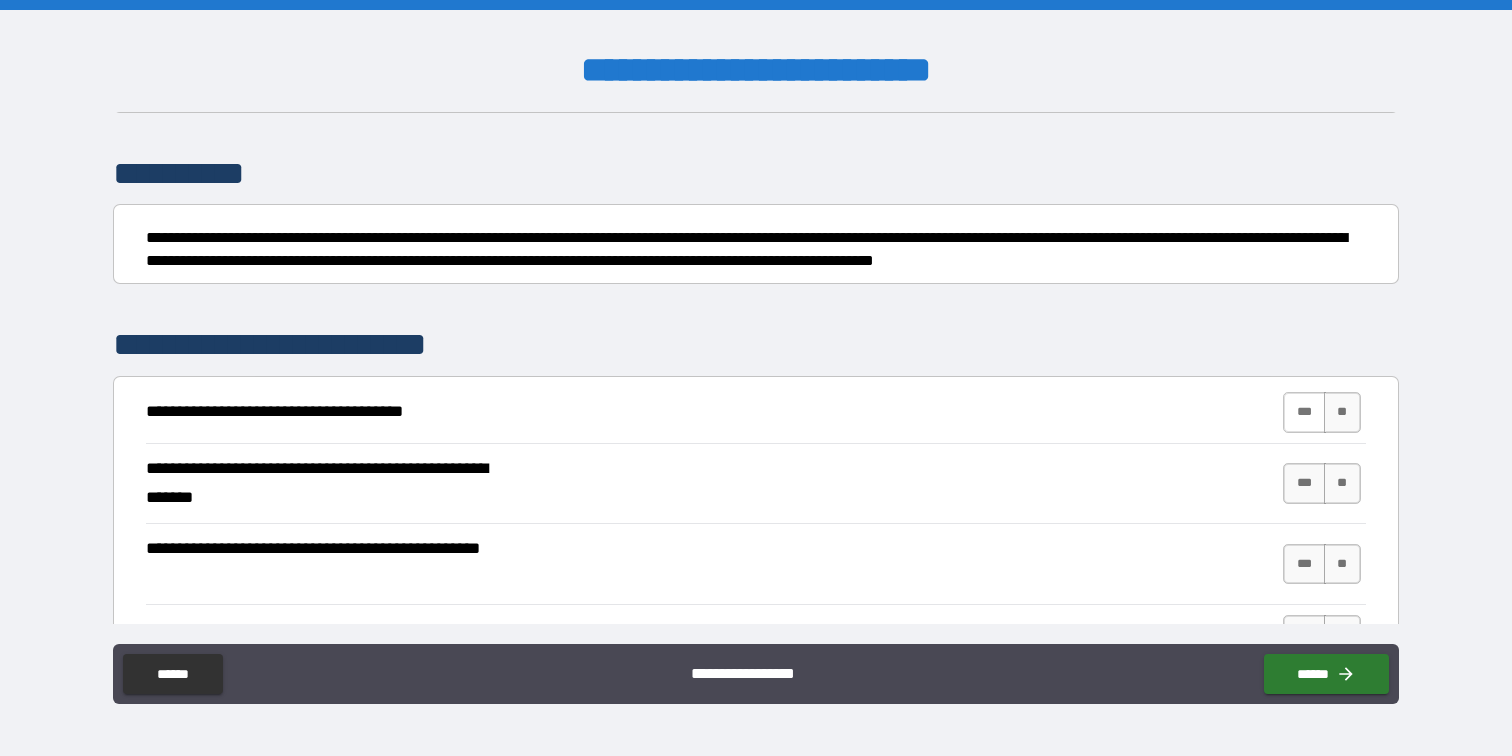 click on "***" at bounding box center [1304, 412] 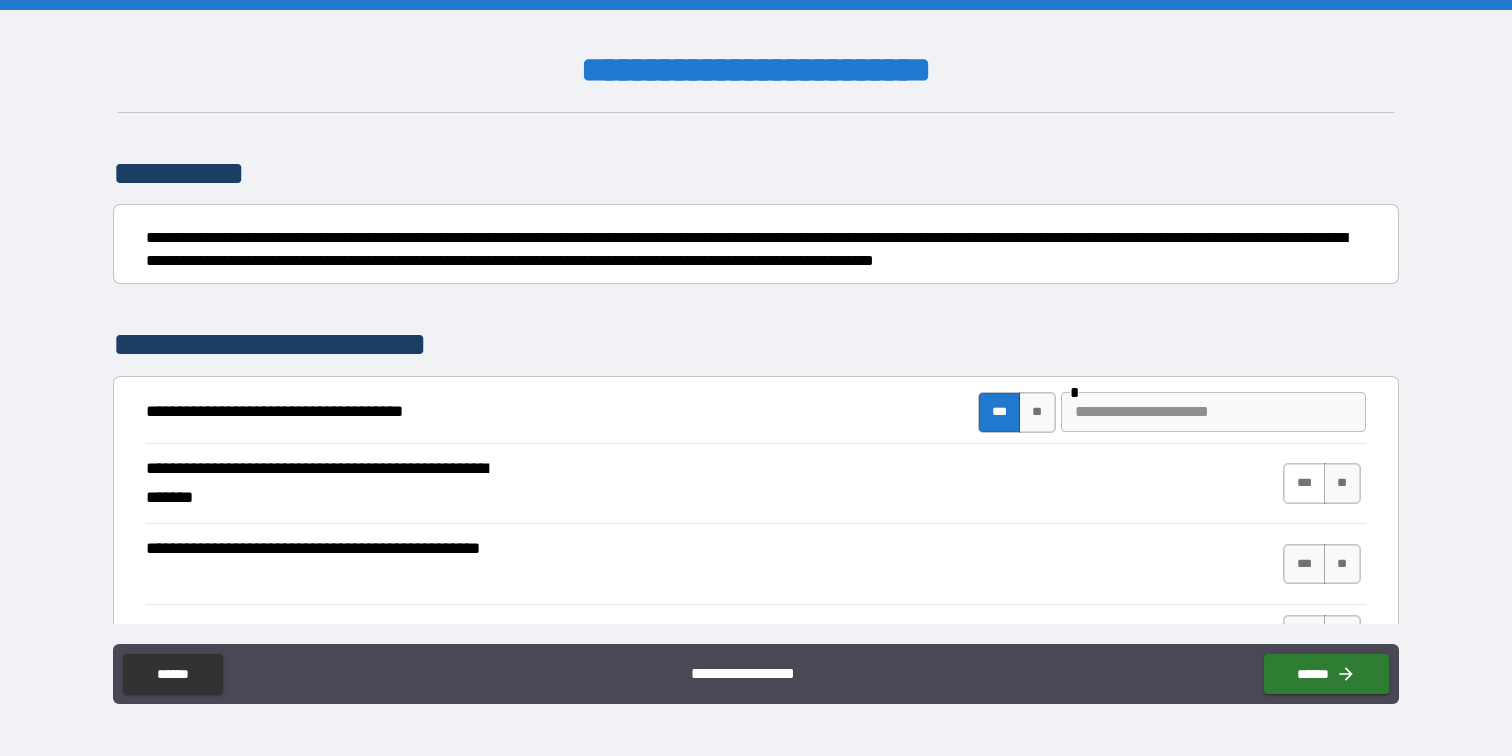 click on "***" at bounding box center (1304, 483) 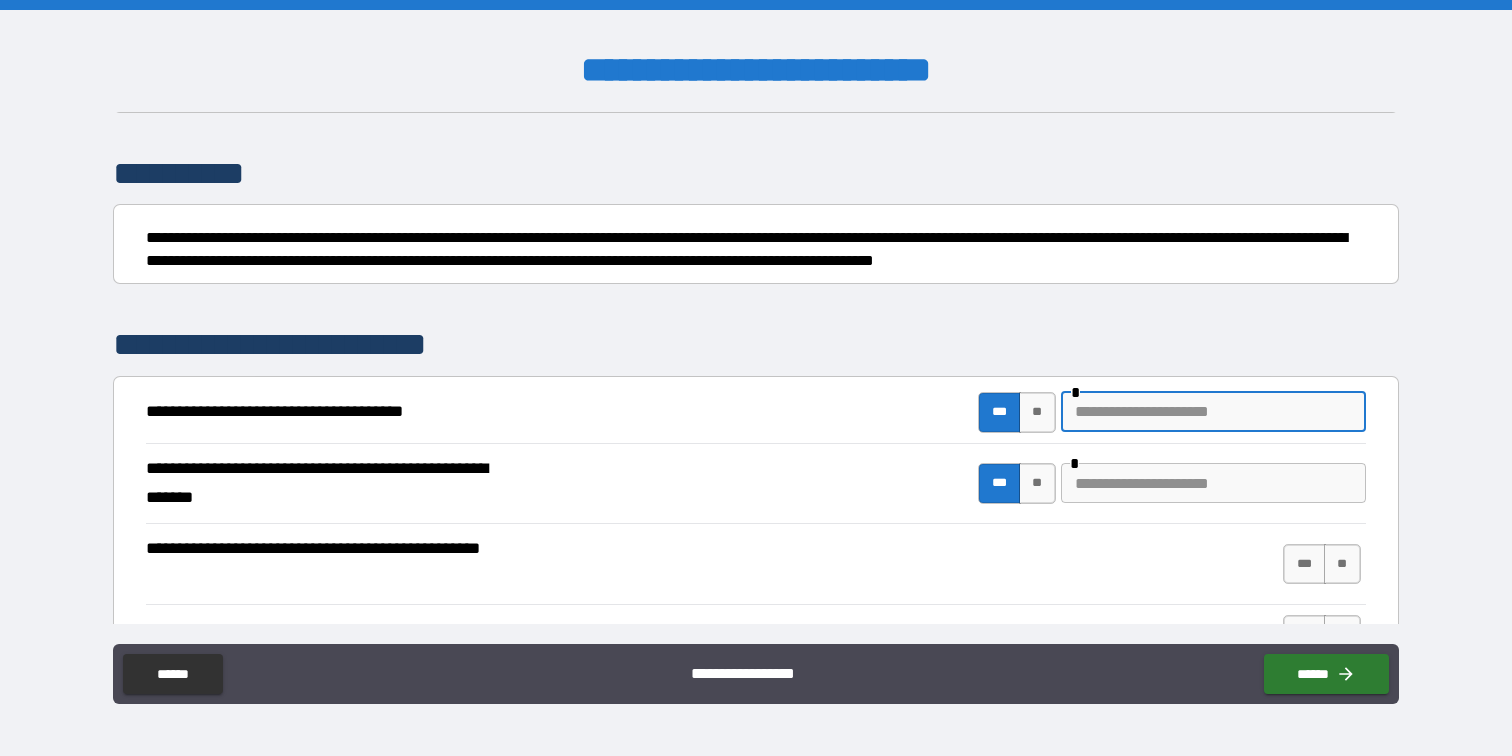 click at bounding box center (1213, 412) 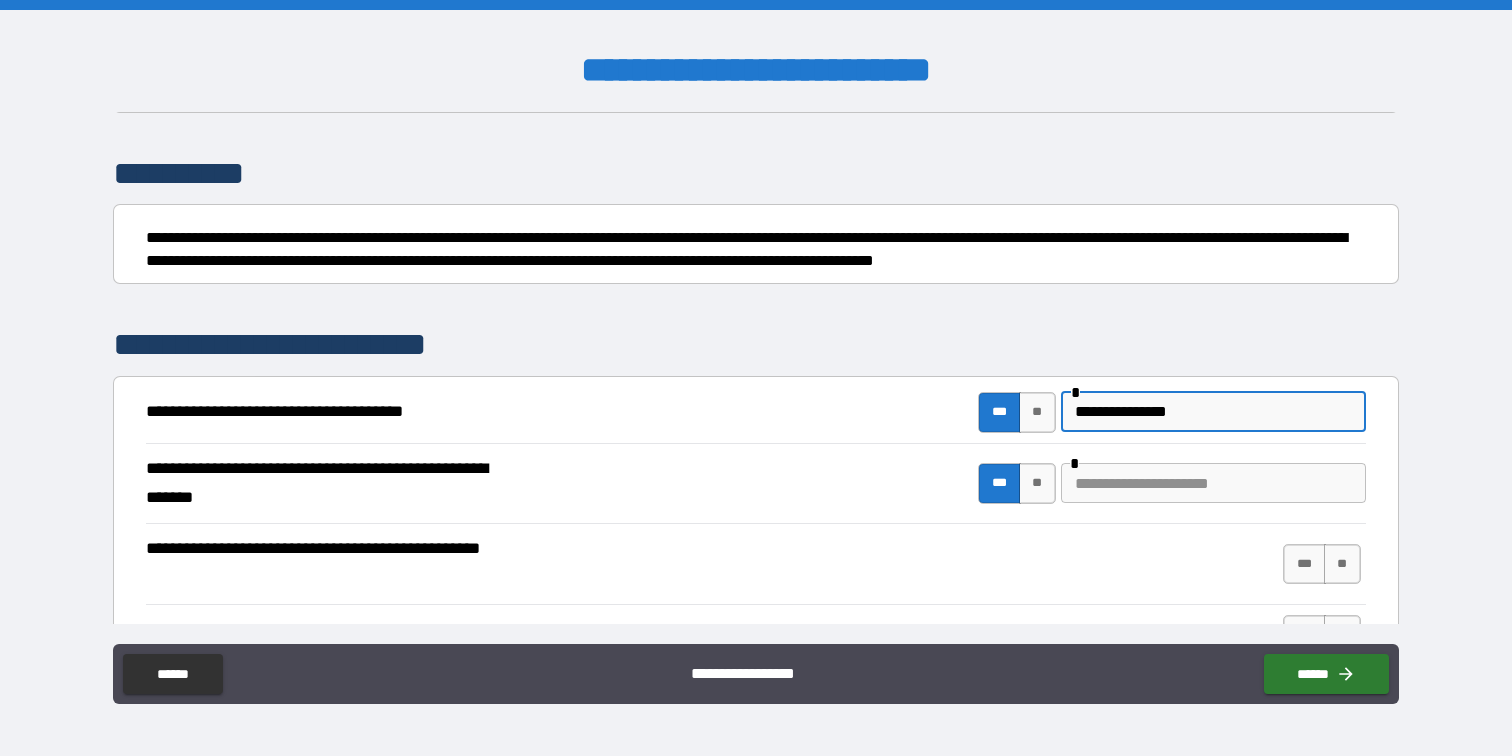 type on "**********" 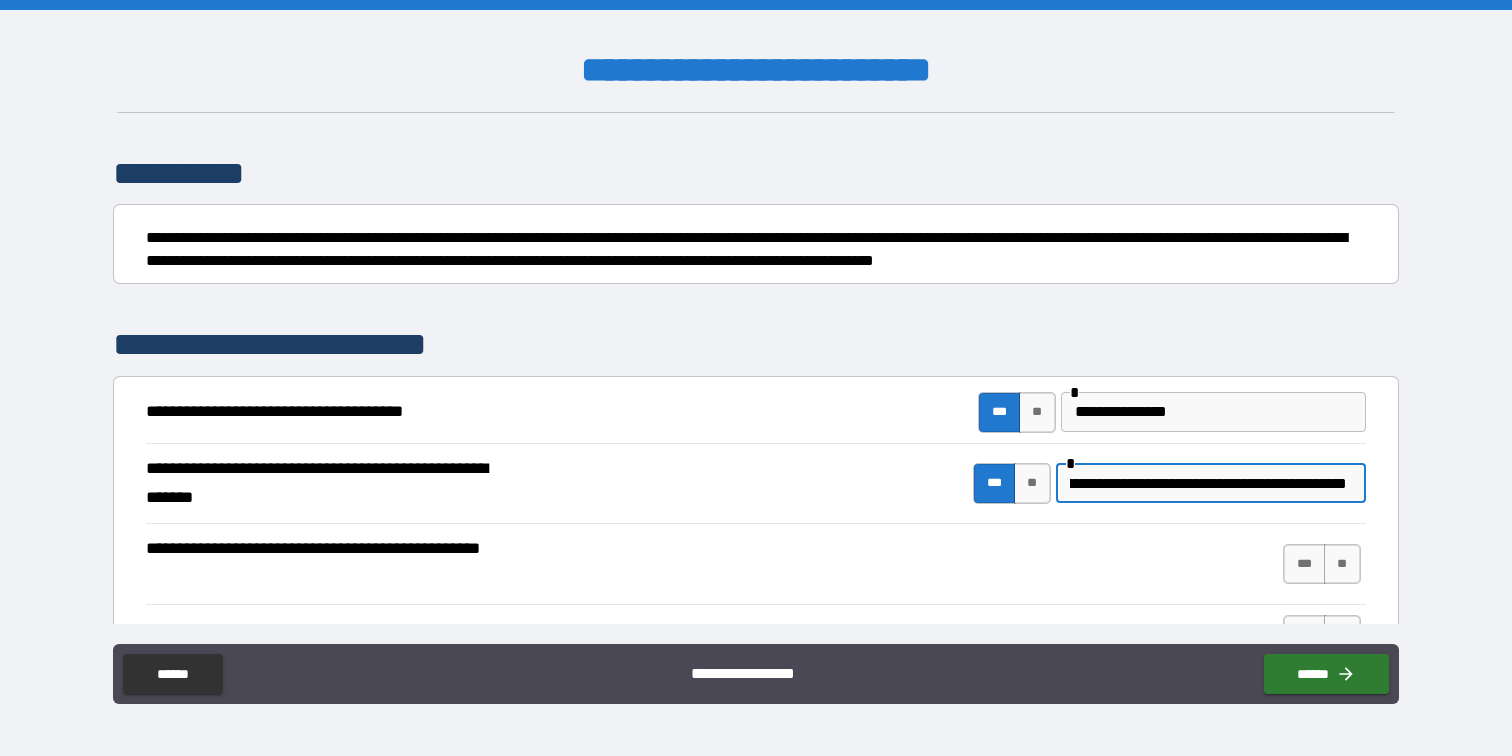 scroll, scrollTop: 0, scrollLeft: 109, axis: horizontal 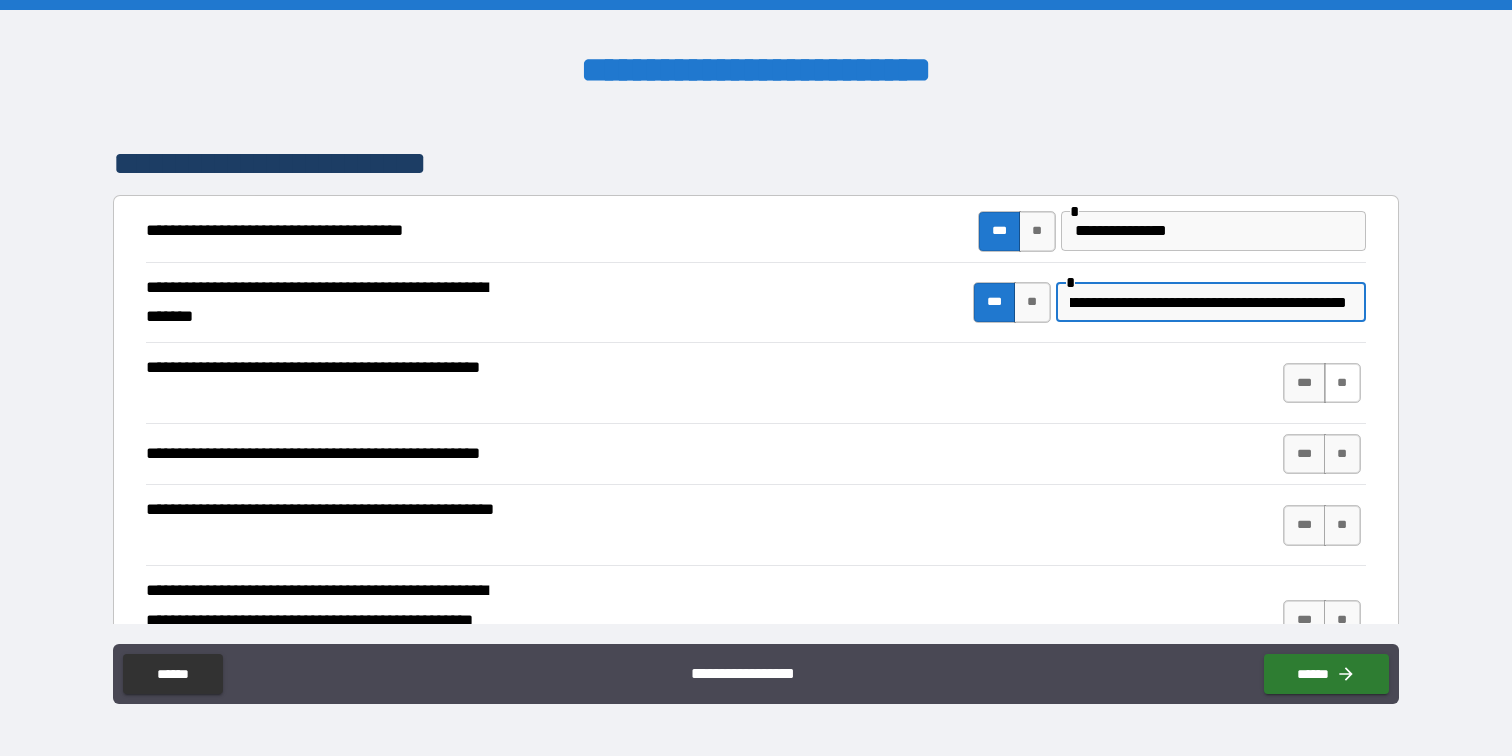 type on "**********" 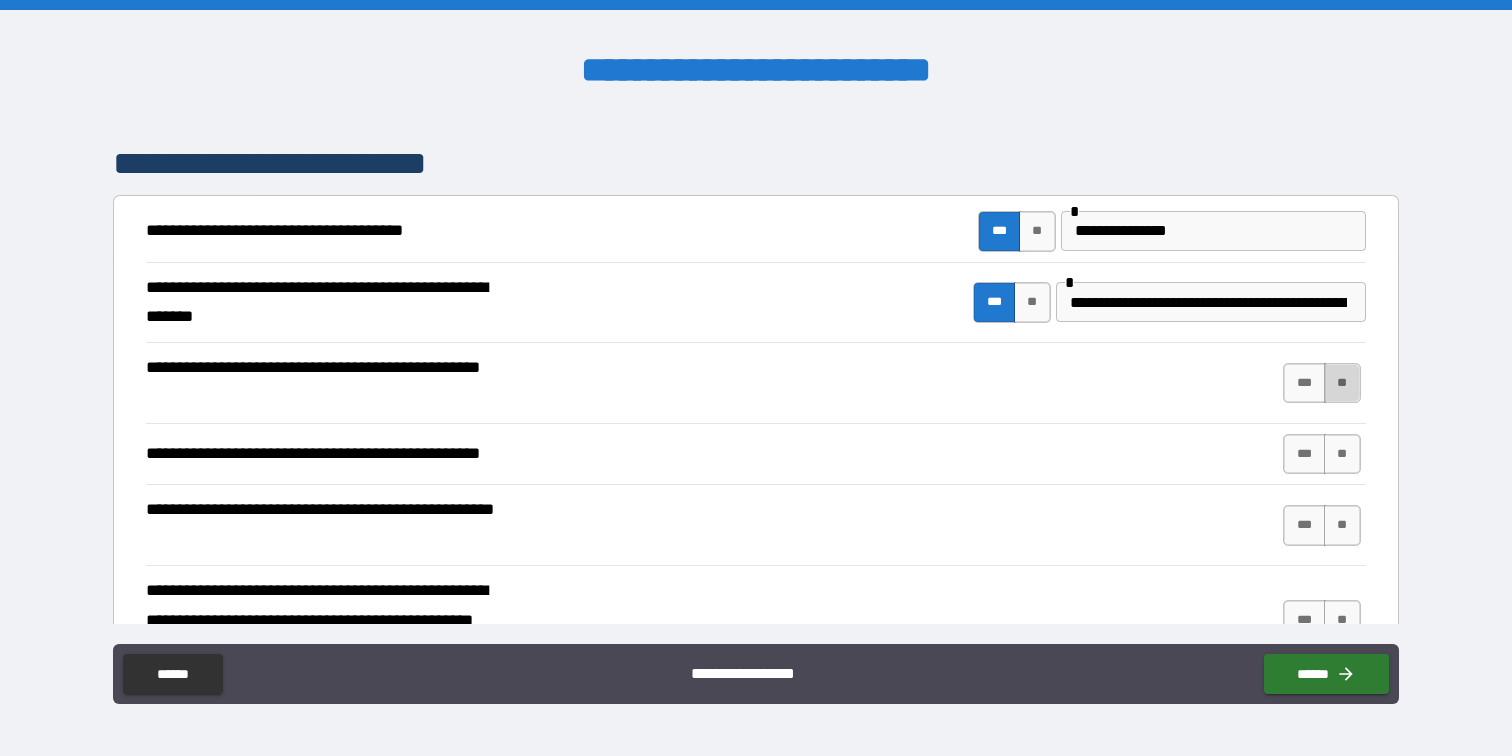 click on "**" at bounding box center (1342, 383) 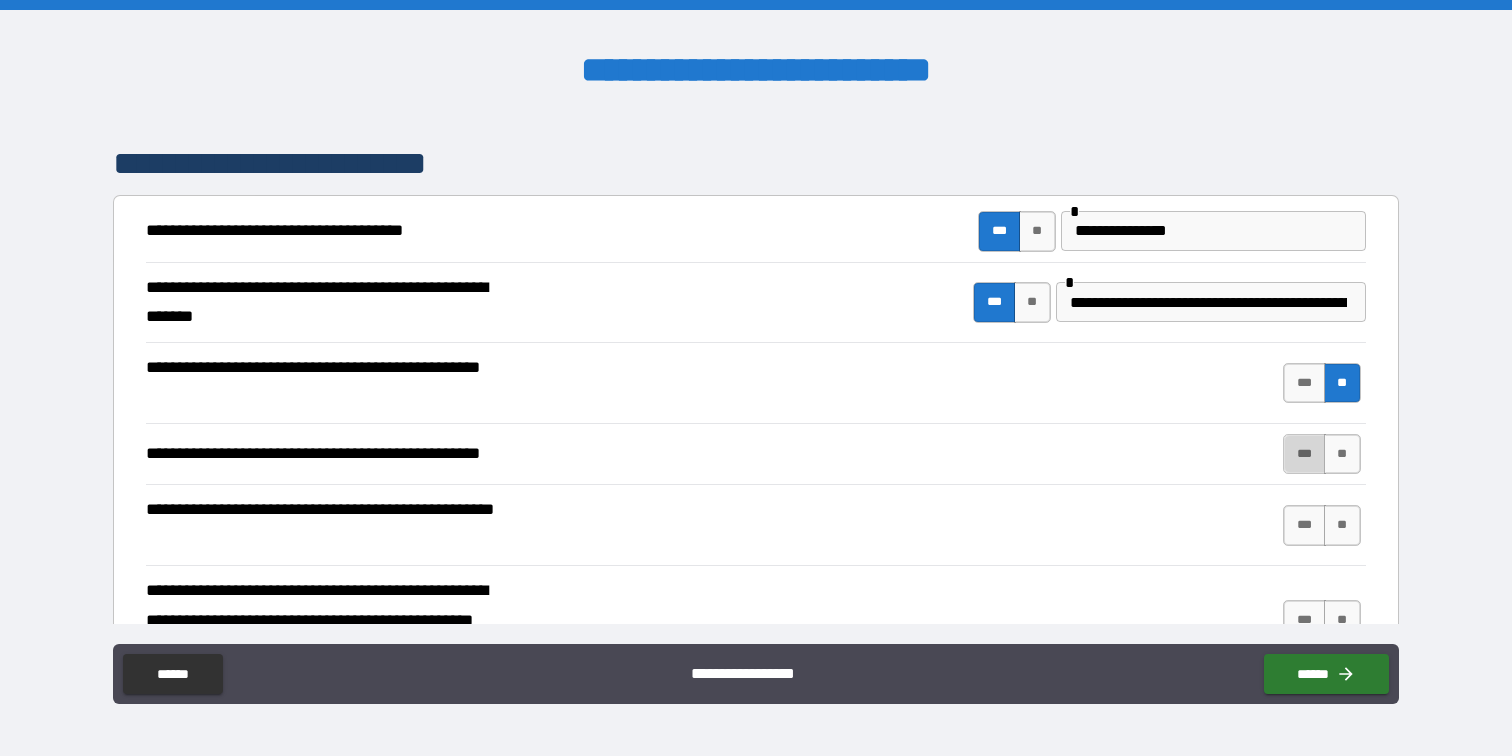 click on "***" at bounding box center [1304, 454] 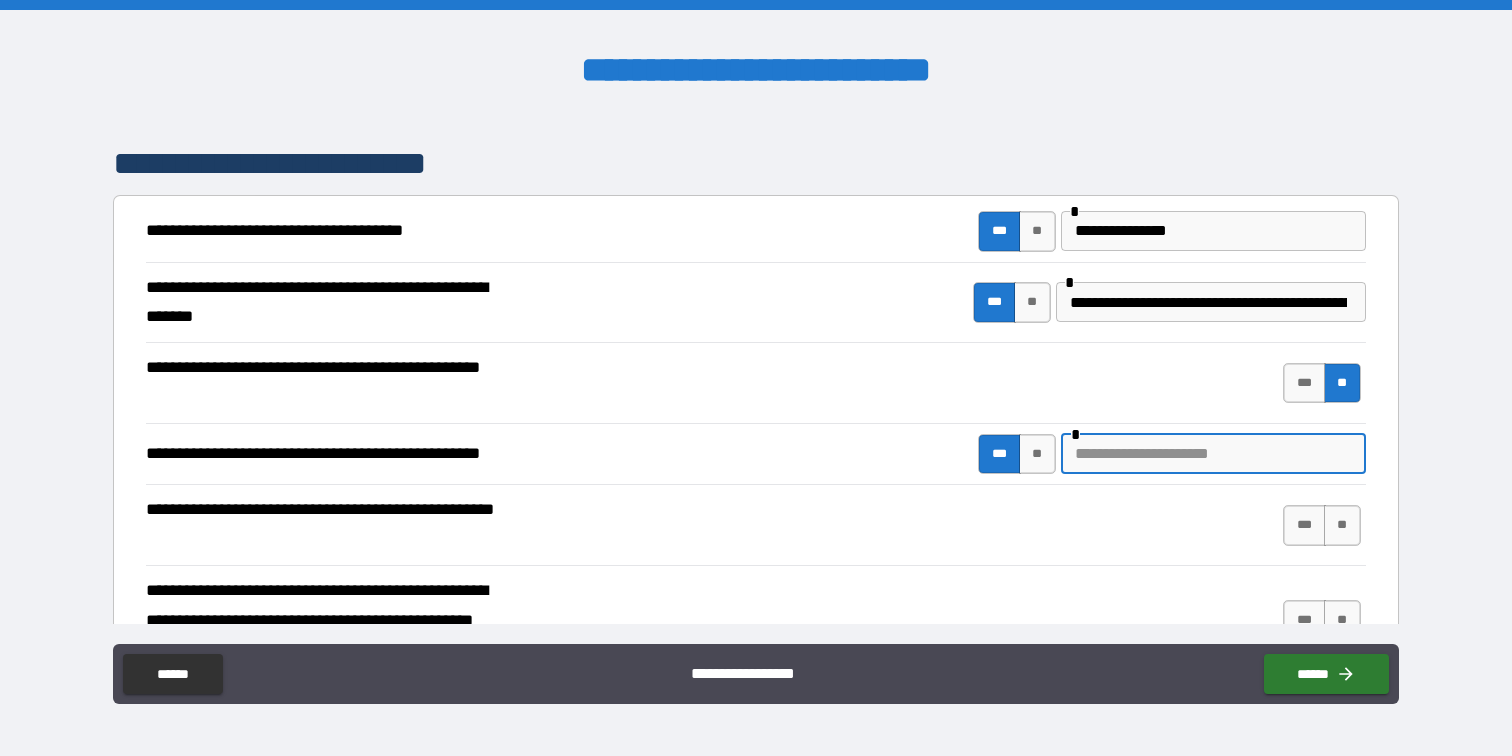click at bounding box center [1213, 454] 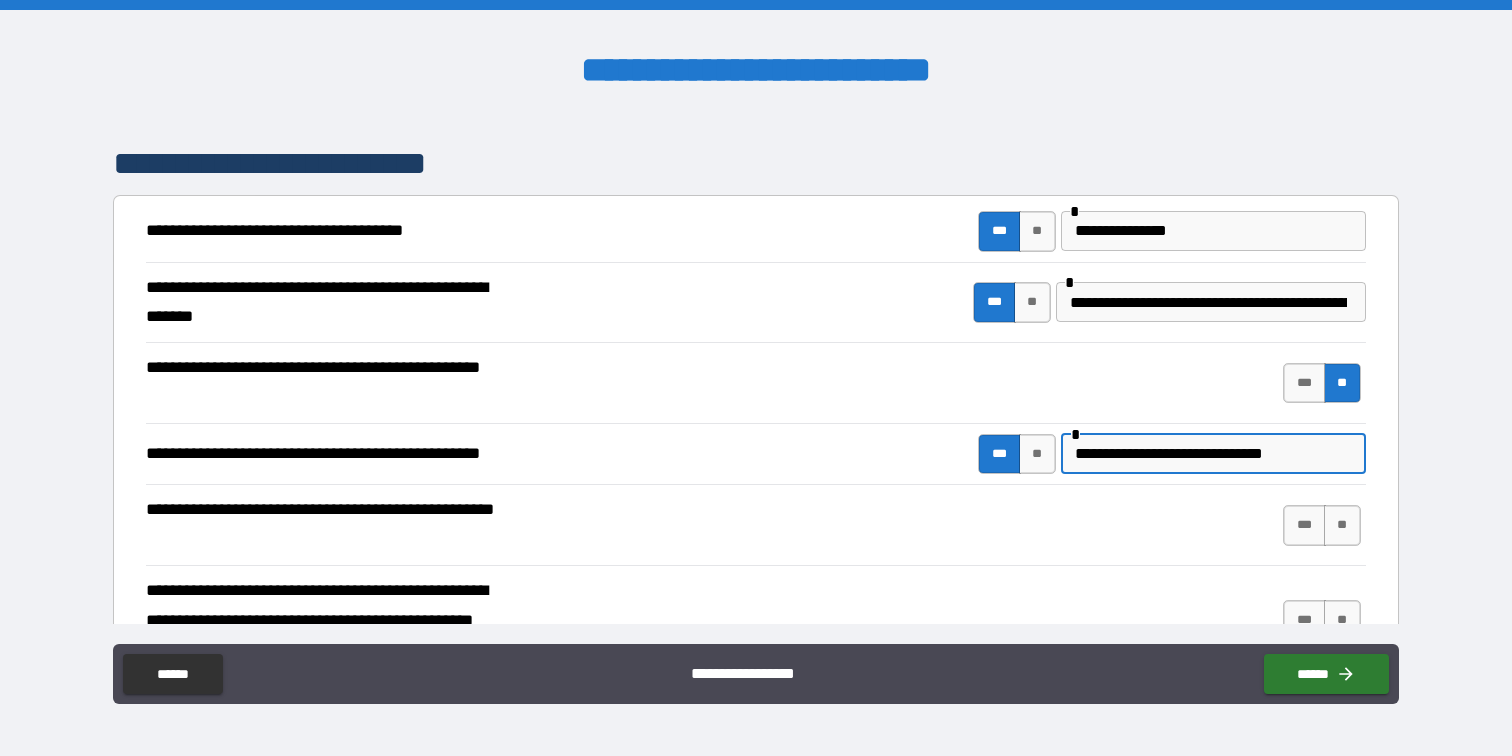 click on "**********" at bounding box center [1213, 454] 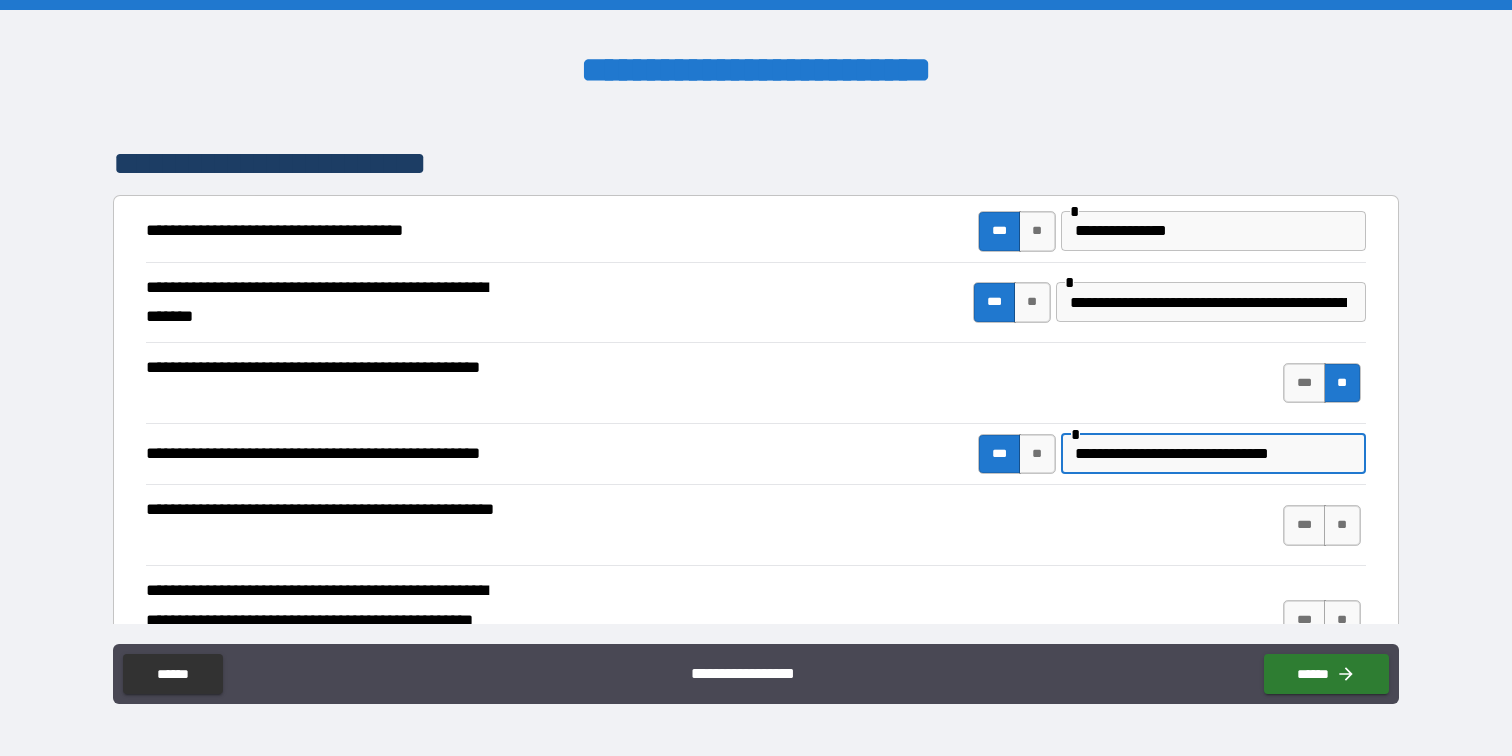 click on "**********" at bounding box center (1213, 454) 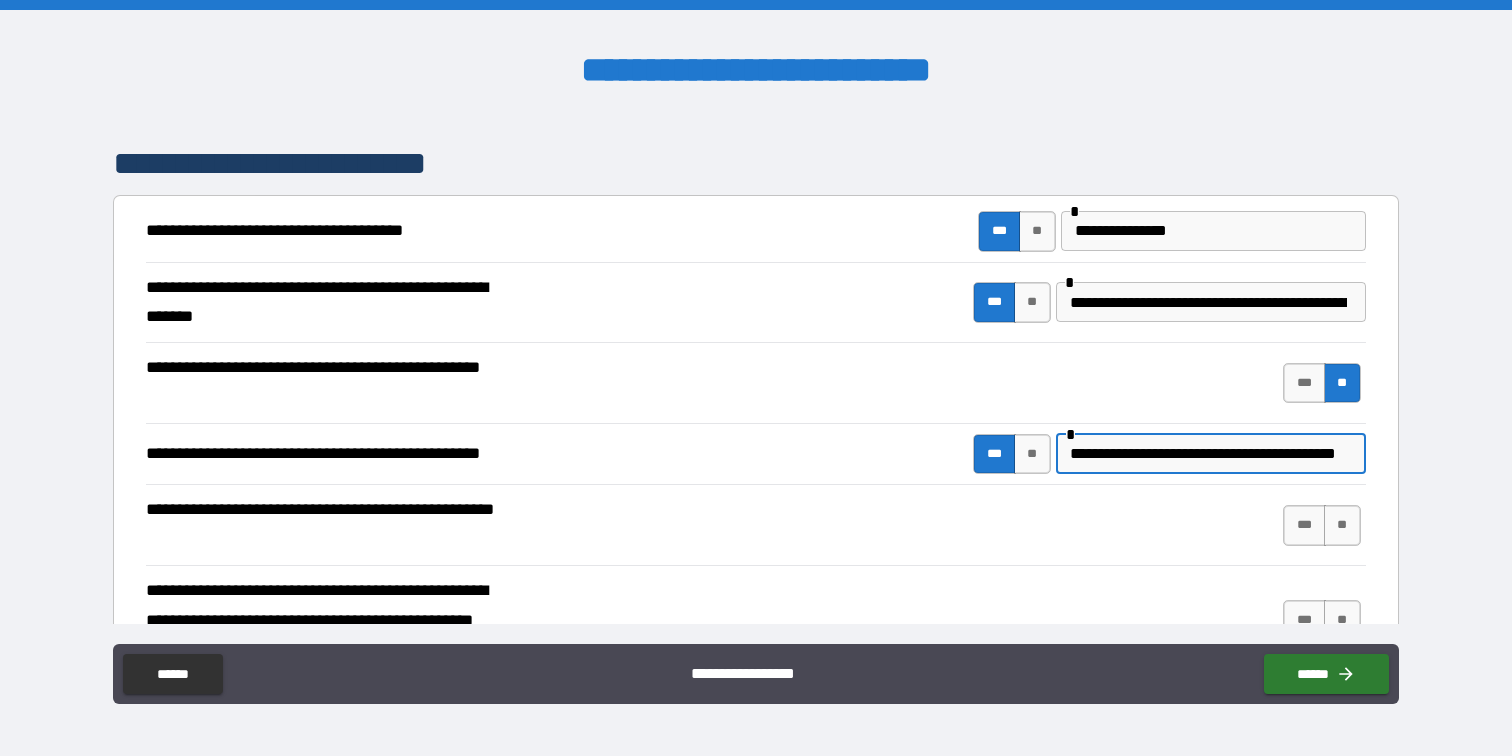 scroll, scrollTop: 0, scrollLeft: 32, axis: horizontal 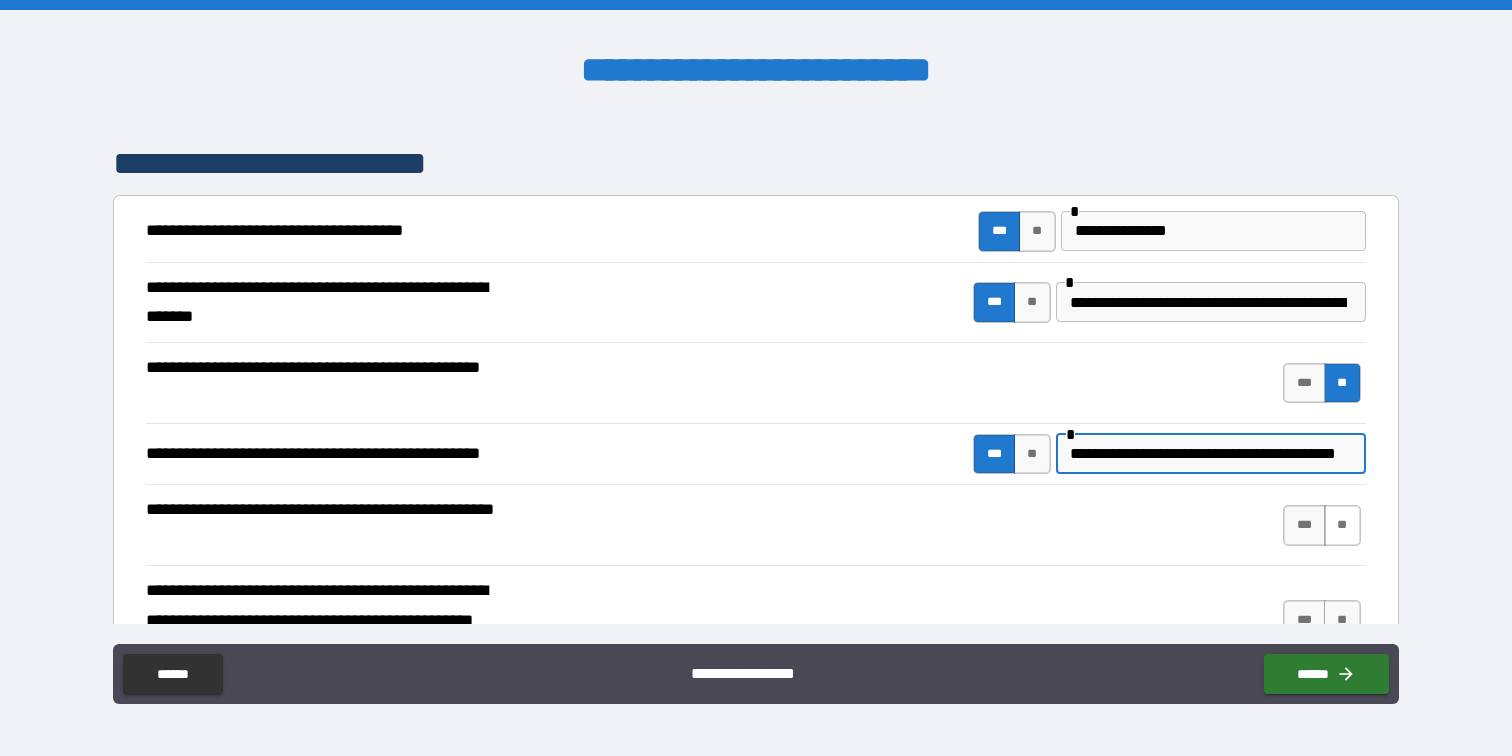 type on "**********" 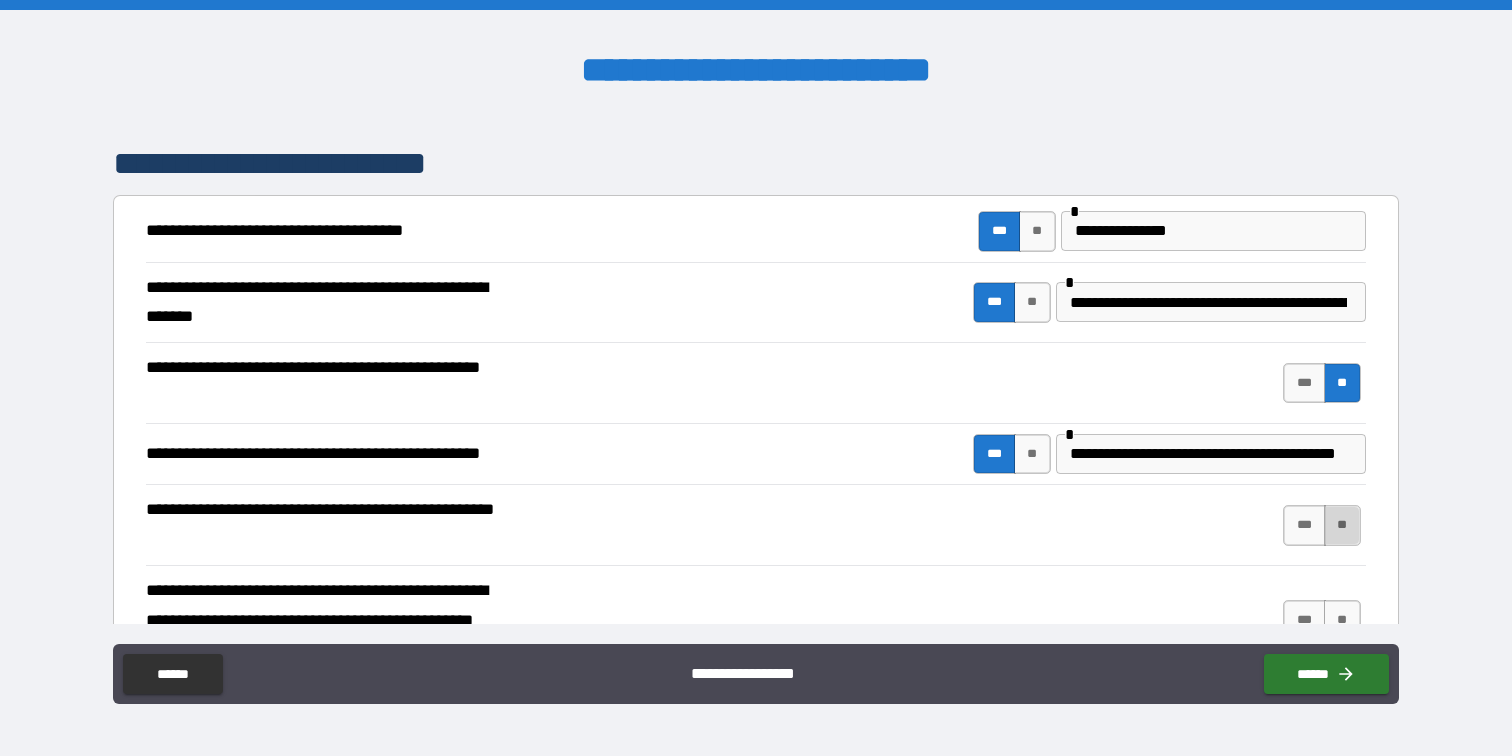 scroll, scrollTop: 0, scrollLeft: 0, axis: both 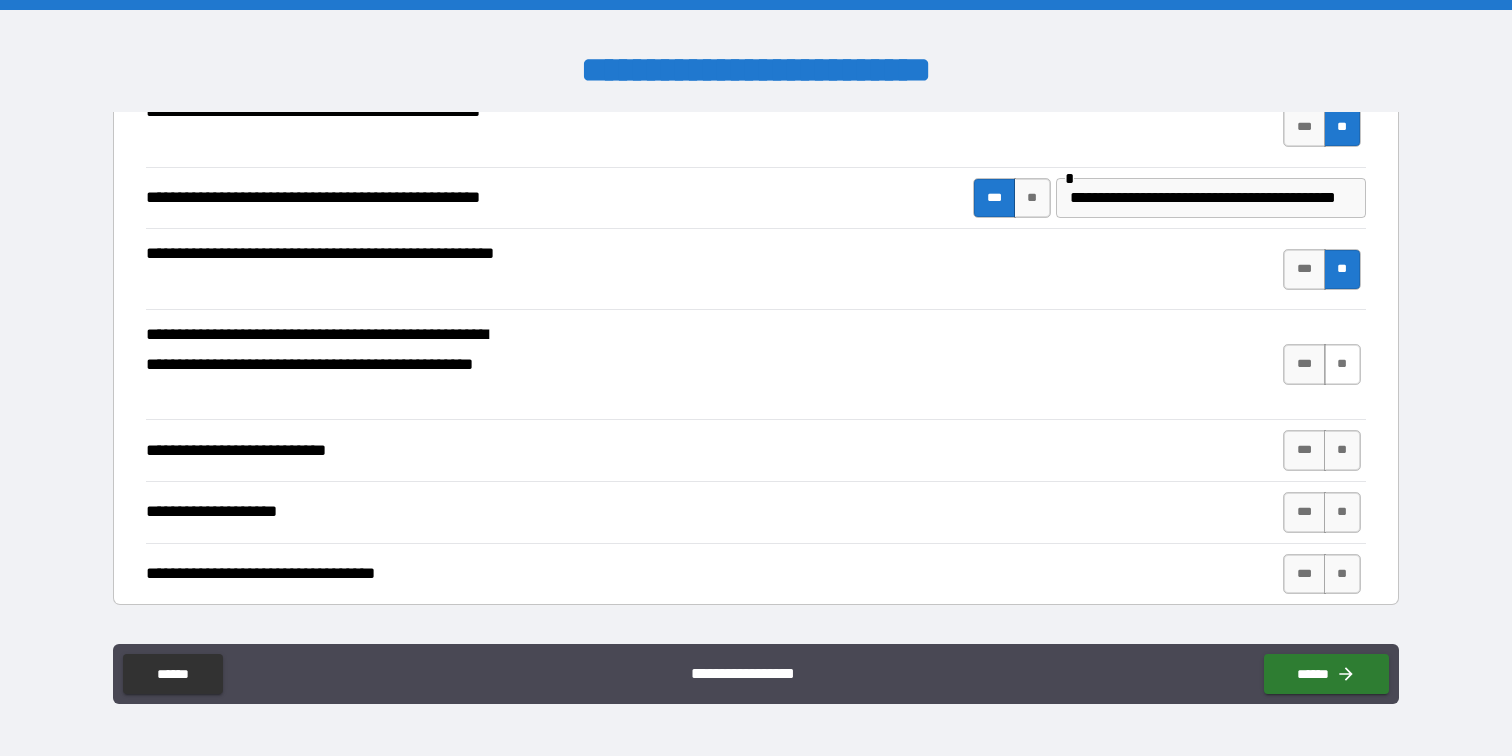 click on "**" at bounding box center (1342, 364) 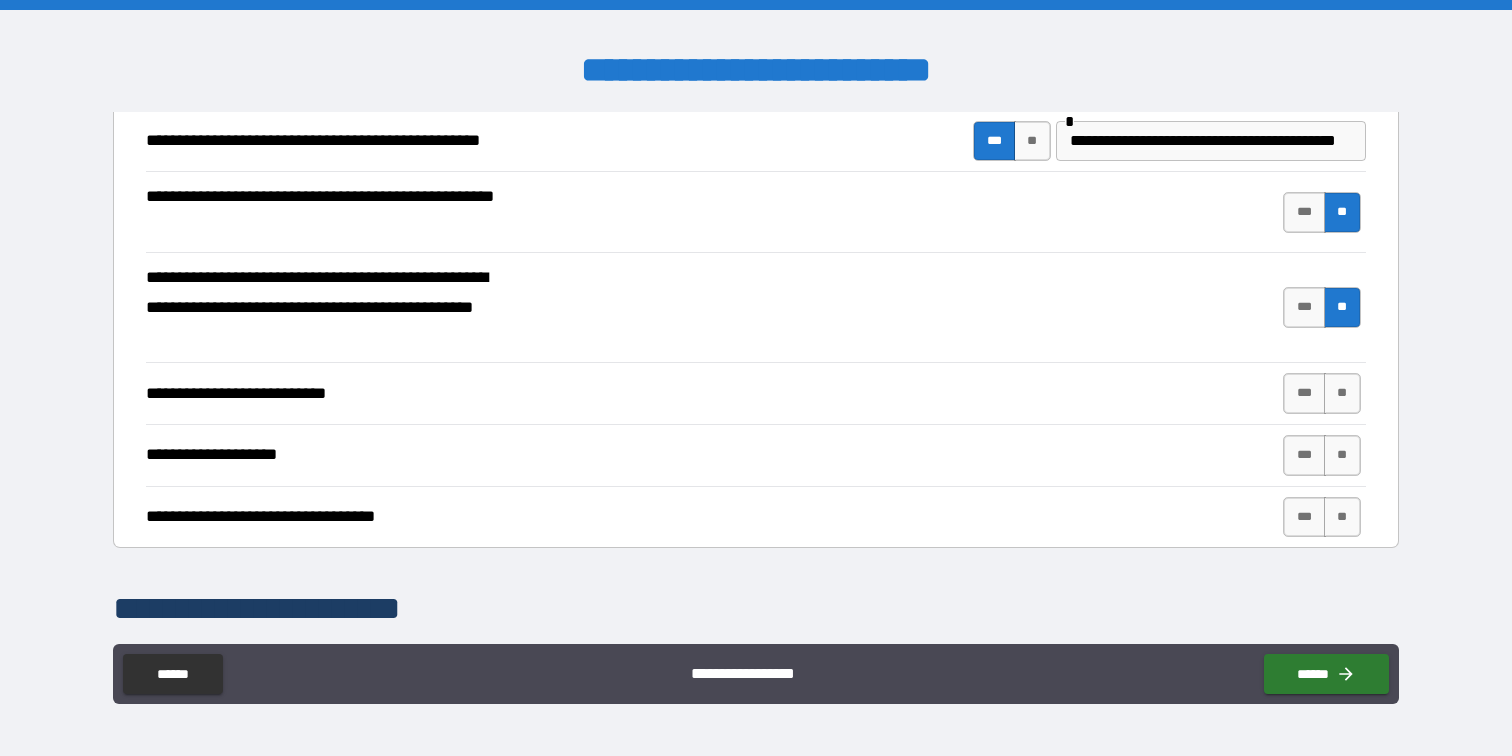 scroll, scrollTop: 626, scrollLeft: 0, axis: vertical 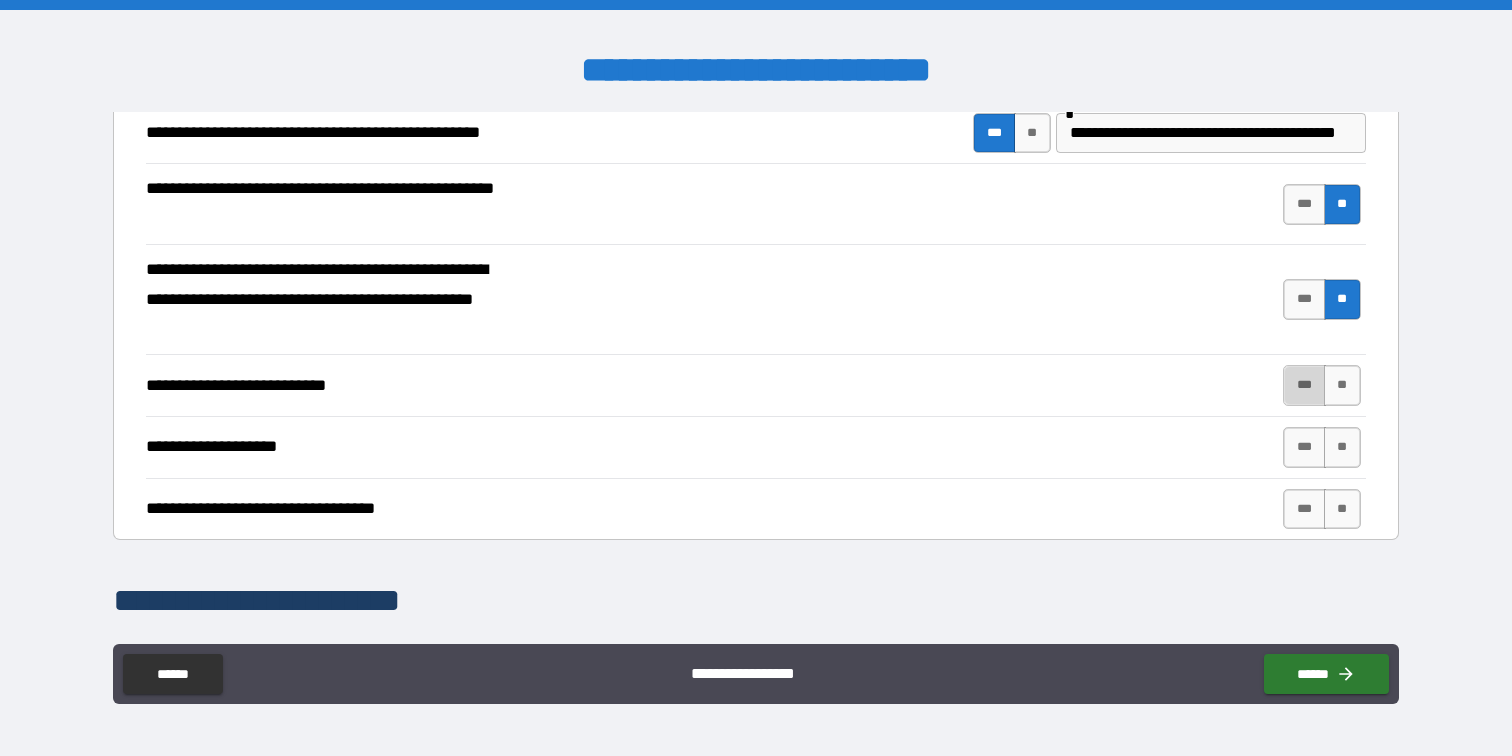 click on "***" at bounding box center (1304, 385) 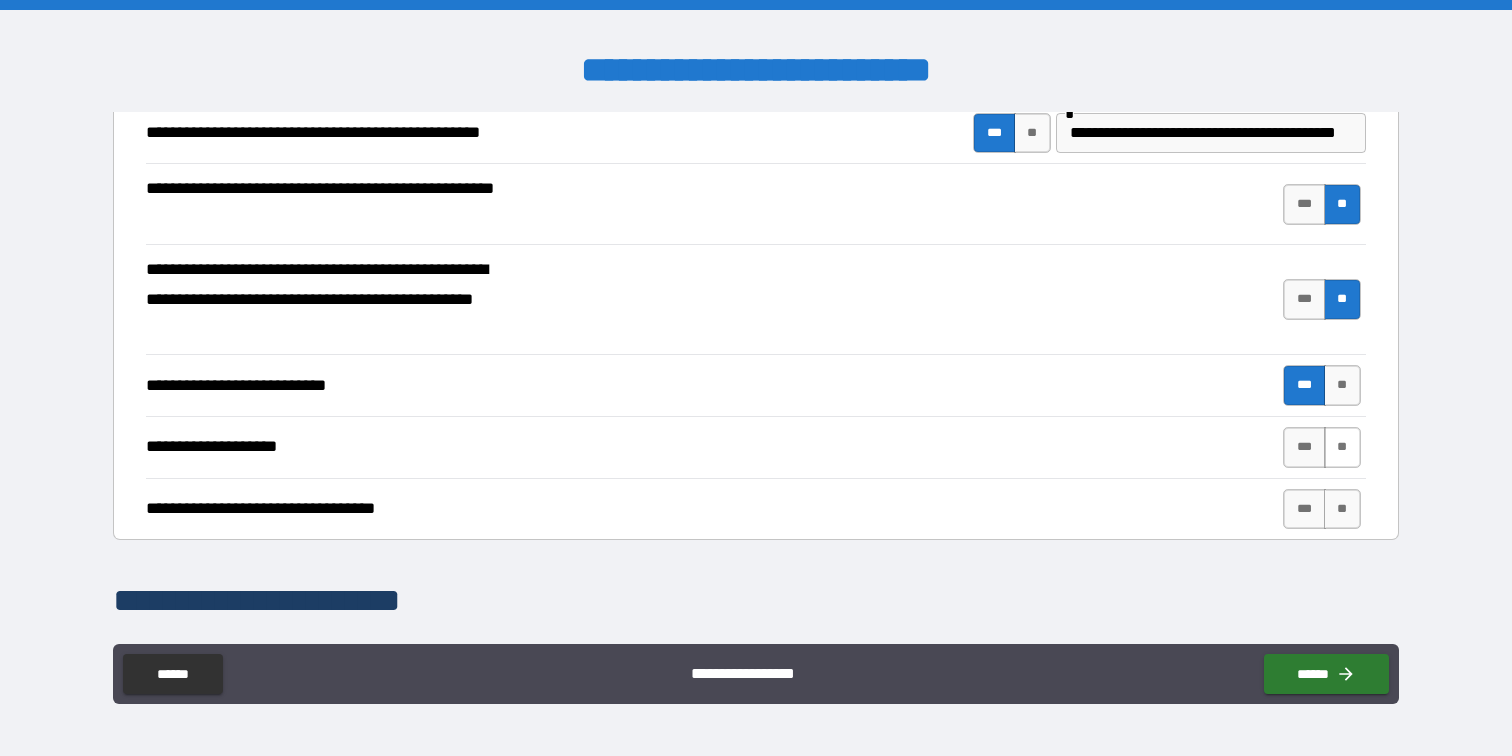 click on "**" at bounding box center (1342, 447) 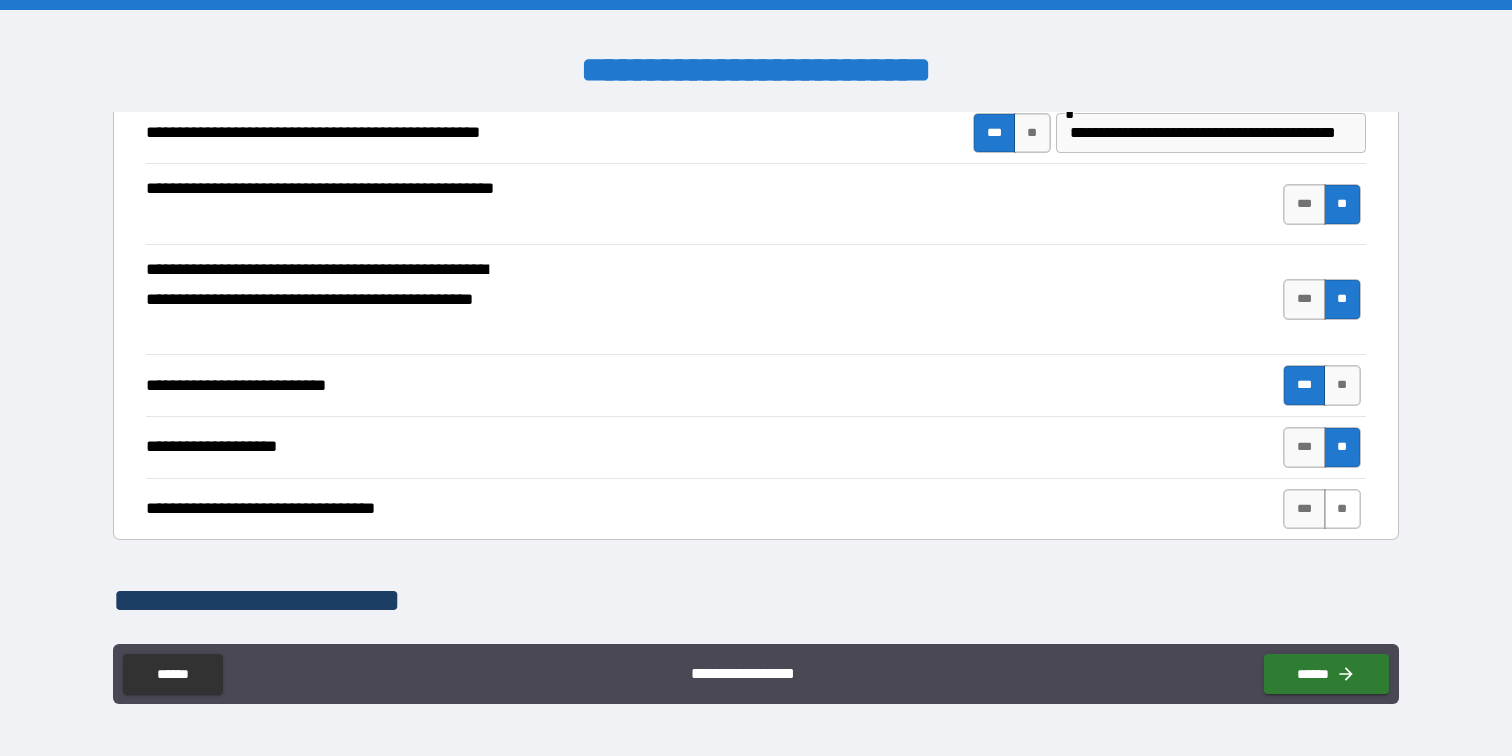 click on "**" at bounding box center (1342, 509) 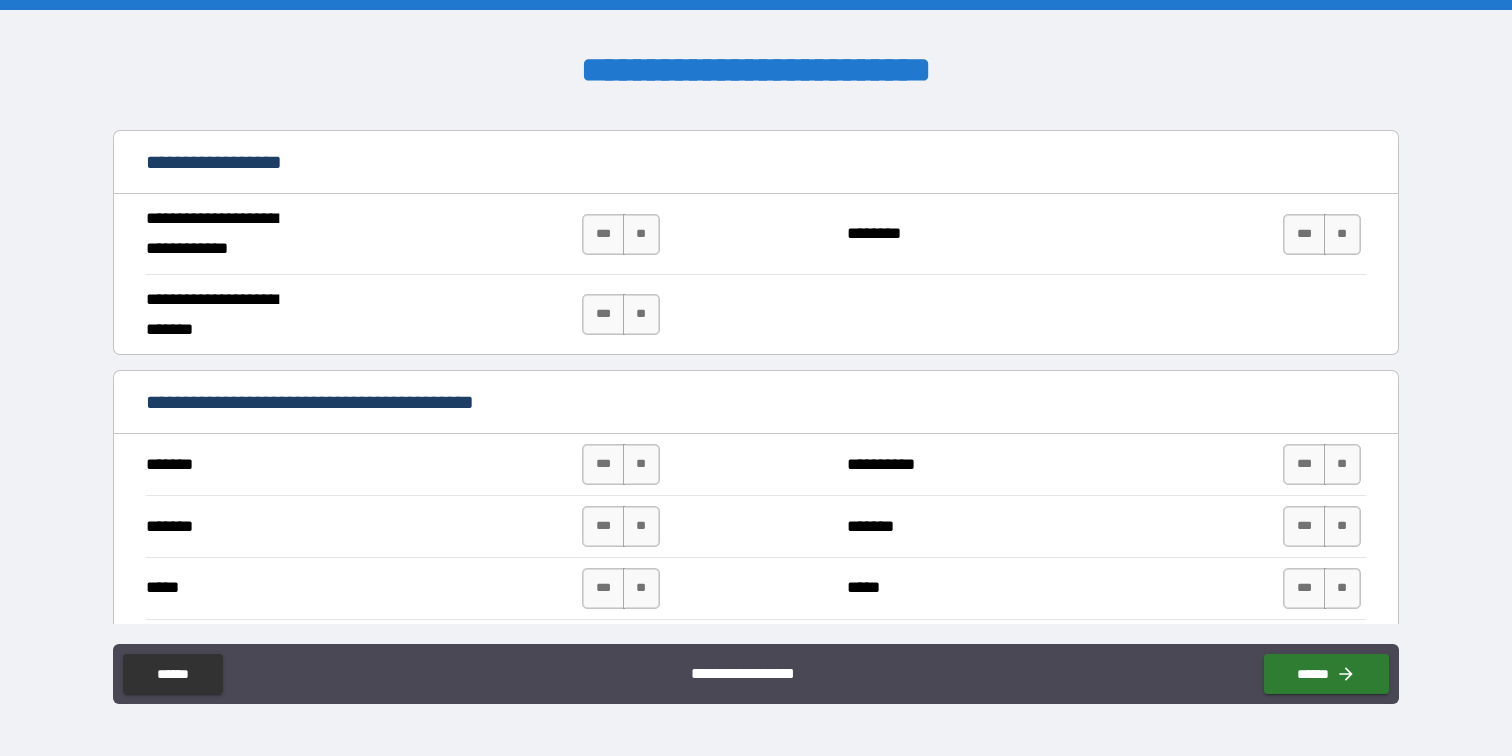 scroll, scrollTop: 1144, scrollLeft: 0, axis: vertical 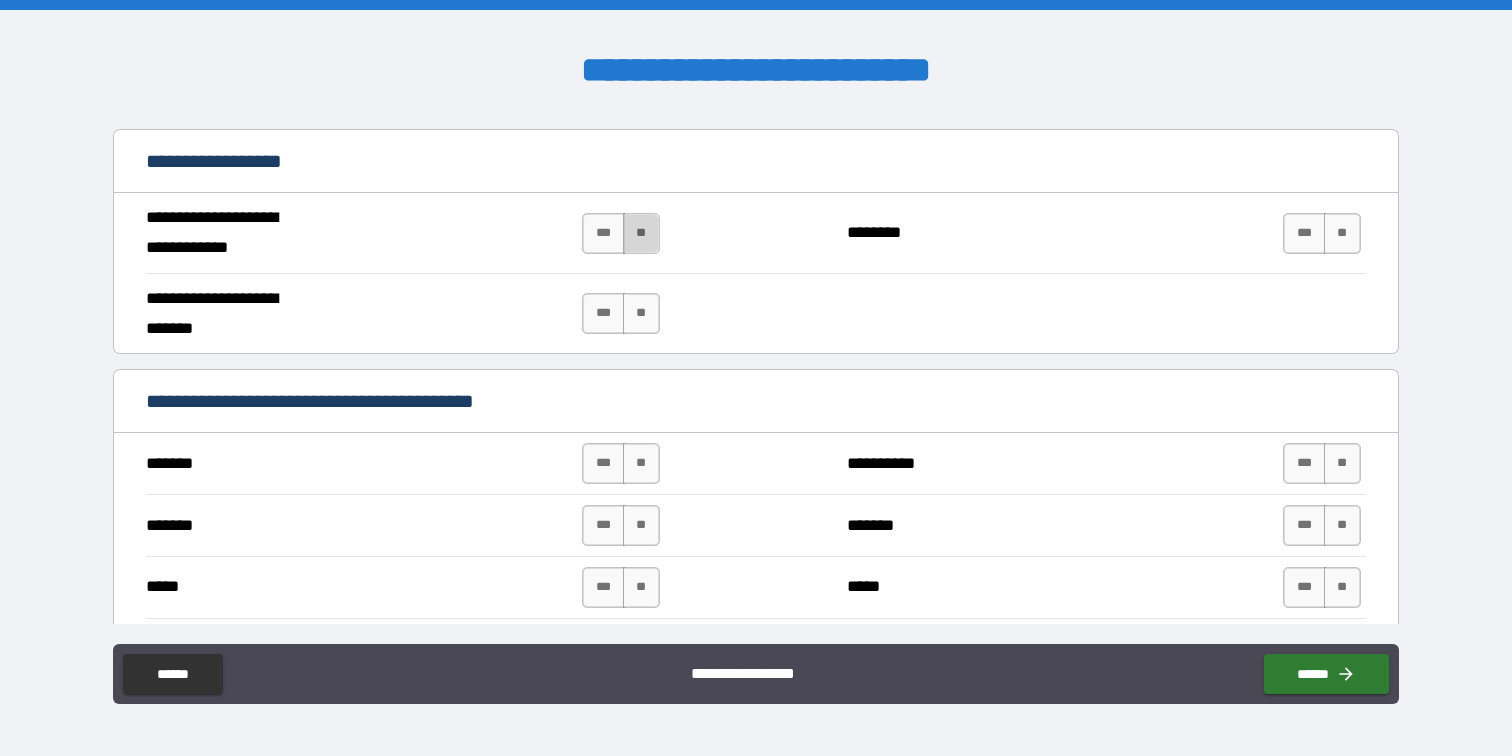 click on "**" at bounding box center [641, 233] 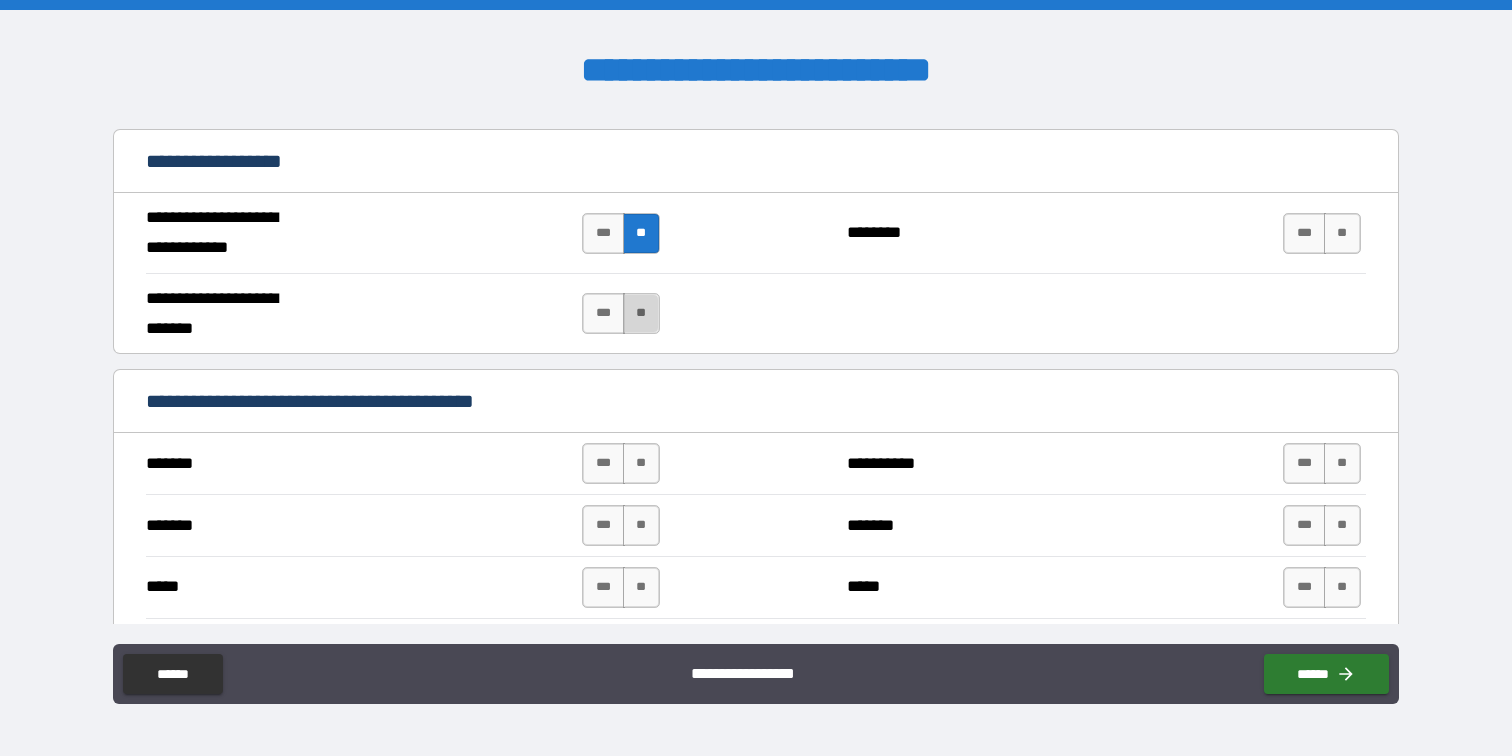 click on "**" at bounding box center (641, 313) 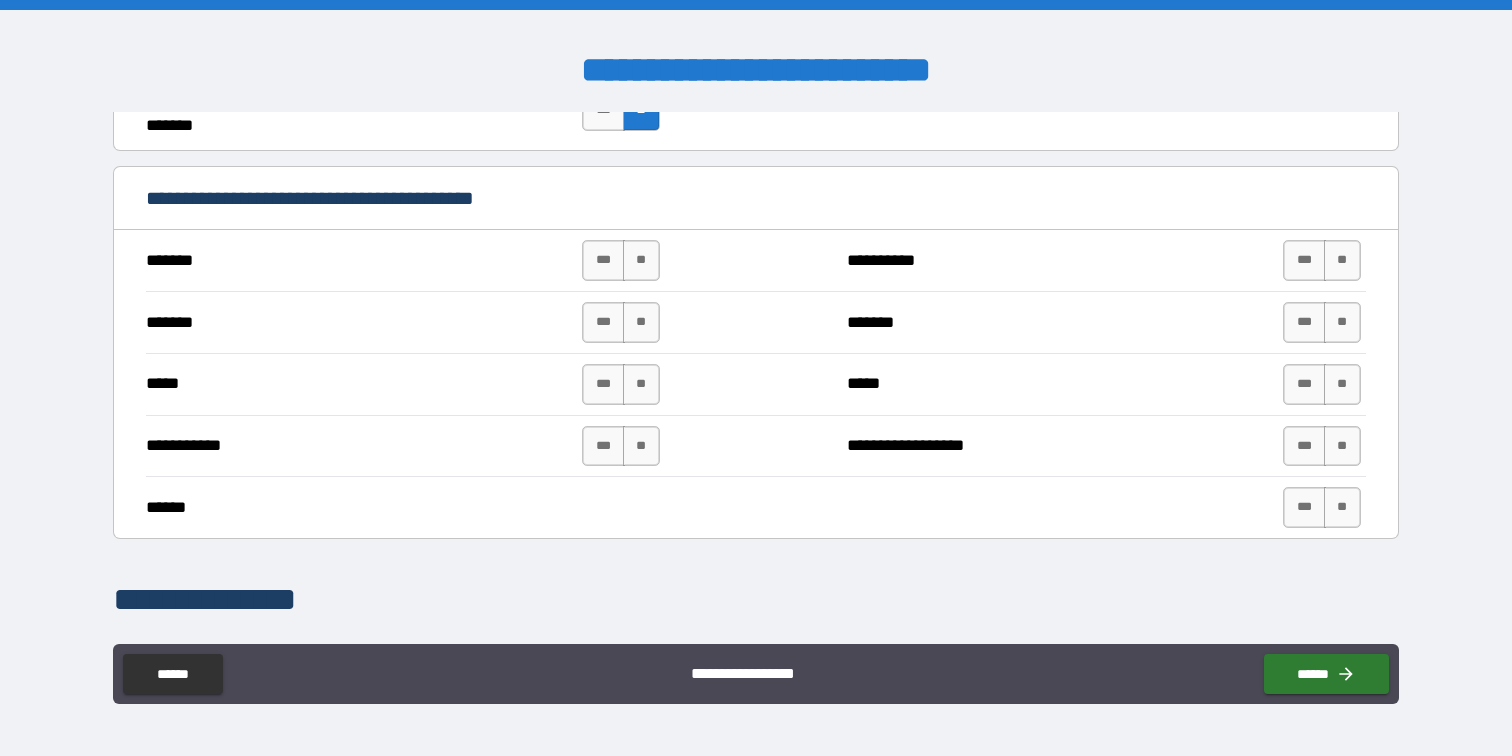 scroll, scrollTop: 1360, scrollLeft: 0, axis: vertical 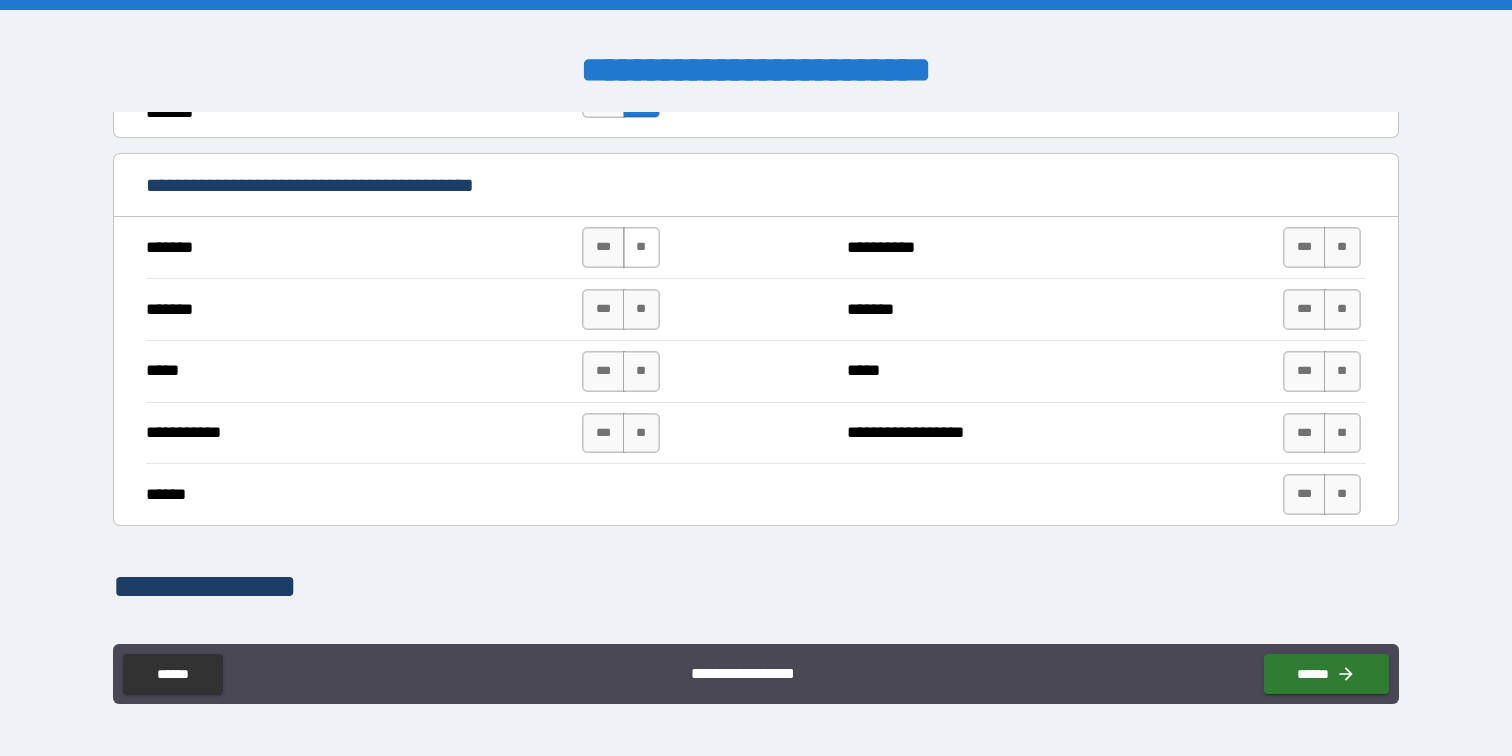 click on "**" at bounding box center (641, 247) 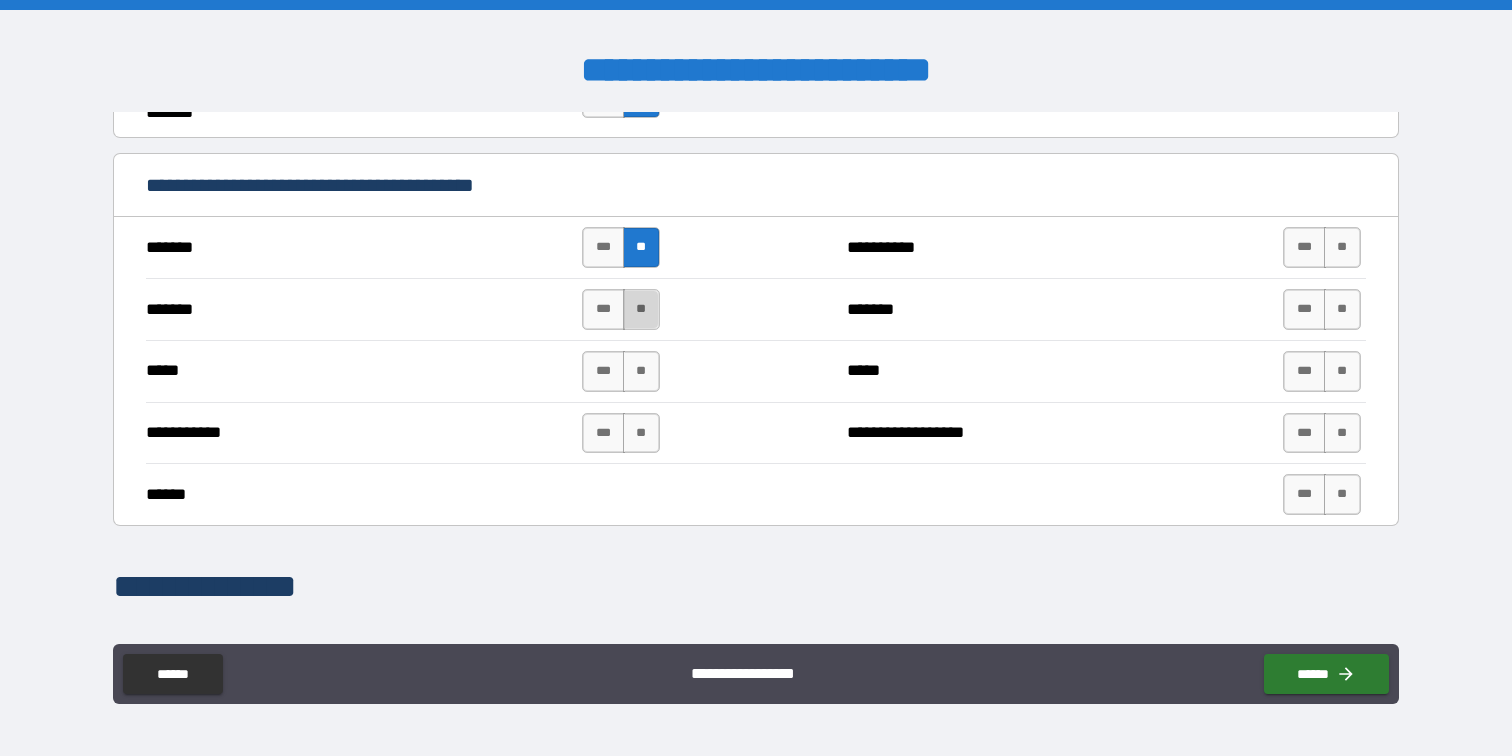 click on "**" at bounding box center (641, 309) 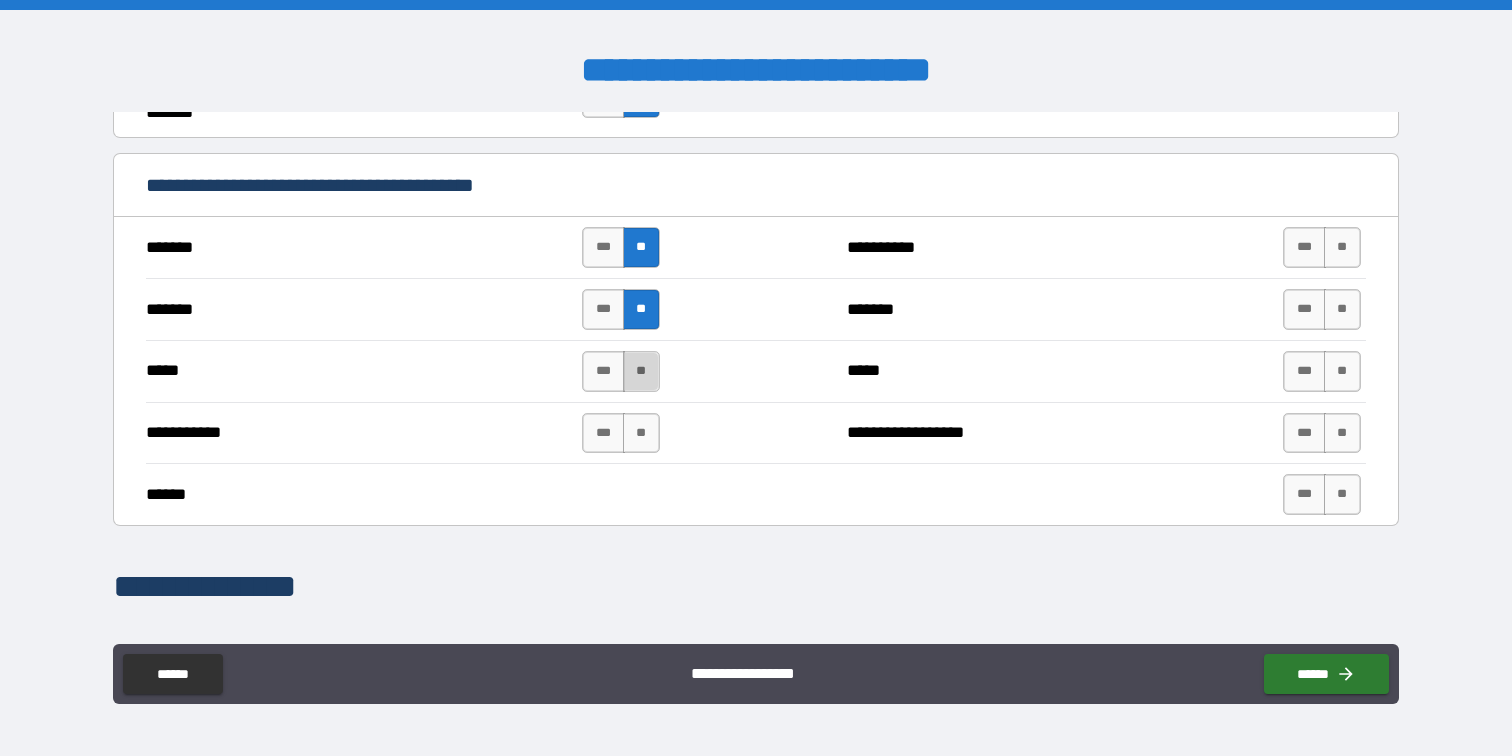 click on "**" at bounding box center (641, 371) 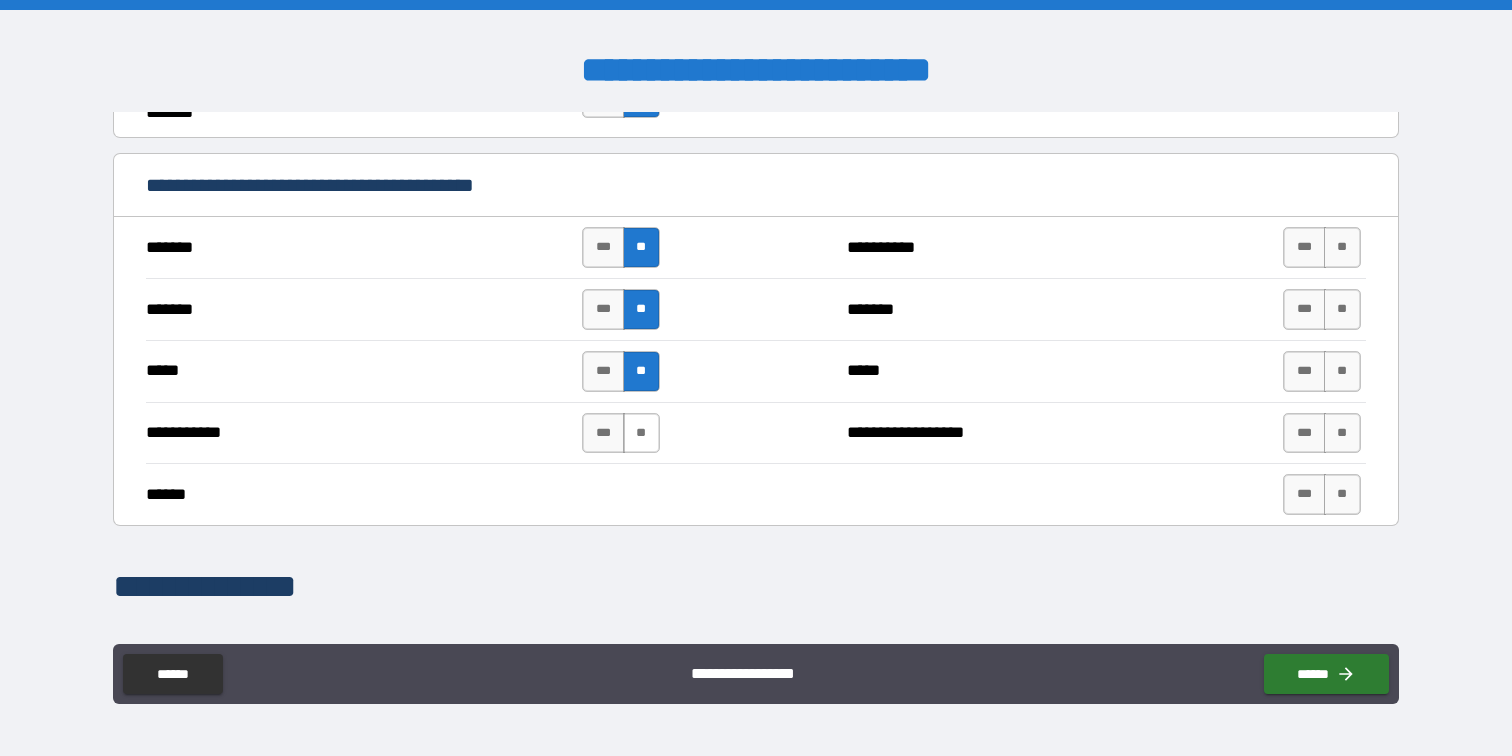 click on "**" at bounding box center (641, 433) 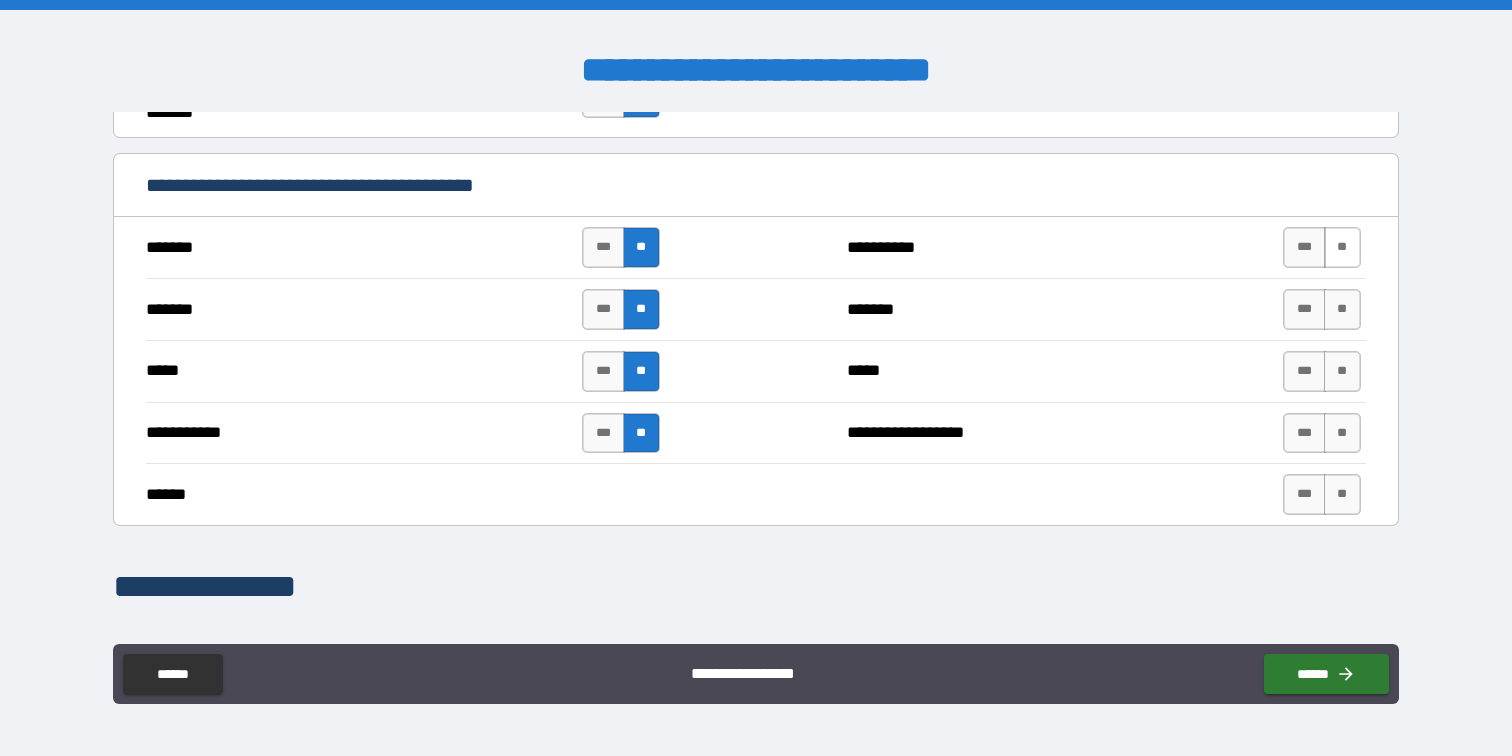 click on "**" at bounding box center (1342, 247) 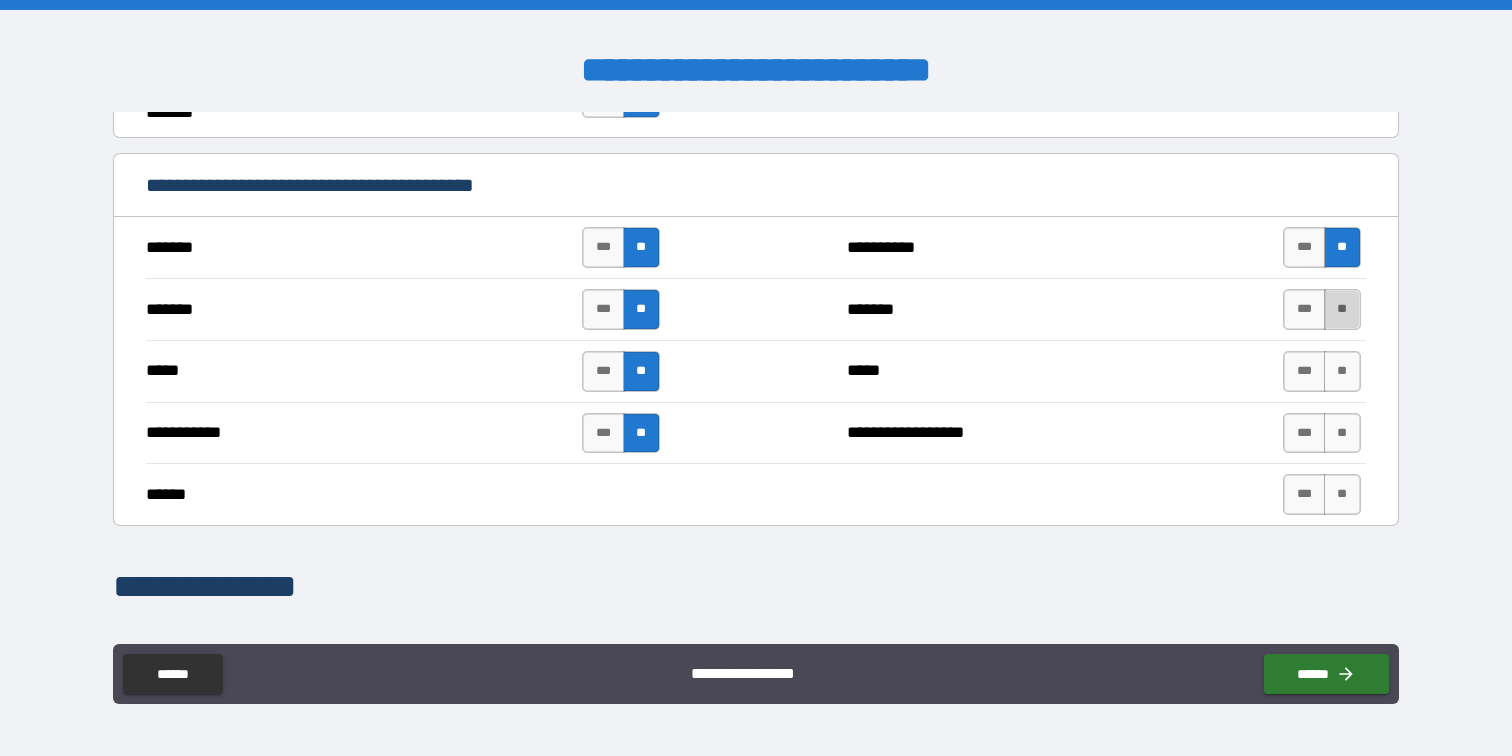 click on "**" at bounding box center [1342, 309] 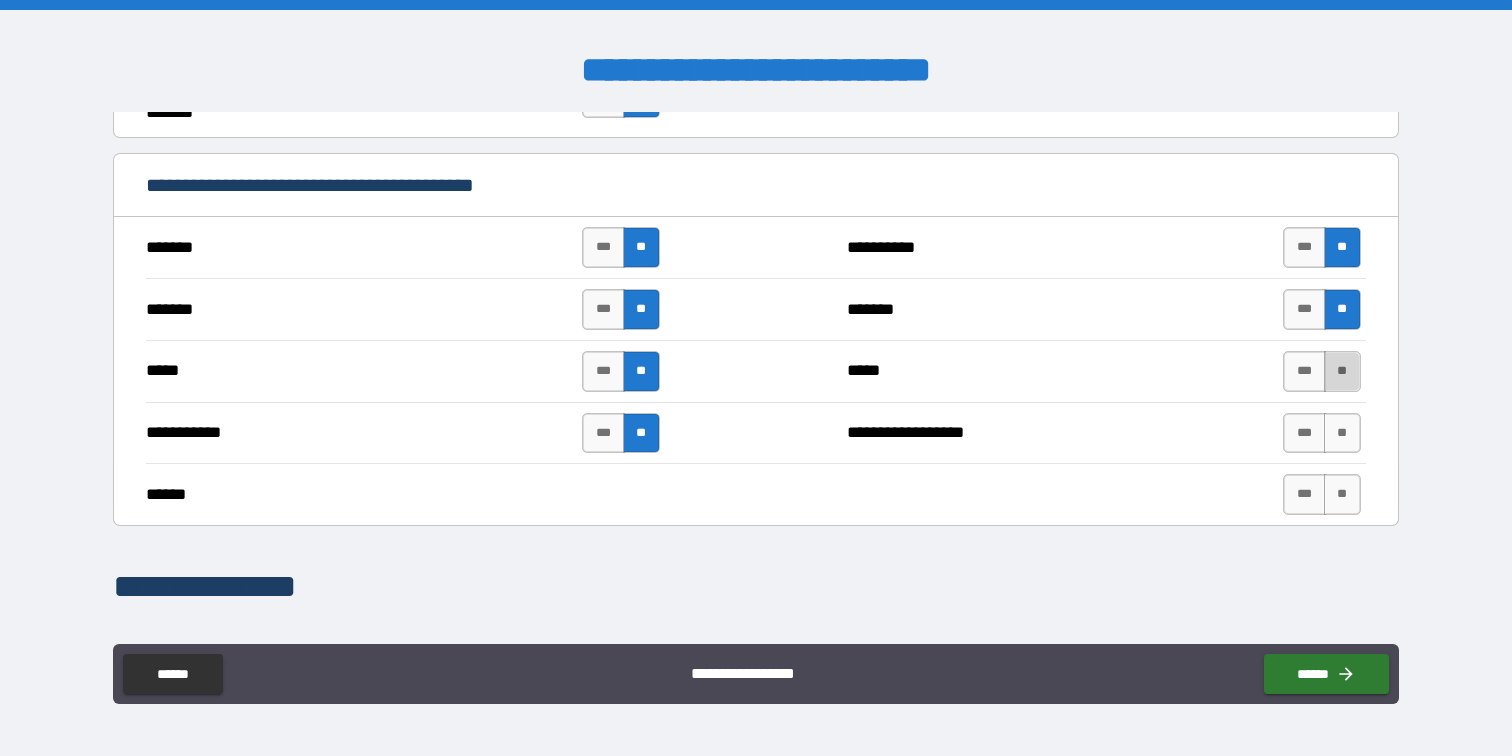 click on "**" at bounding box center (1342, 371) 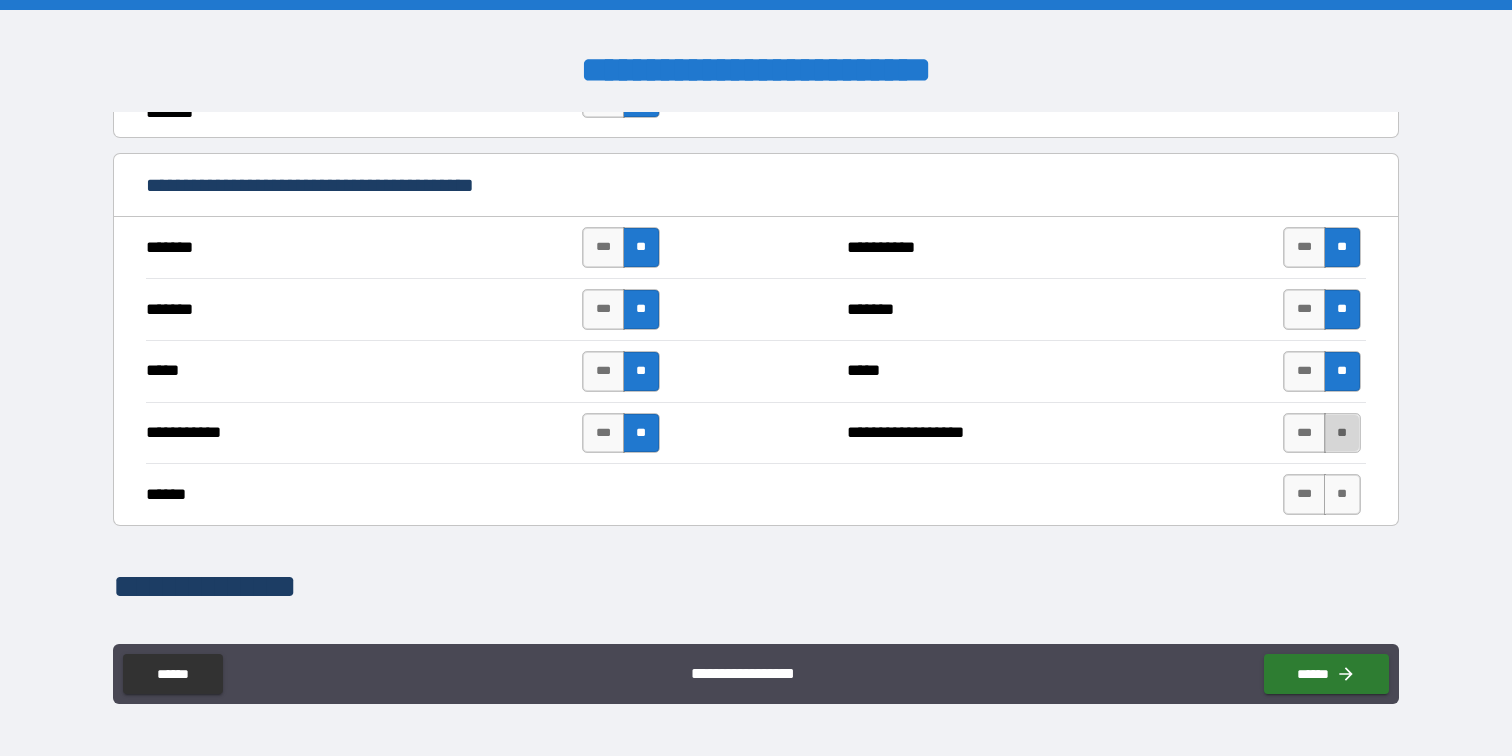 click on "**" at bounding box center (1342, 433) 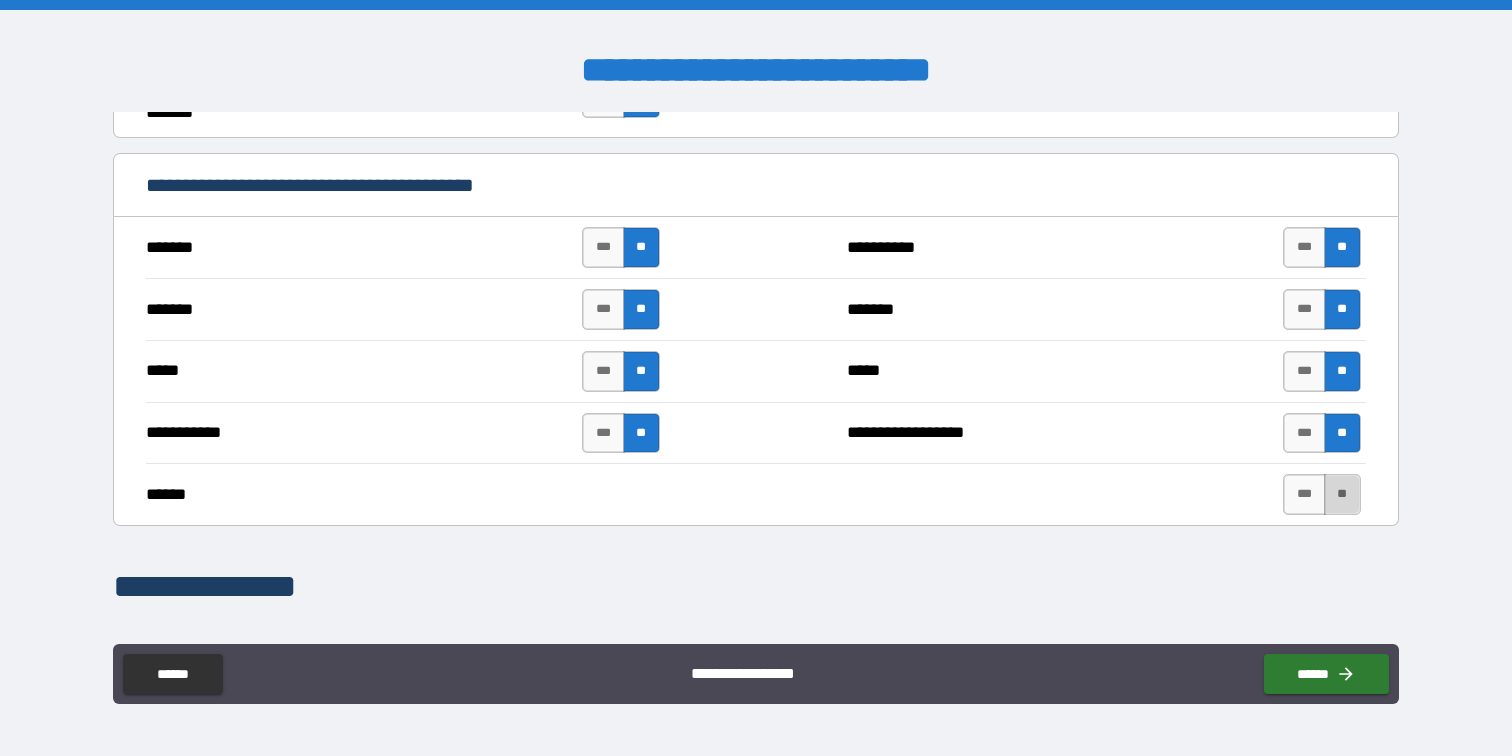 click on "**" at bounding box center [1342, 494] 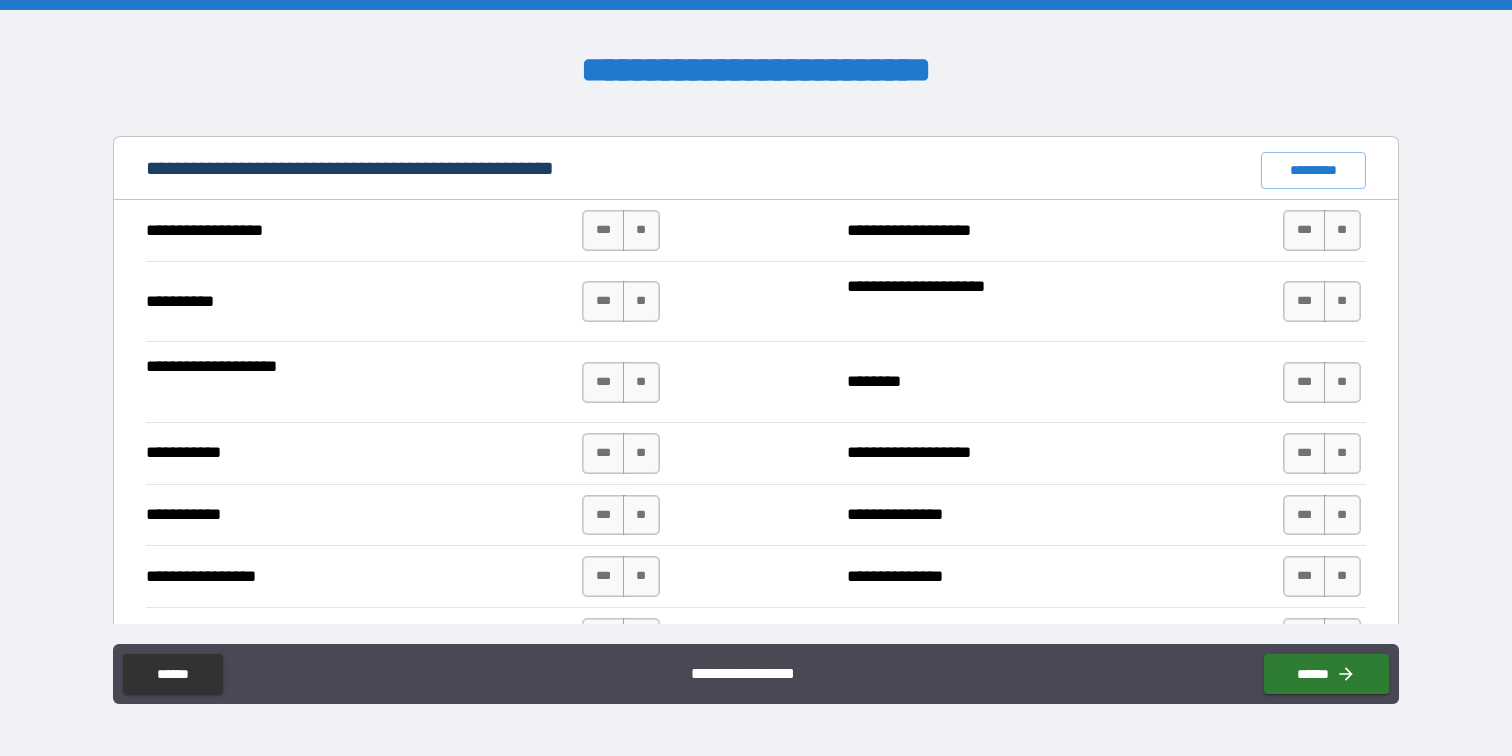 scroll, scrollTop: 1861, scrollLeft: 0, axis: vertical 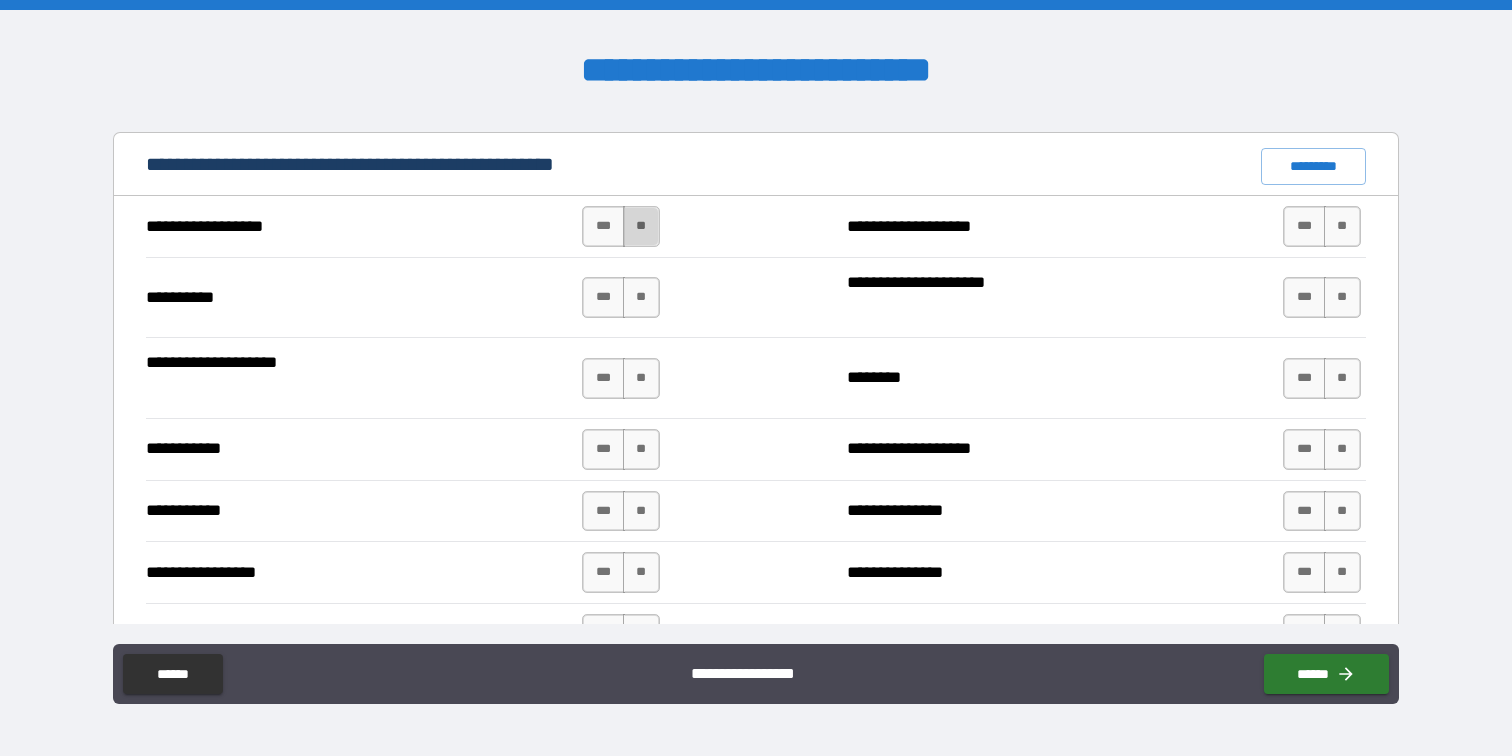 click on "**" at bounding box center [641, 226] 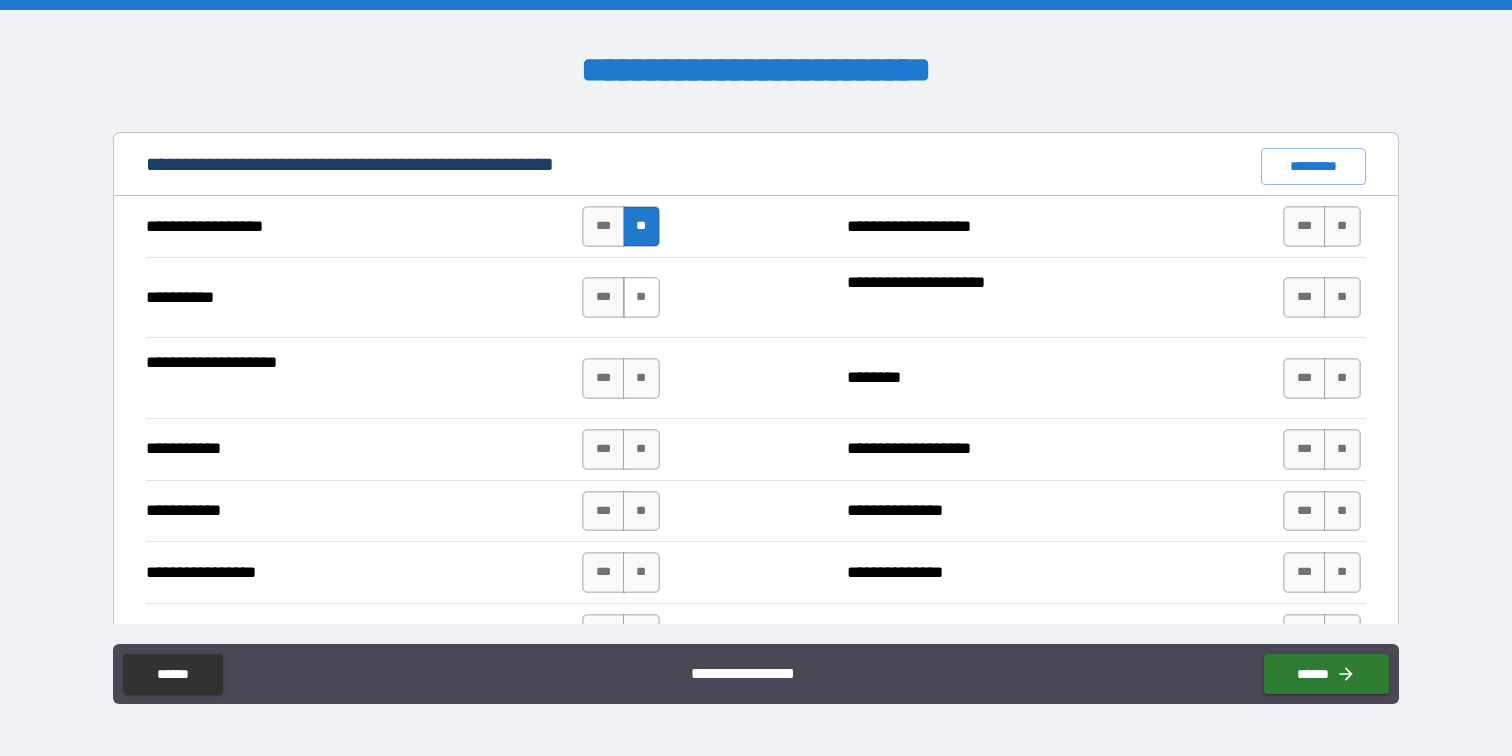 click on "**" at bounding box center [641, 297] 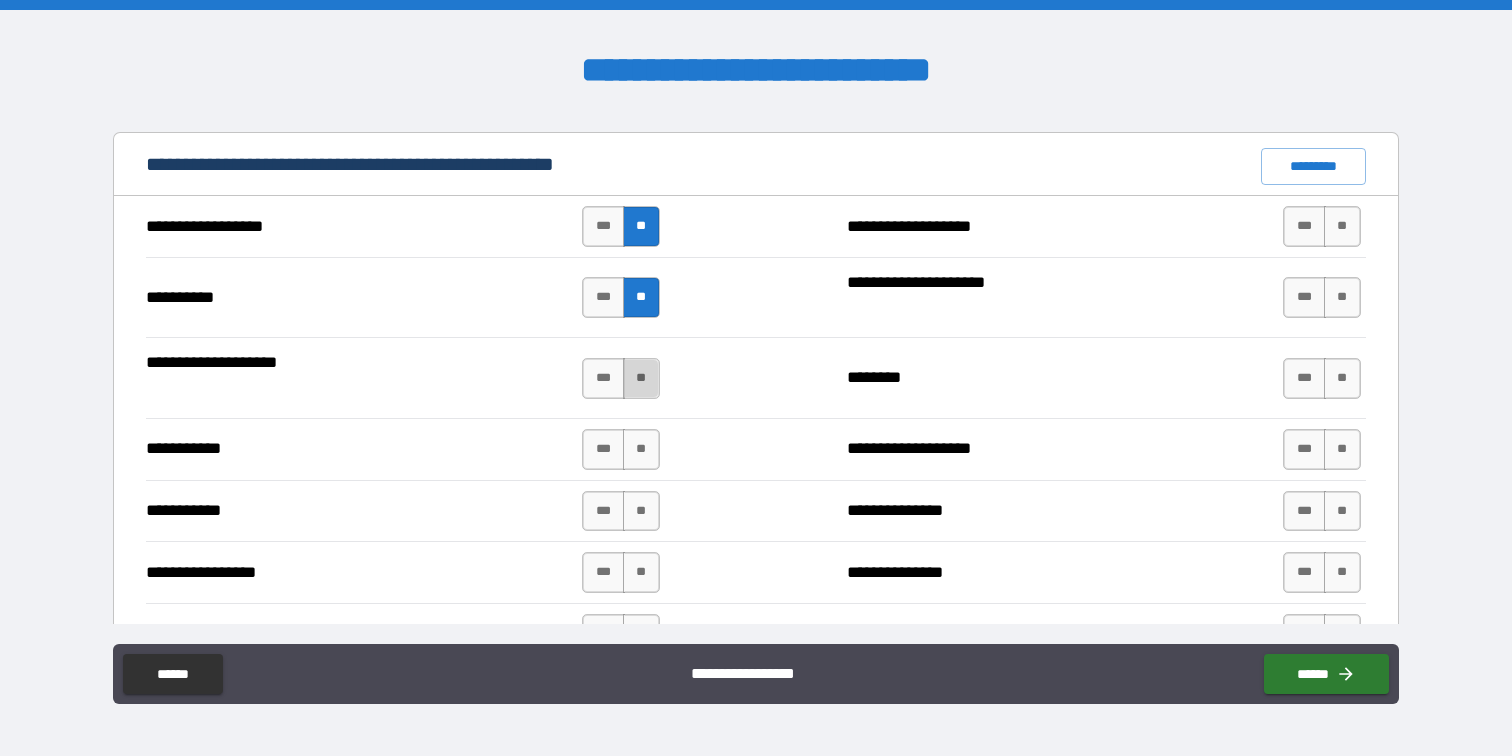 click on "**" at bounding box center [641, 378] 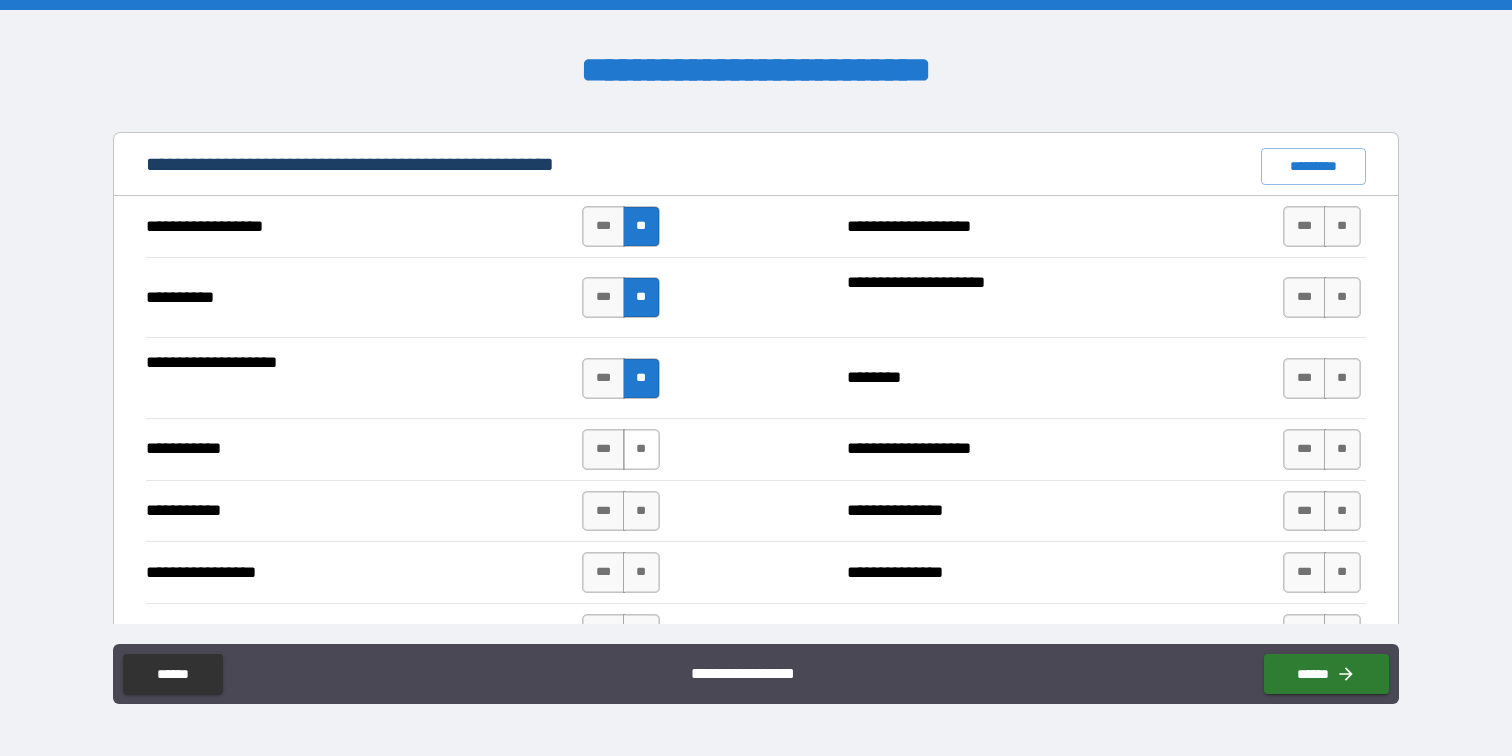 click on "**" at bounding box center [641, 449] 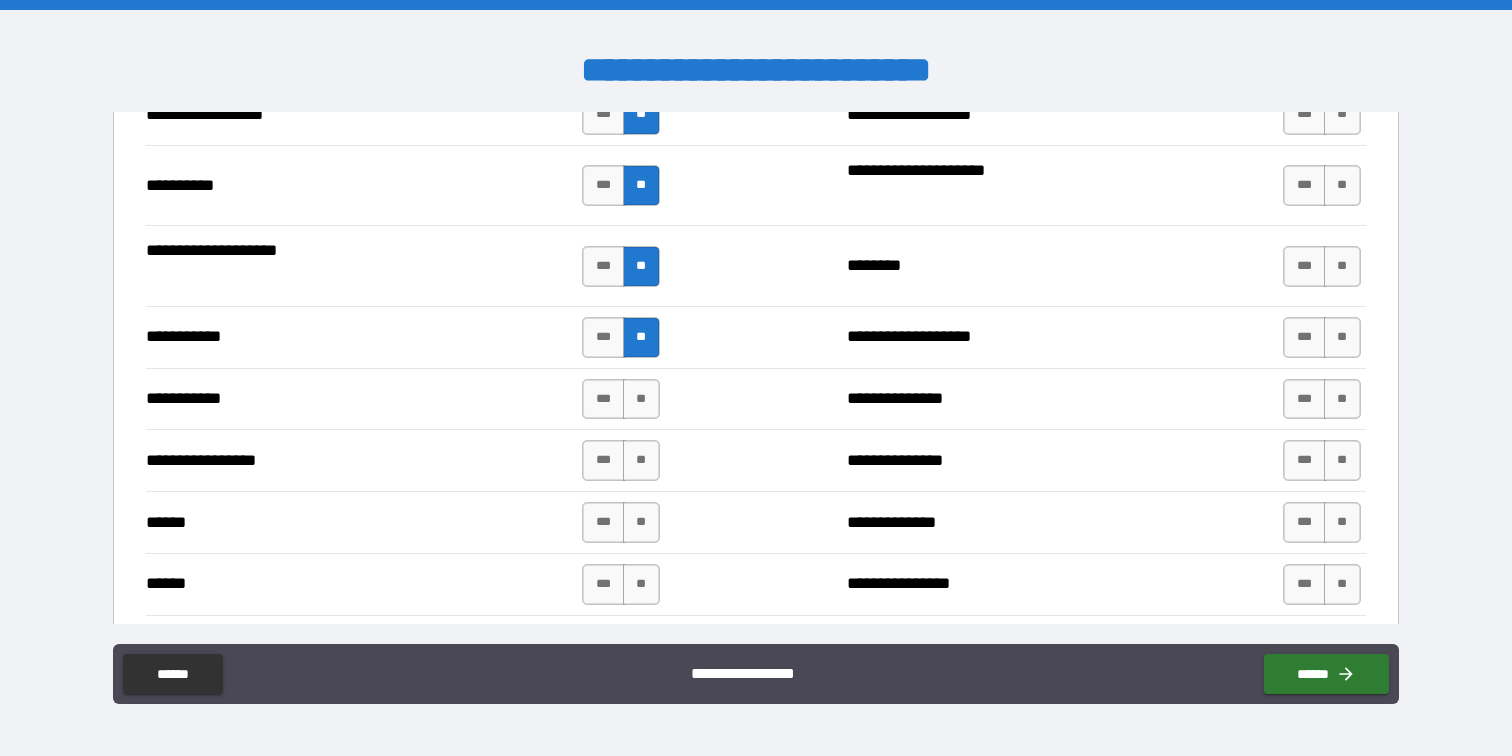 scroll, scrollTop: 1974, scrollLeft: 0, axis: vertical 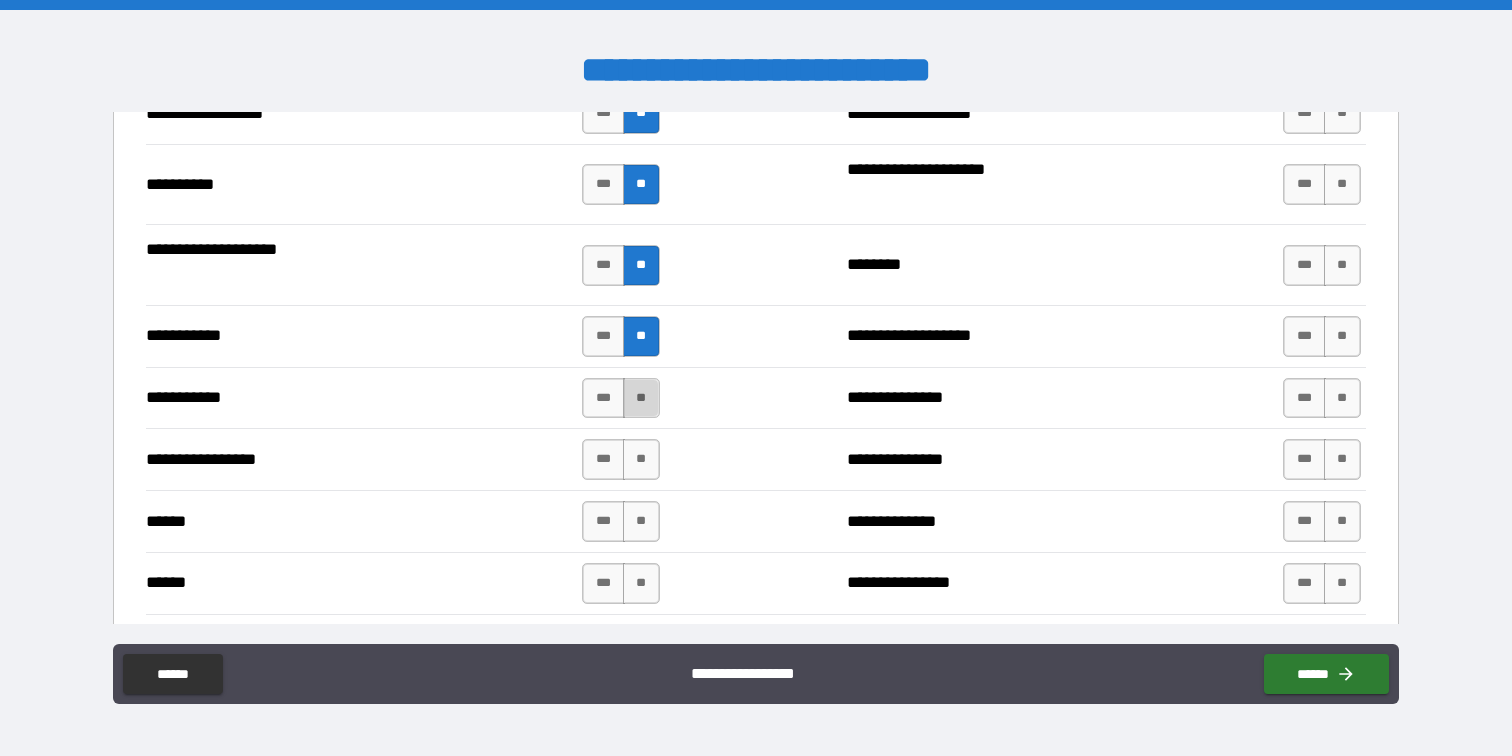 click on "**" at bounding box center (641, 398) 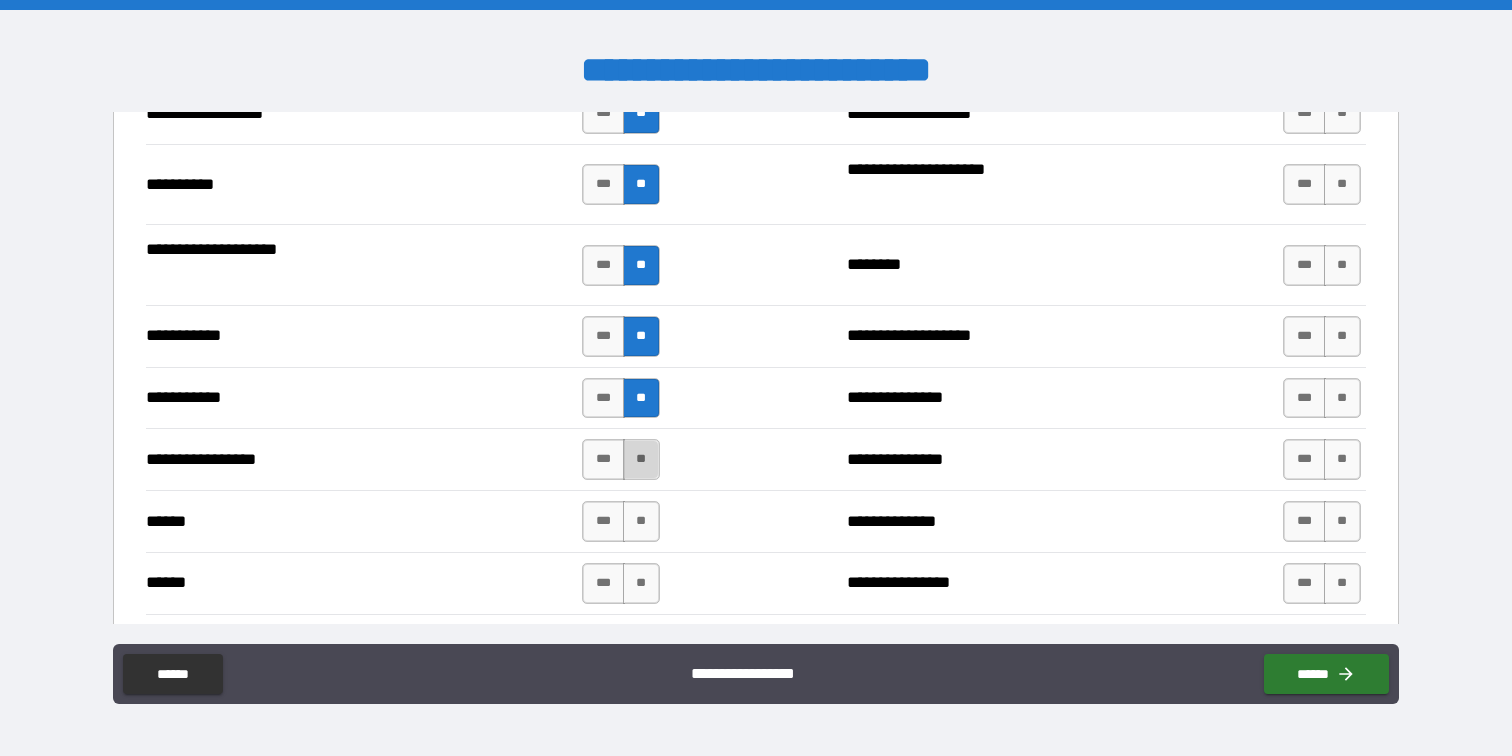 click on "**" at bounding box center (641, 459) 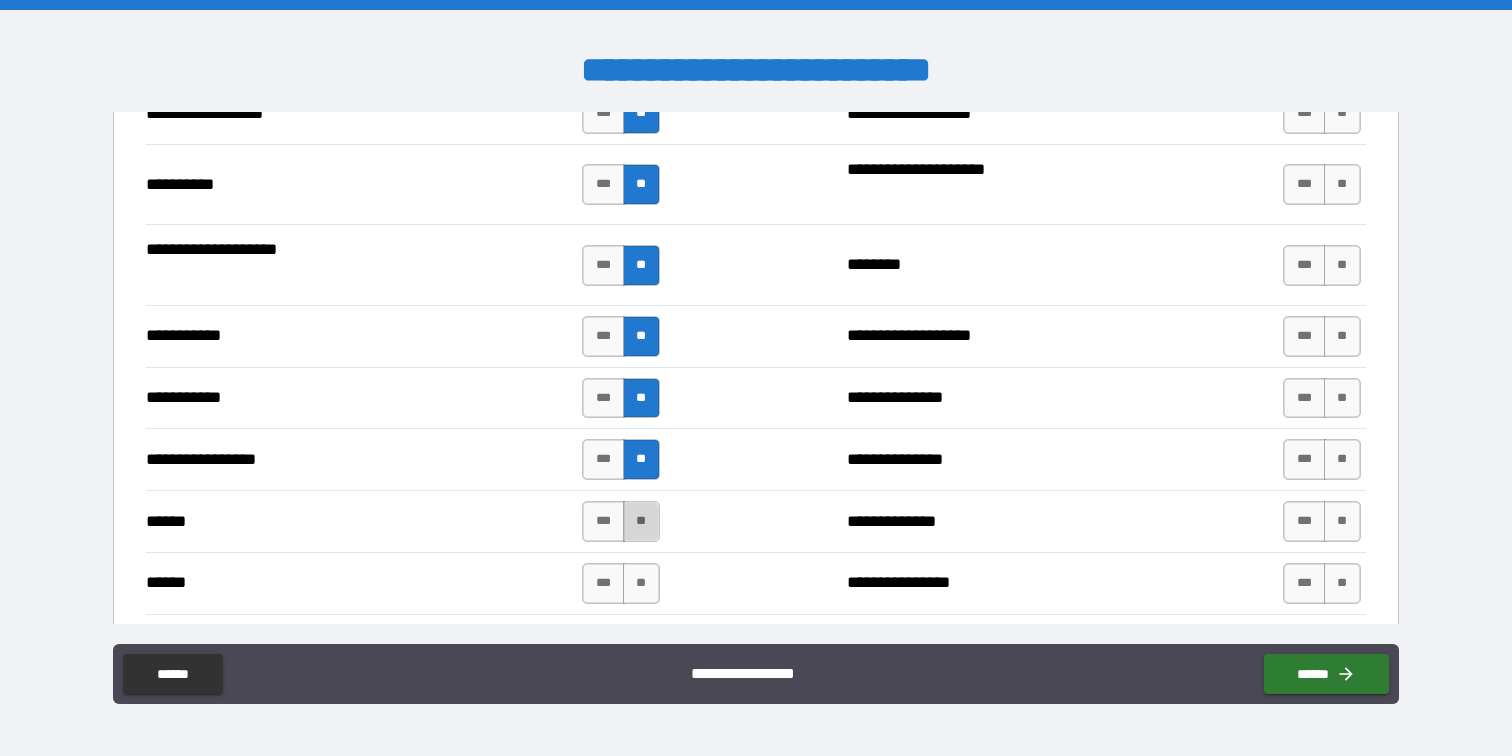 click on "**" at bounding box center (641, 521) 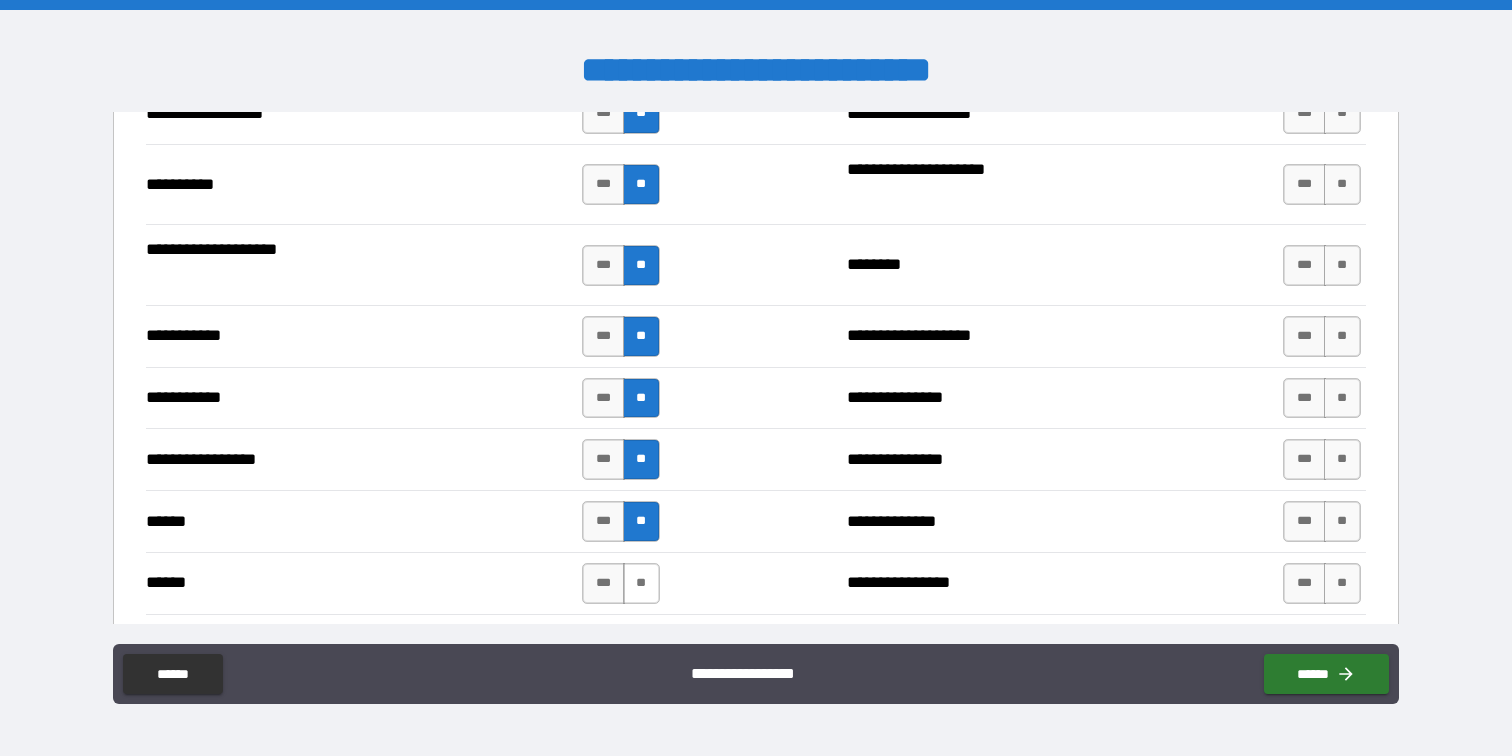 click on "**" at bounding box center [641, 583] 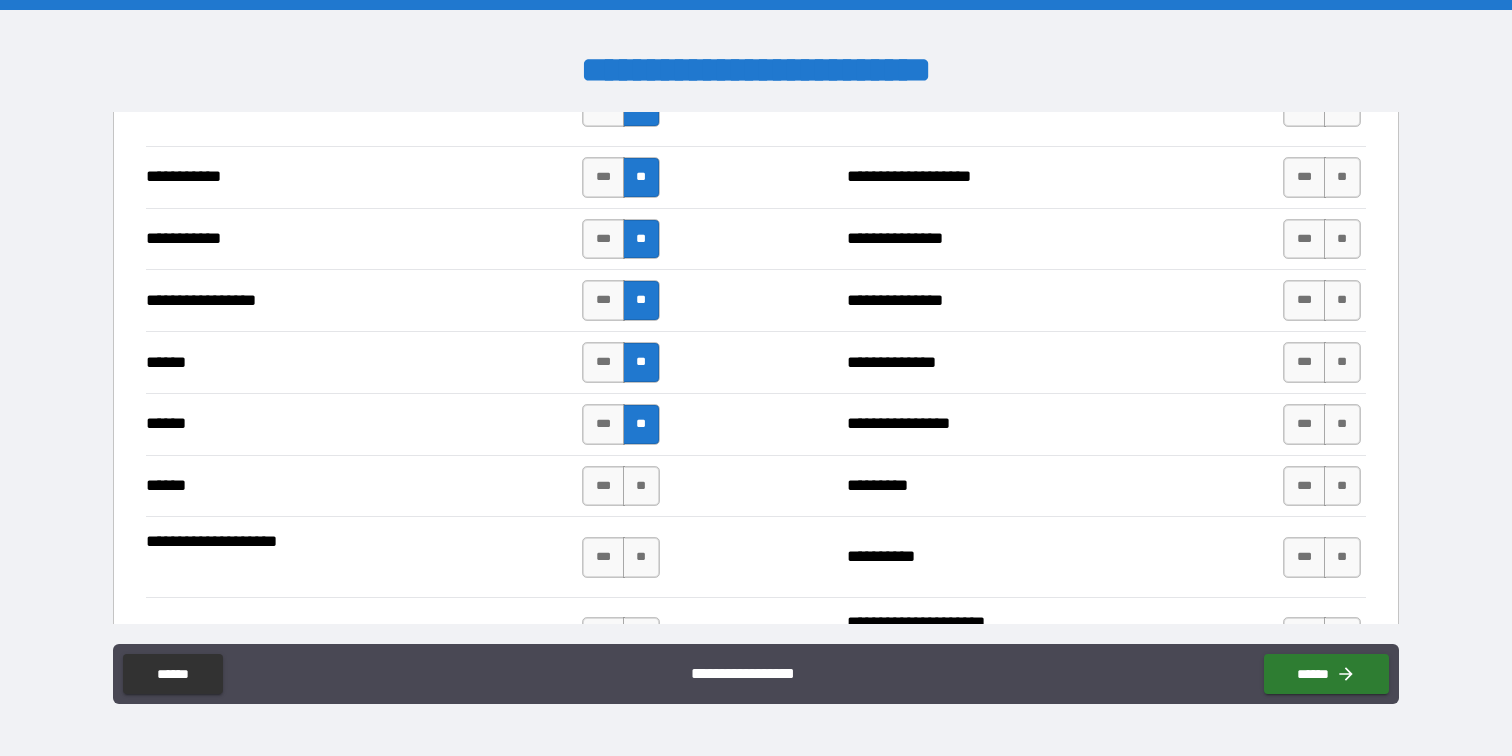 scroll, scrollTop: 2146, scrollLeft: 0, axis: vertical 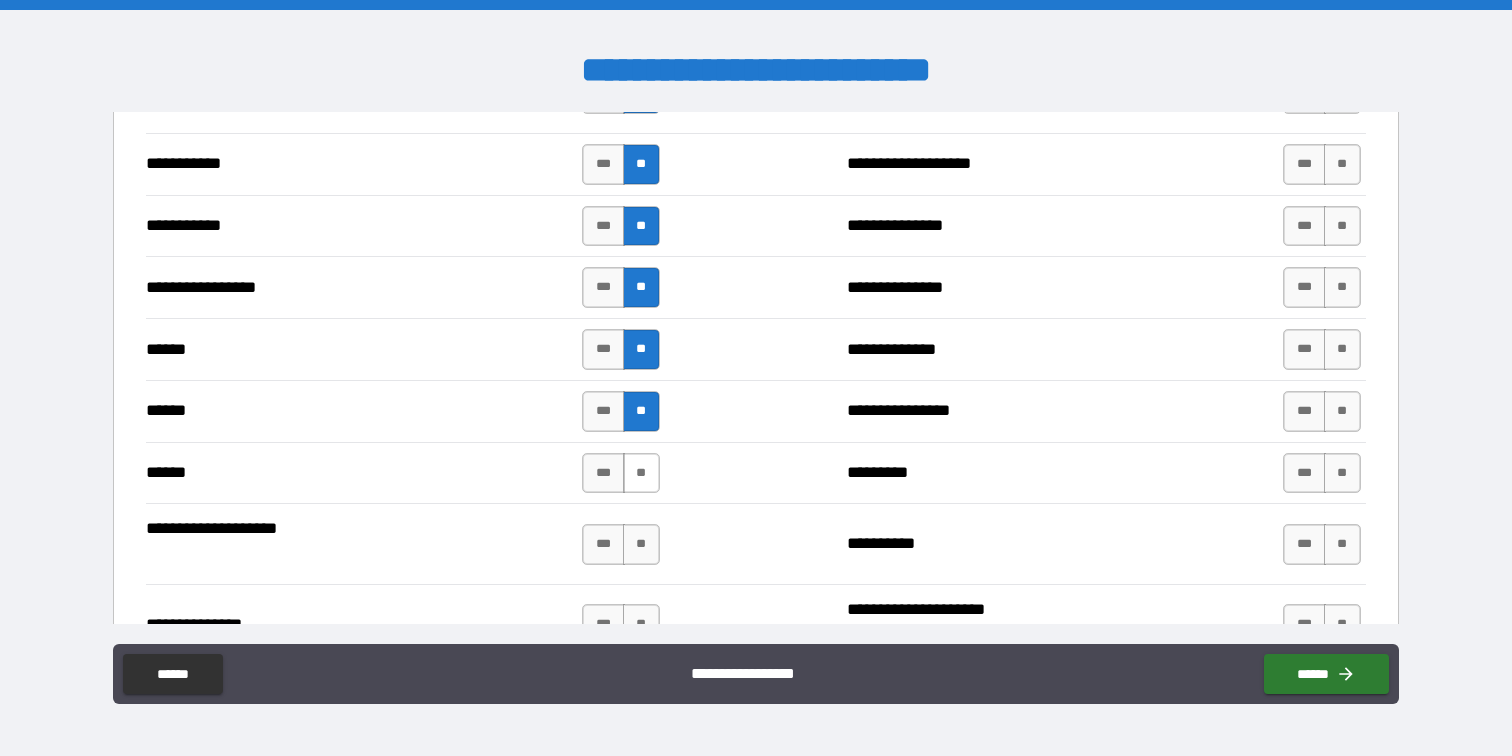 click on "**" at bounding box center [641, 473] 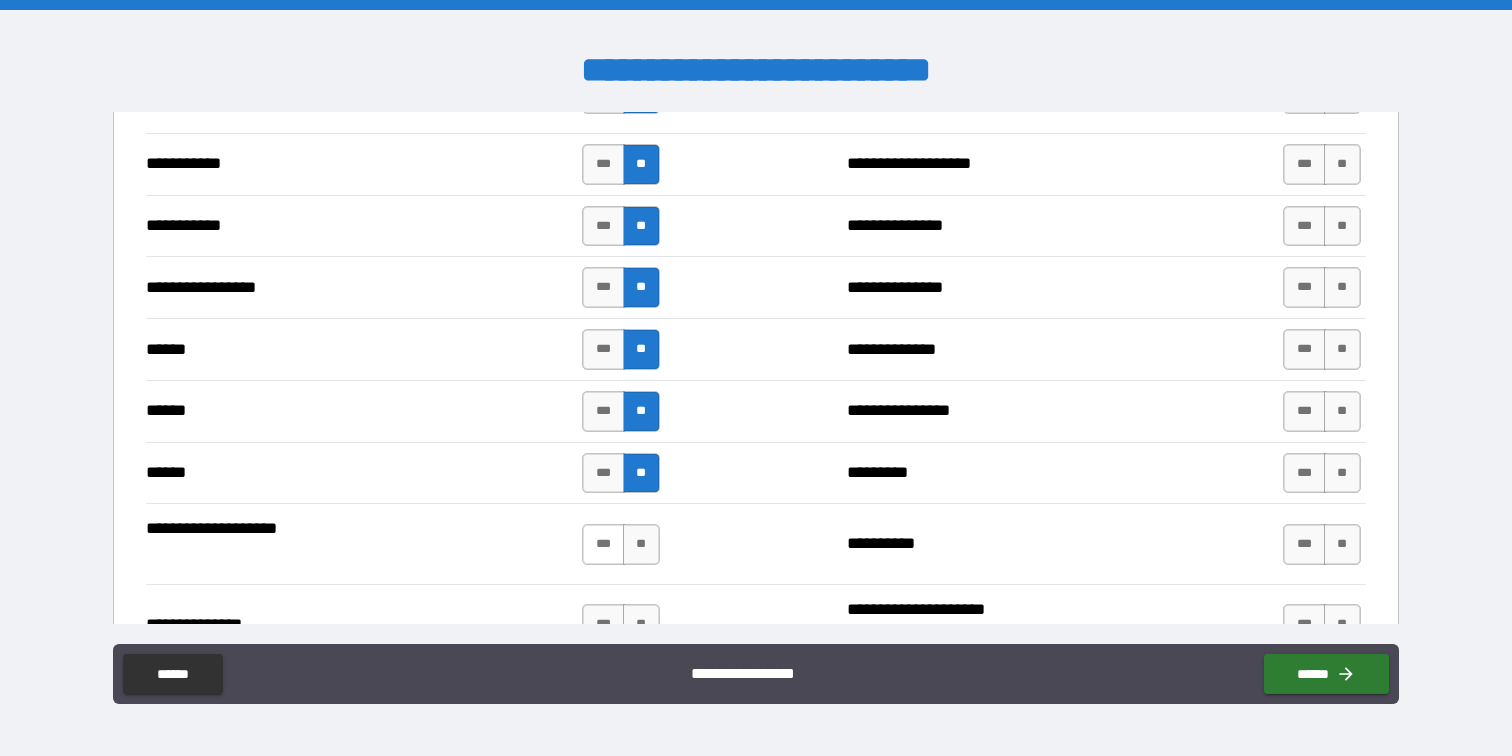 click on "***" at bounding box center [603, 544] 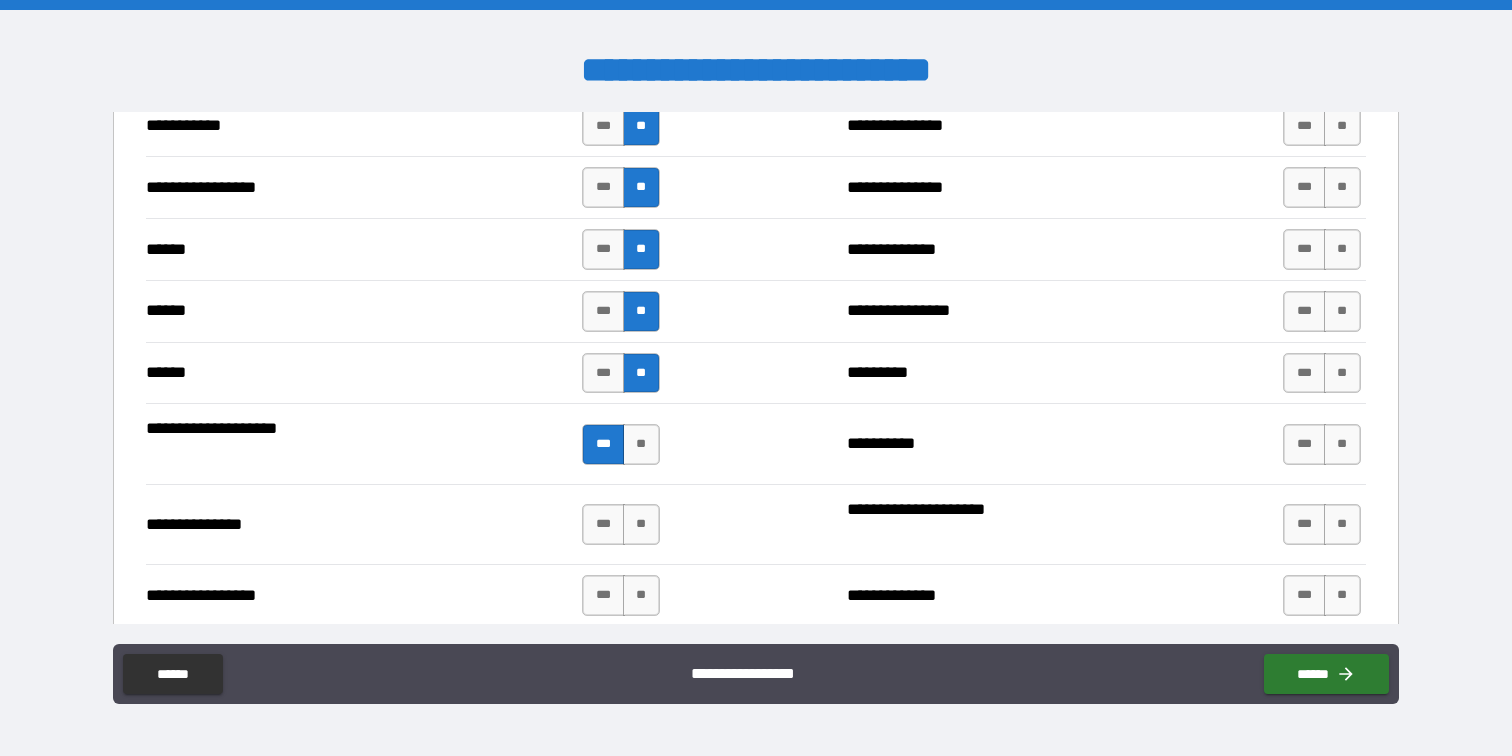scroll, scrollTop: 2252, scrollLeft: 0, axis: vertical 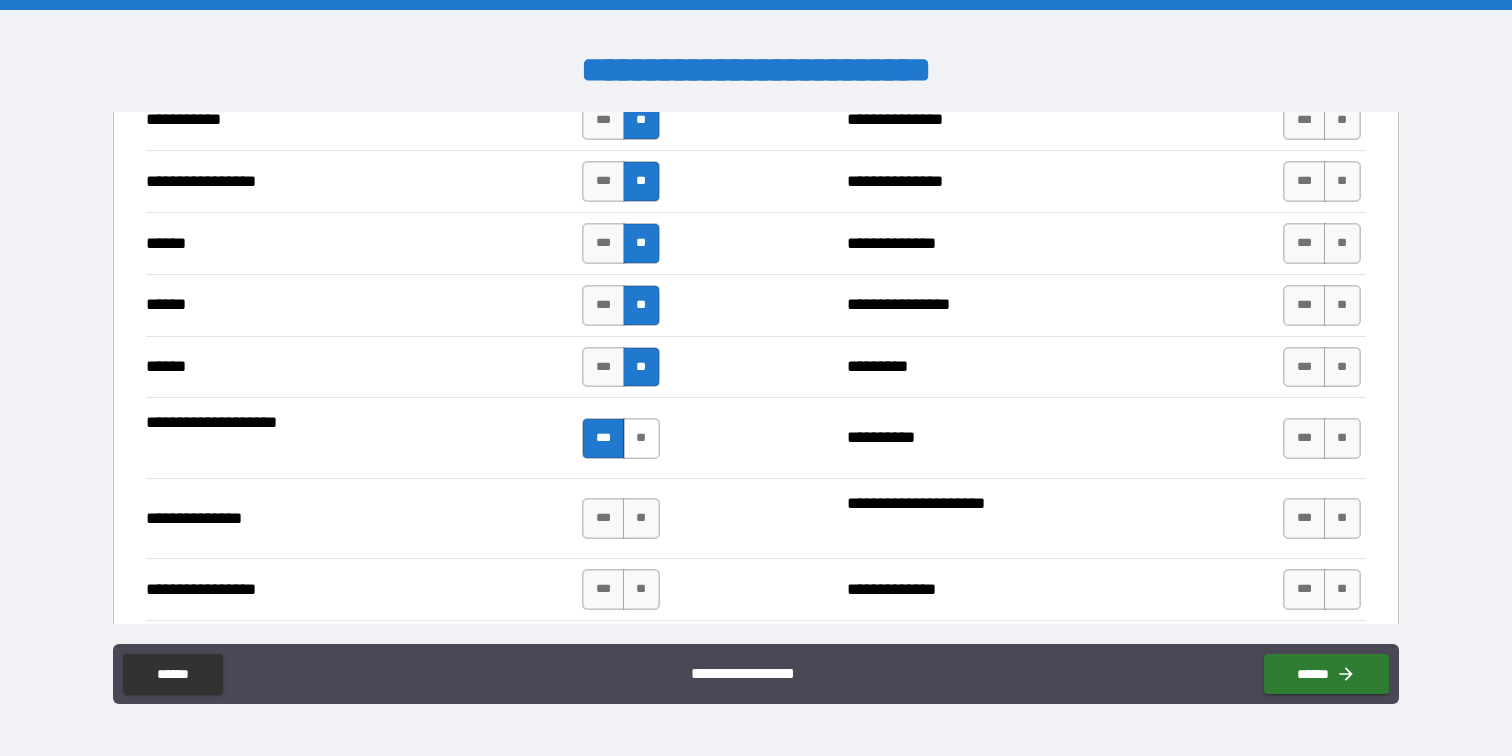 click on "**" at bounding box center [641, 438] 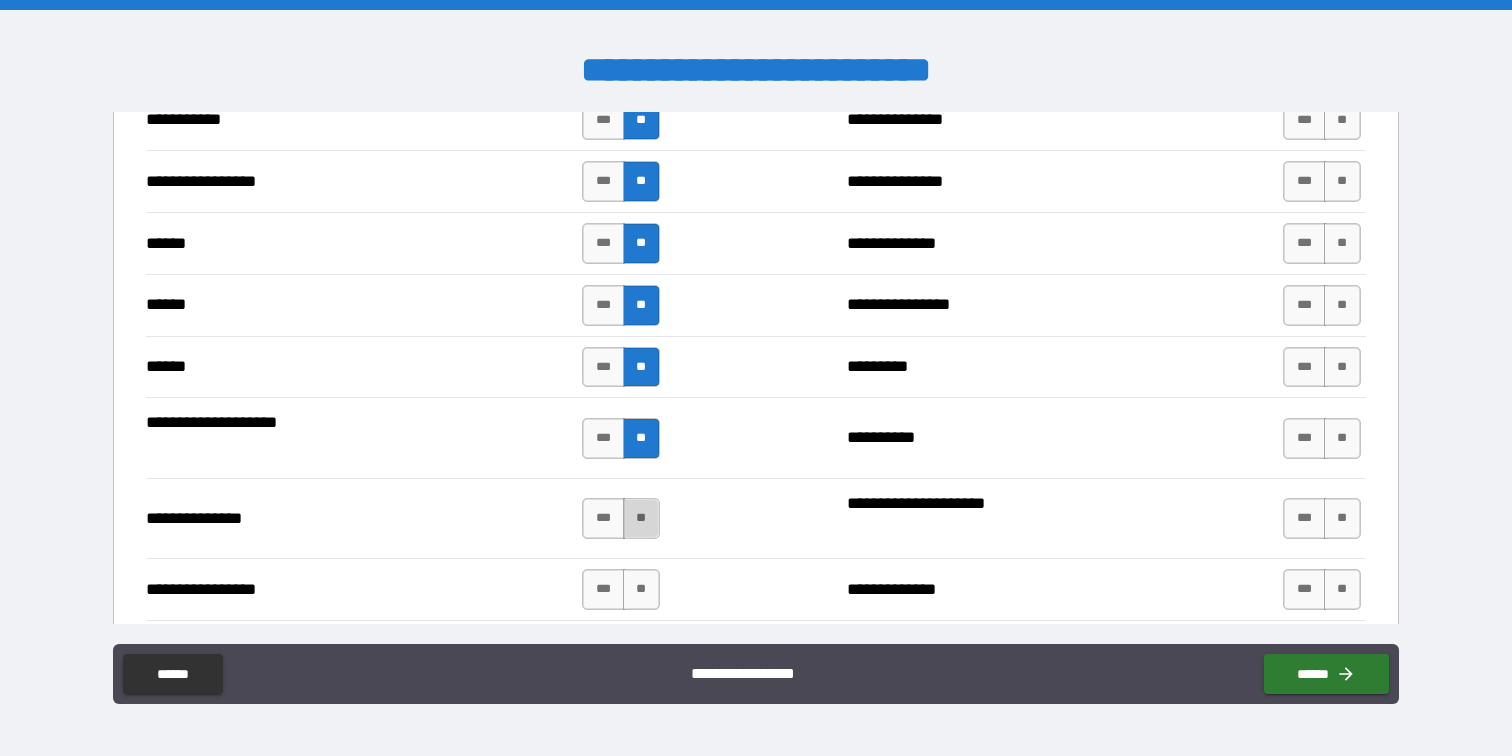 click on "**" at bounding box center [641, 518] 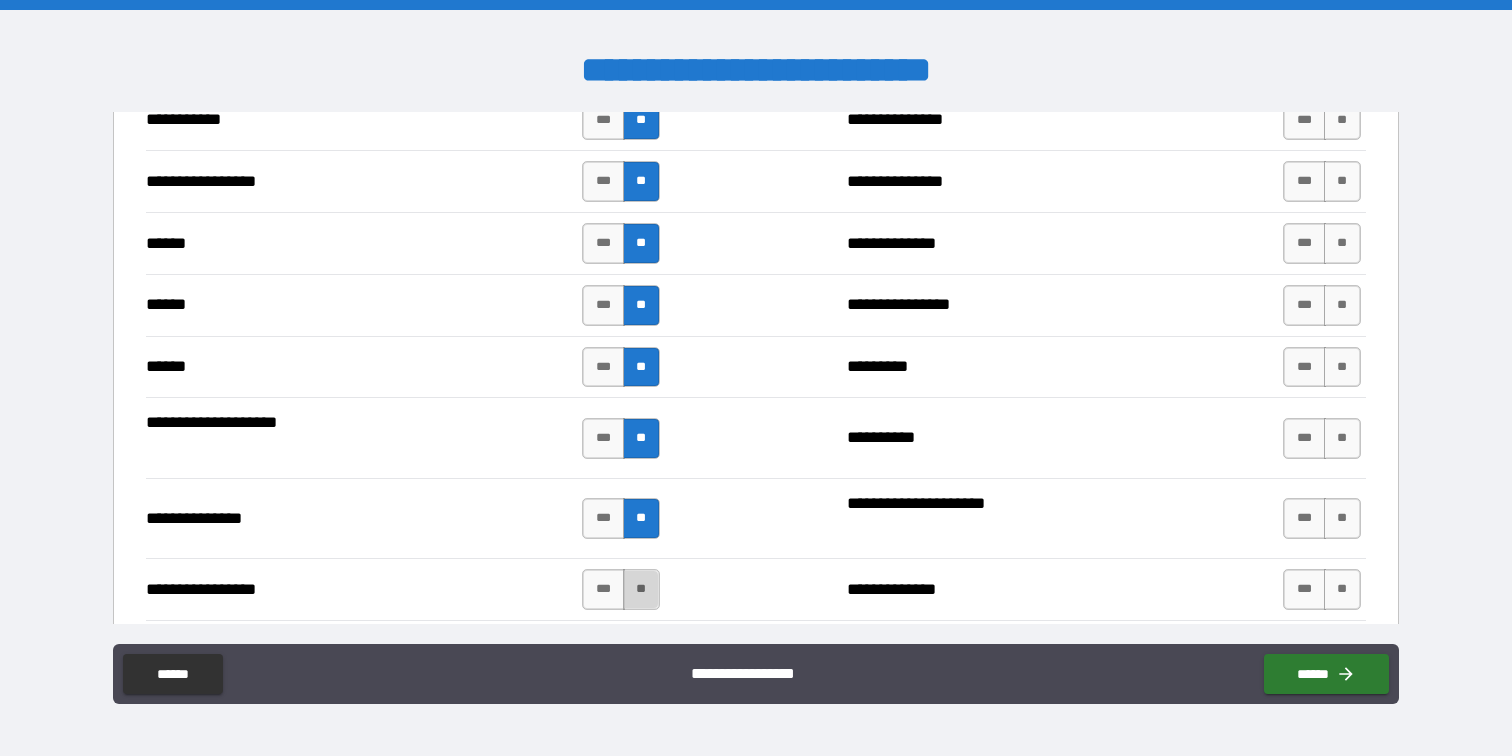 click on "**" at bounding box center (641, 589) 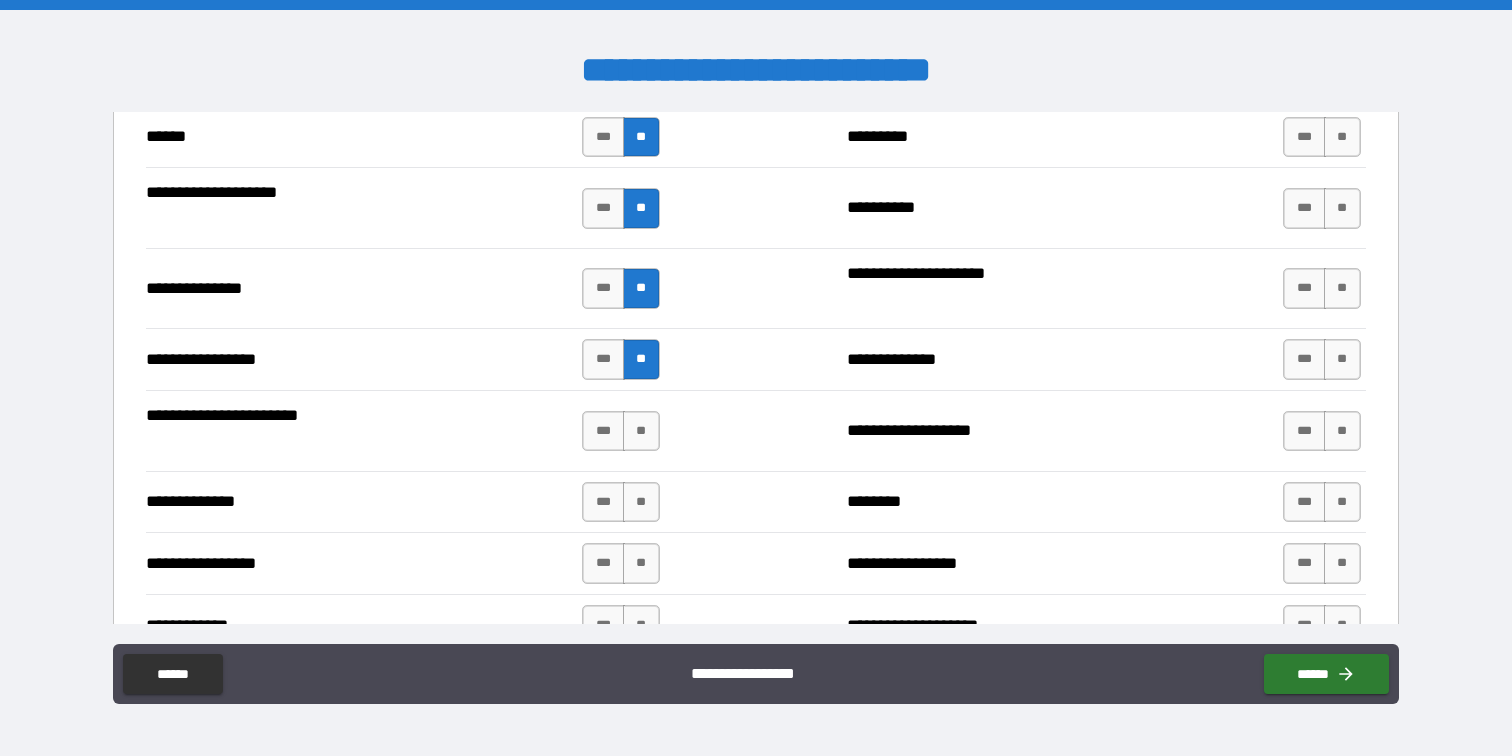 scroll, scrollTop: 2507, scrollLeft: 0, axis: vertical 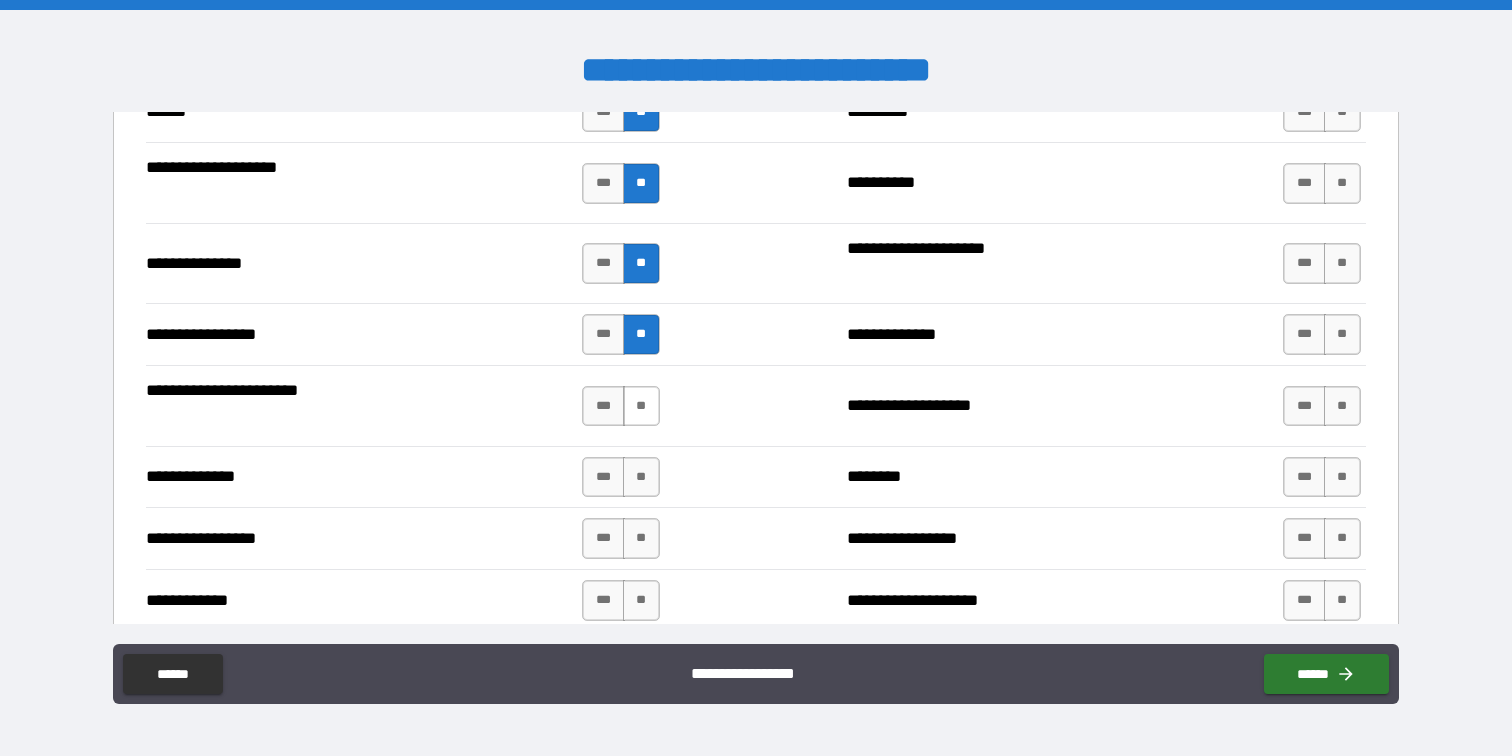 click on "**" at bounding box center (641, 406) 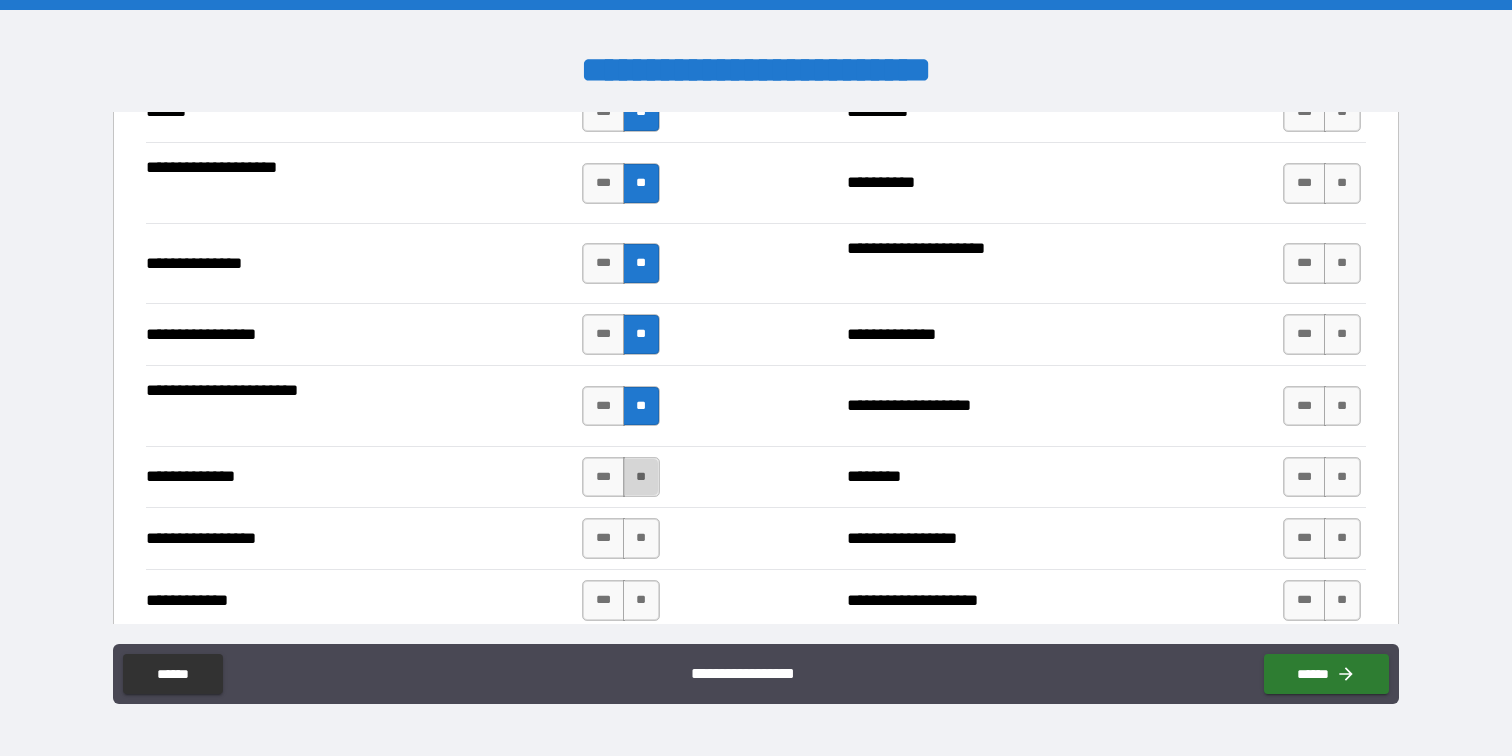 click on "**" at bounding box center [641, 477] 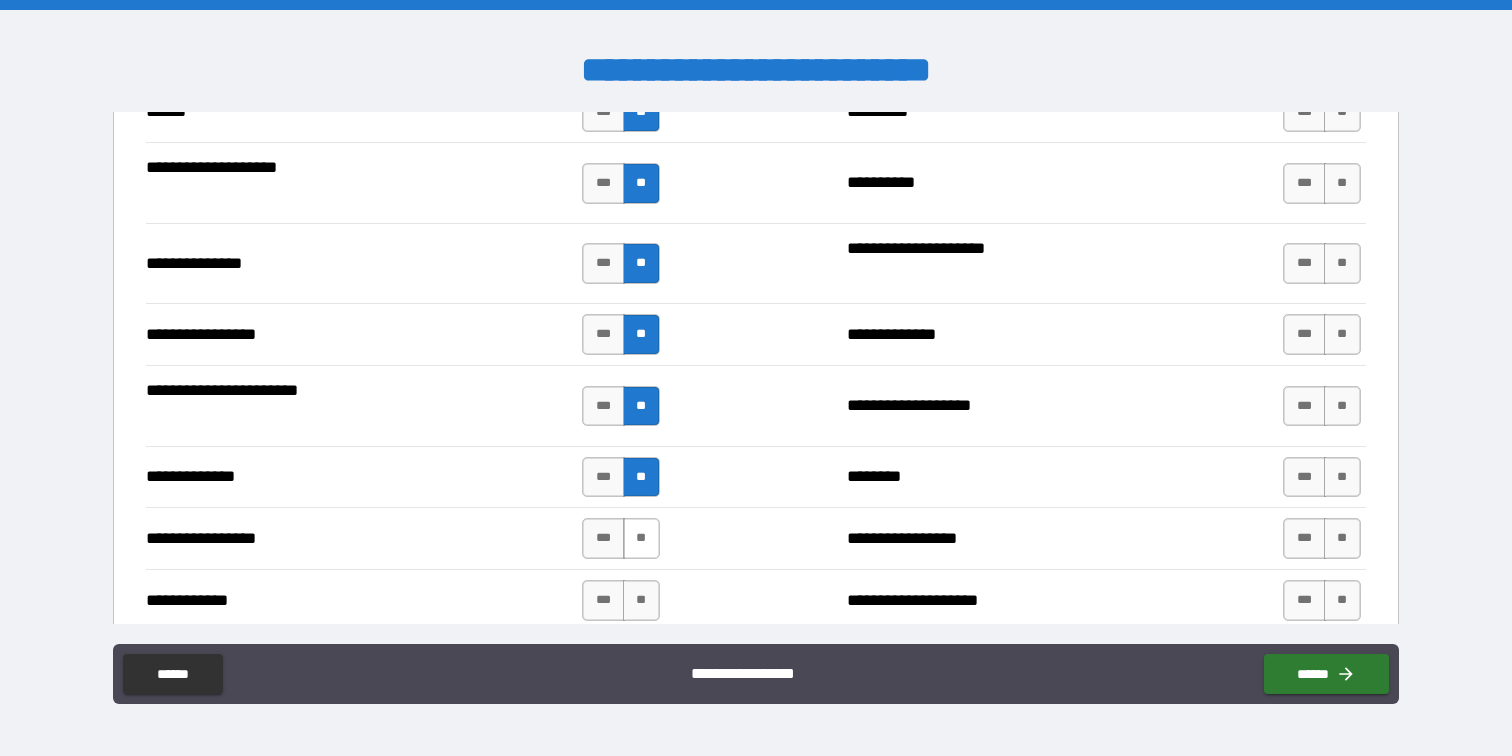 click on "**" at bounding box center [641, 538] 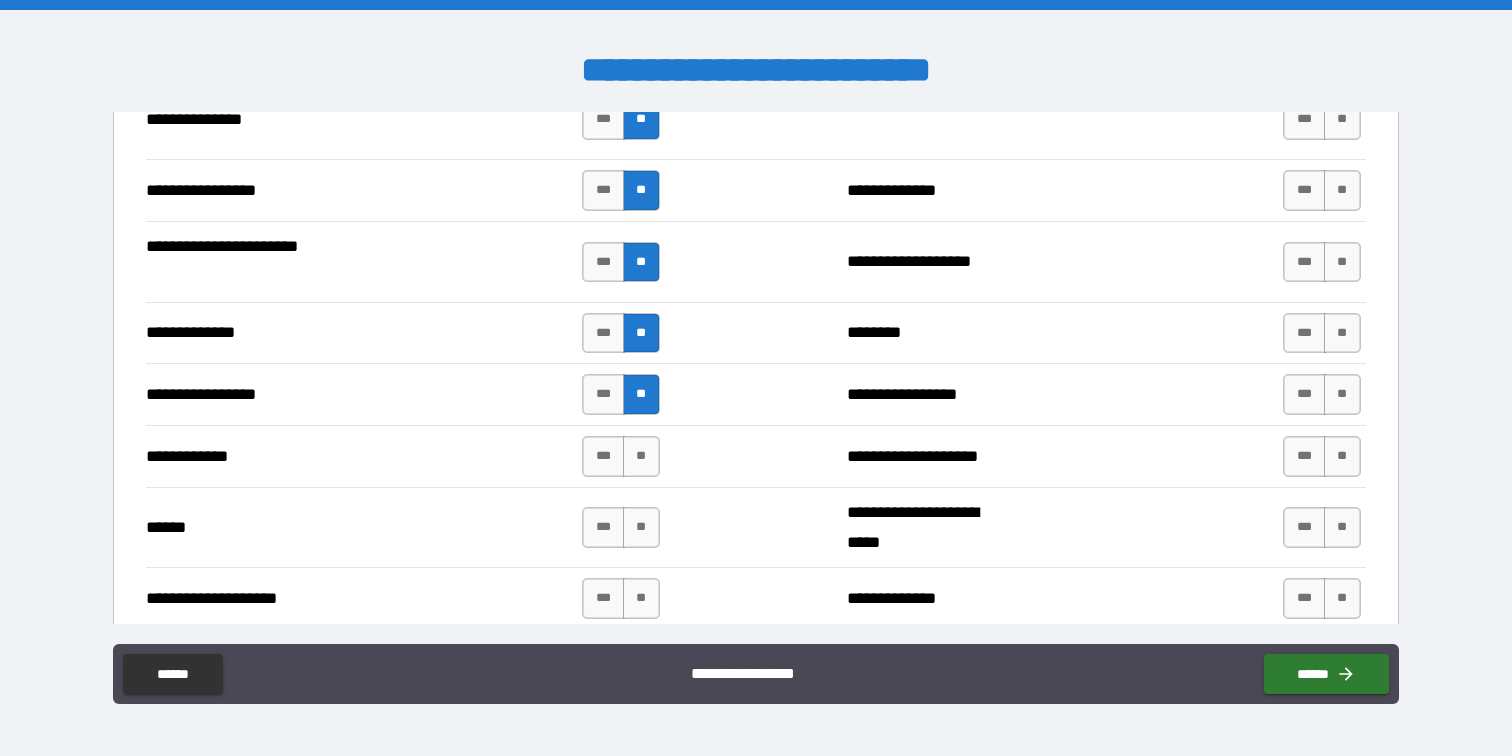scroll, scrollTop: 2654, scrollLeft: 0, axis: vertical 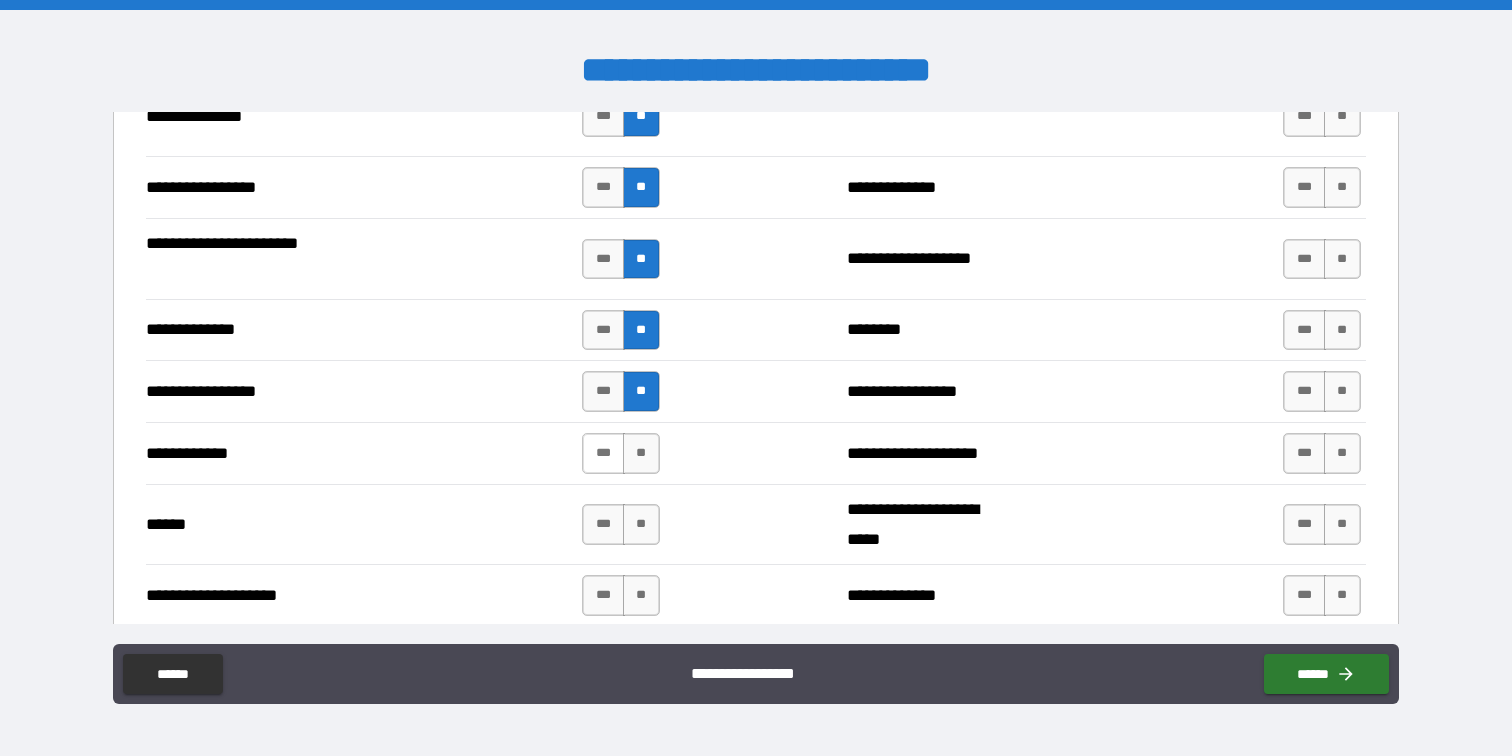 click on "***" at bounding box center [603, 453] 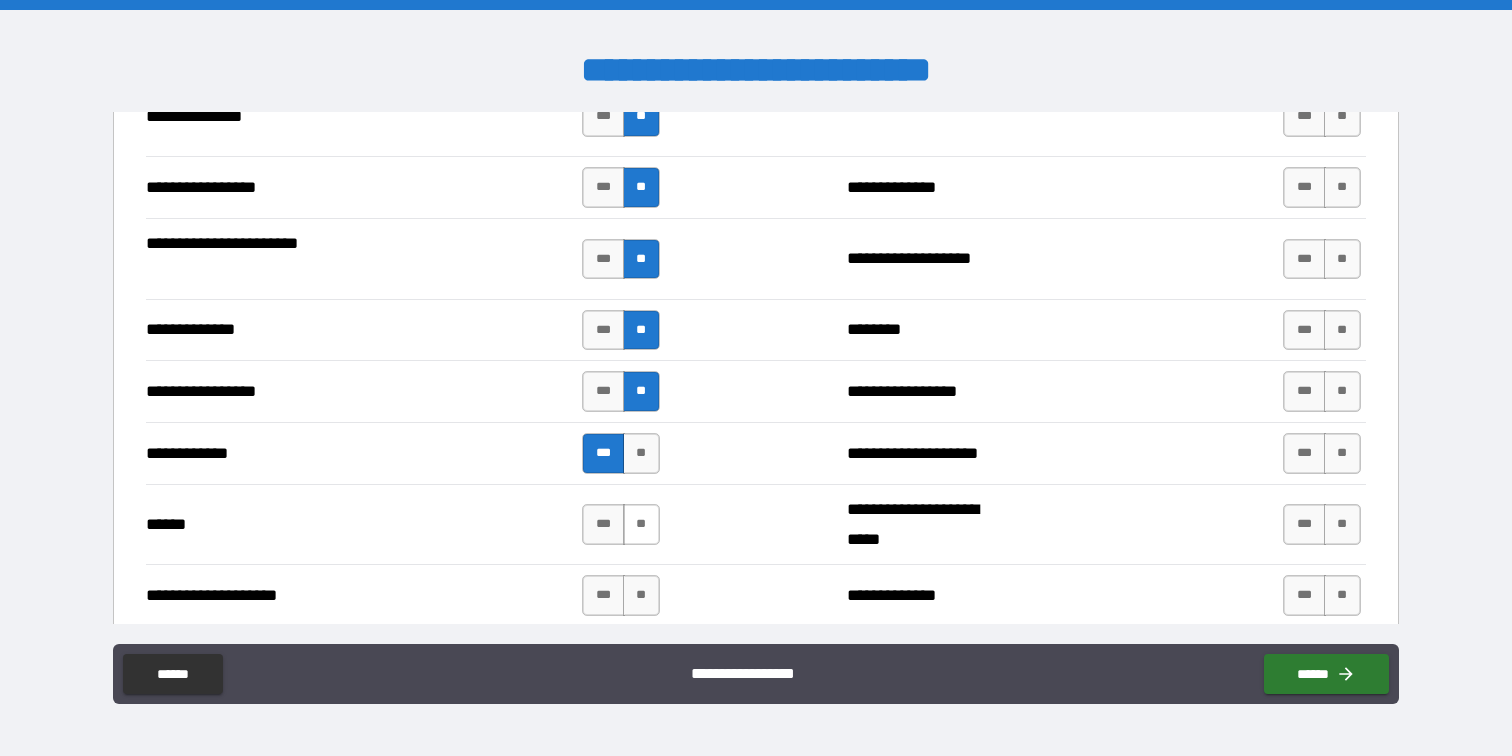 click on "**" at bounding box center [641, 524] 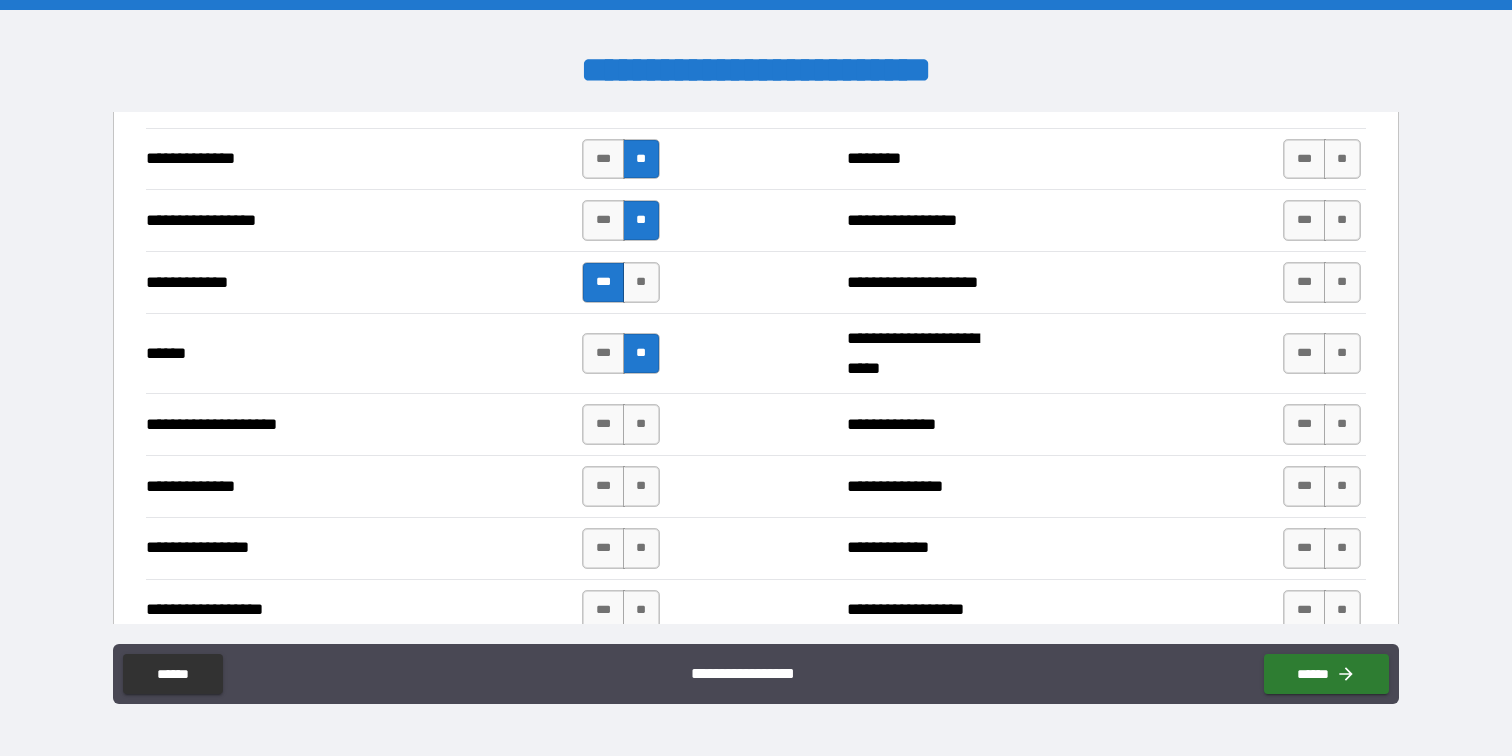 scroll, scrollTop: 2831, scrollLeft: 0, axis: vertical 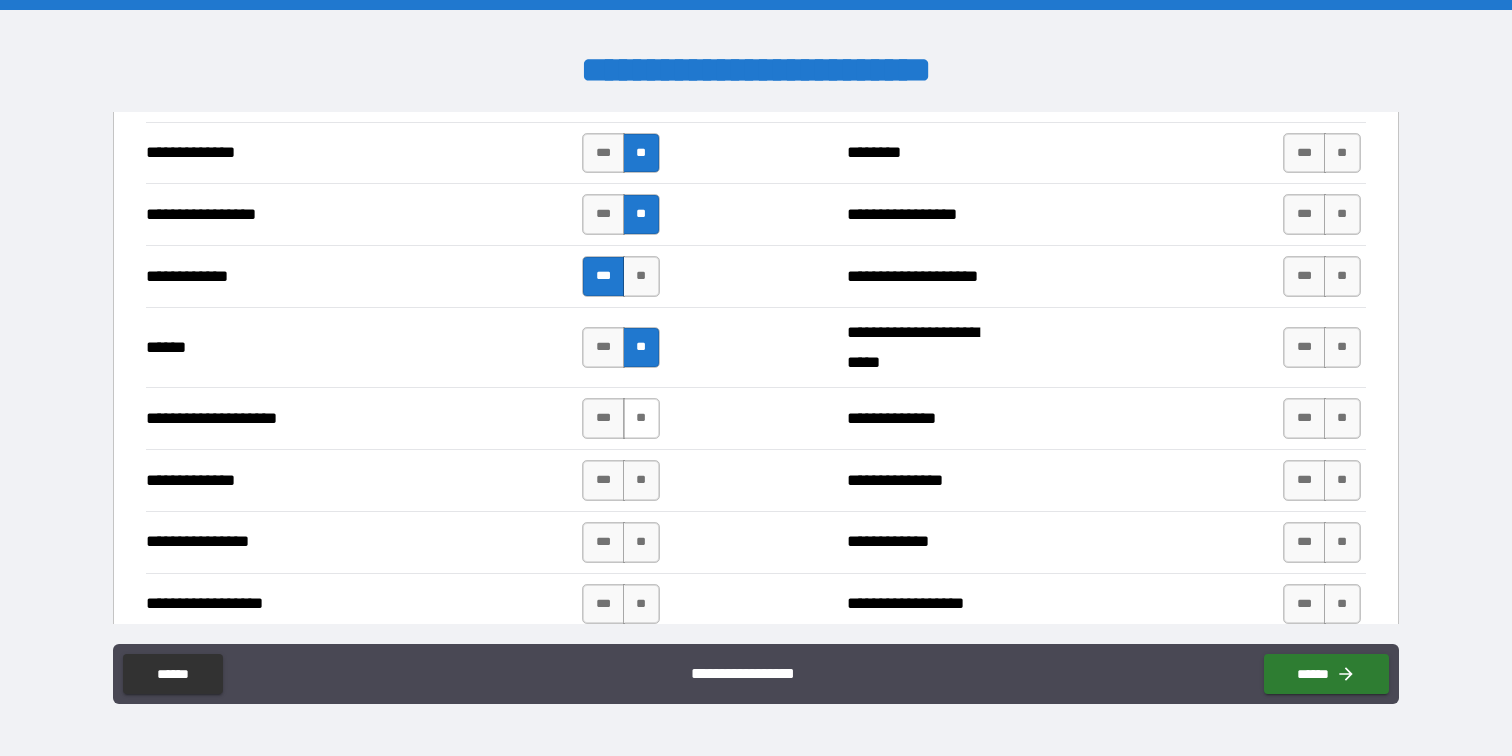 click on "**" at bounding box center (641, 418) 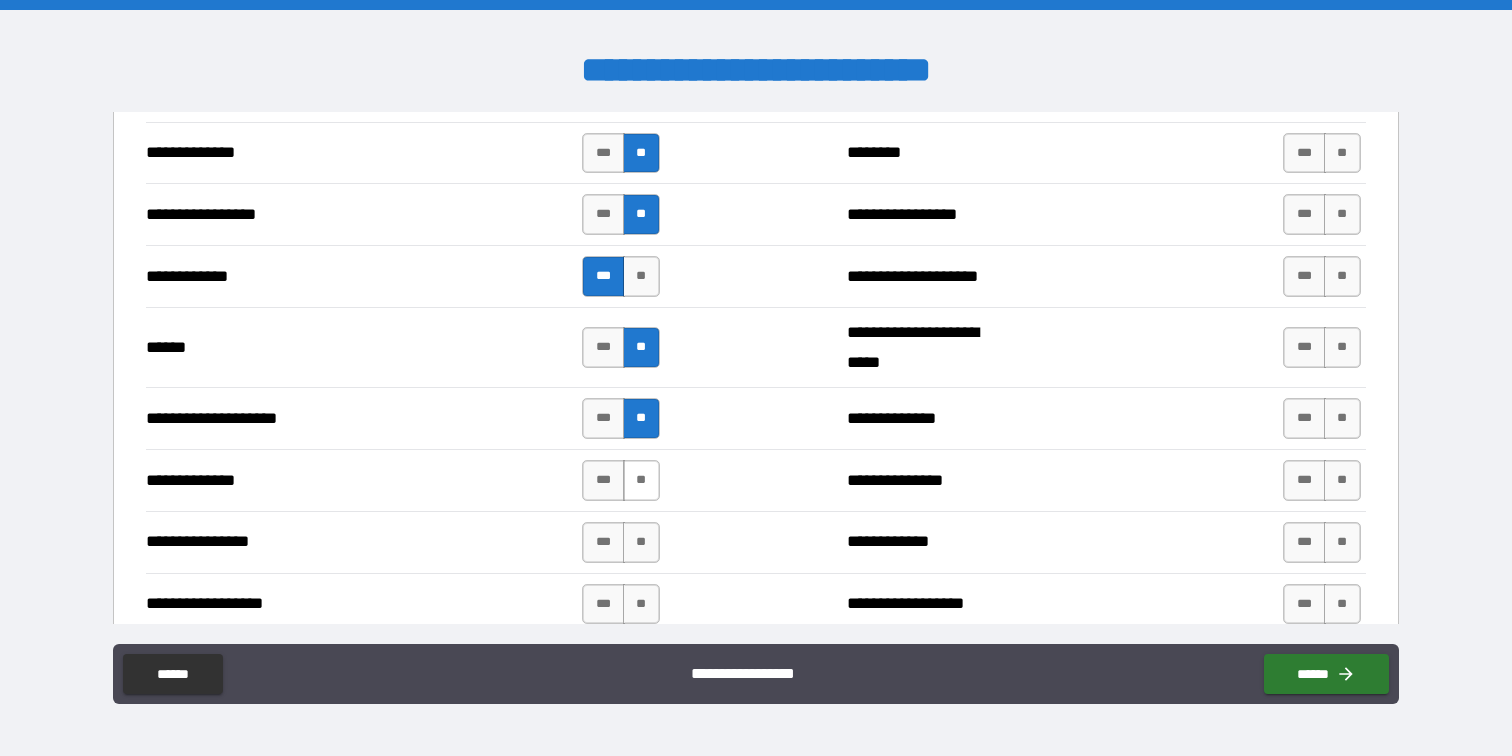click on "**" at bounding box center [641, 480] 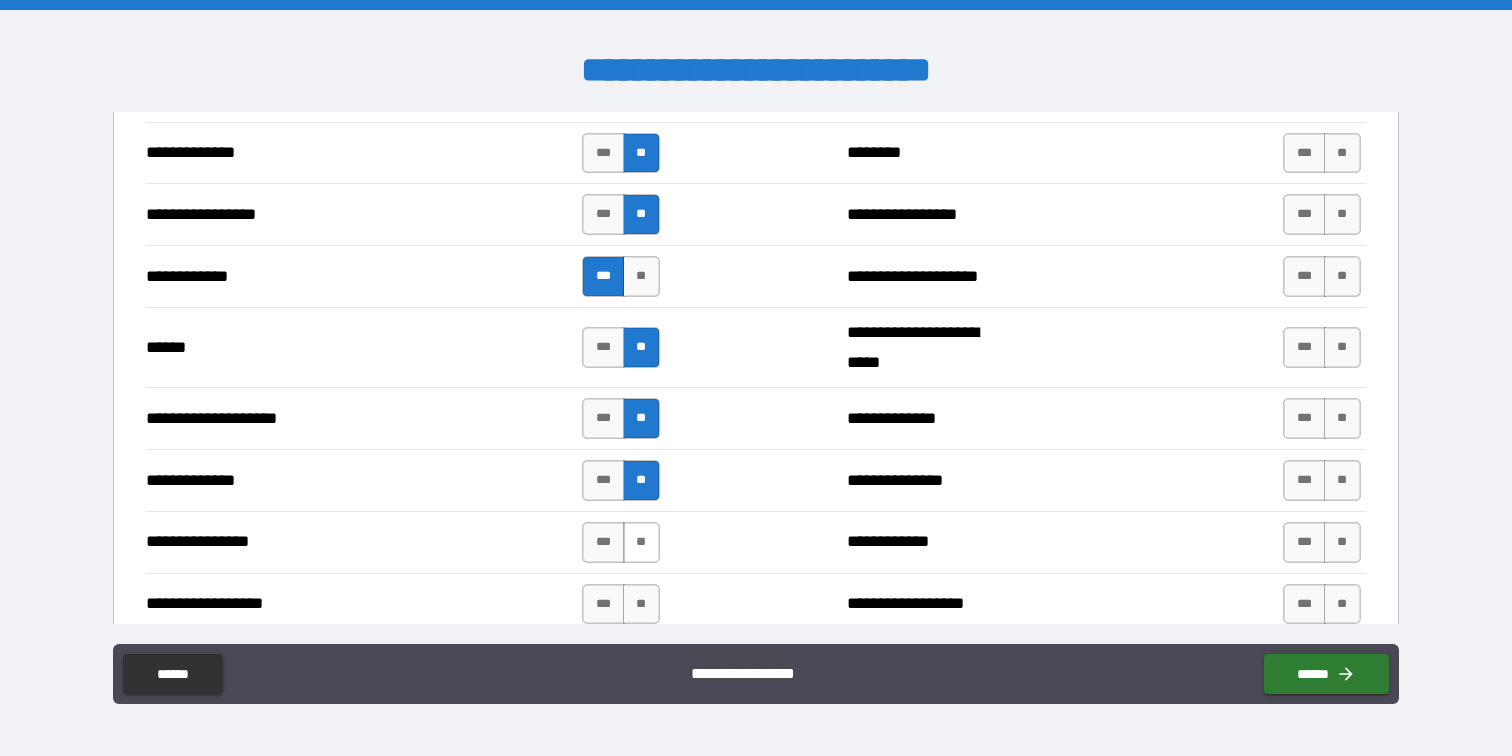 click on "**" at bounding box center [641, 542] 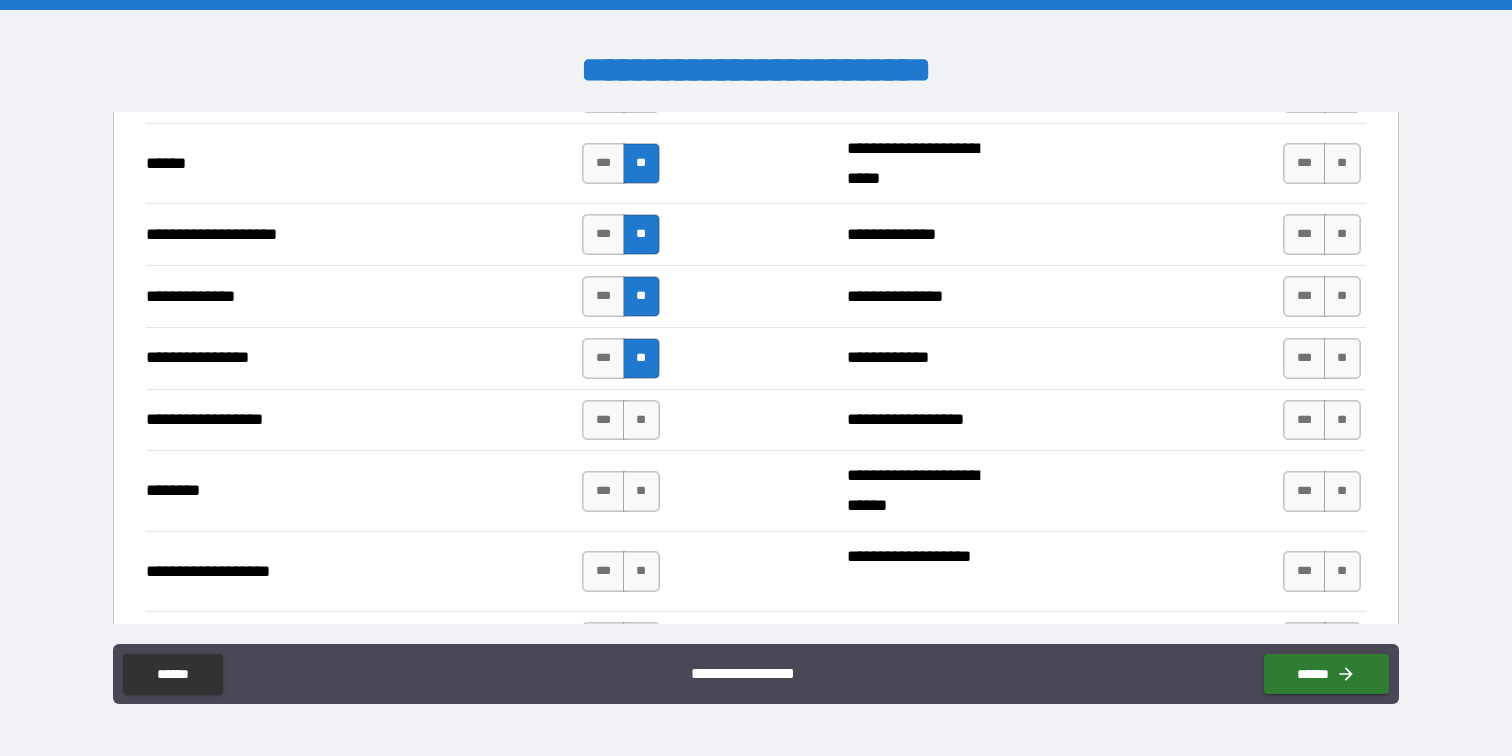 scroll, scrollTop: 3030, scrollLeft: 0, axis: vertical 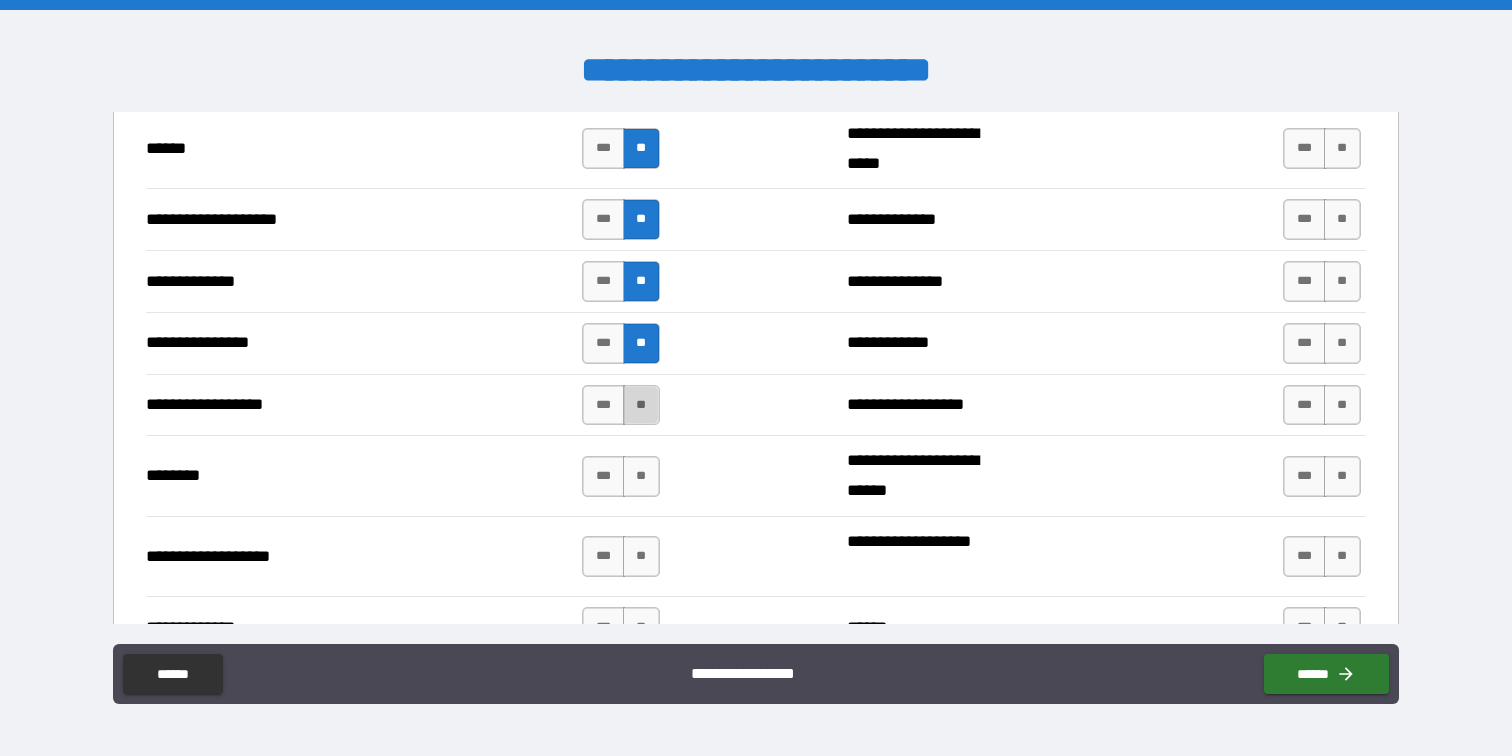 click on "**" at bounding box center (641, 405) 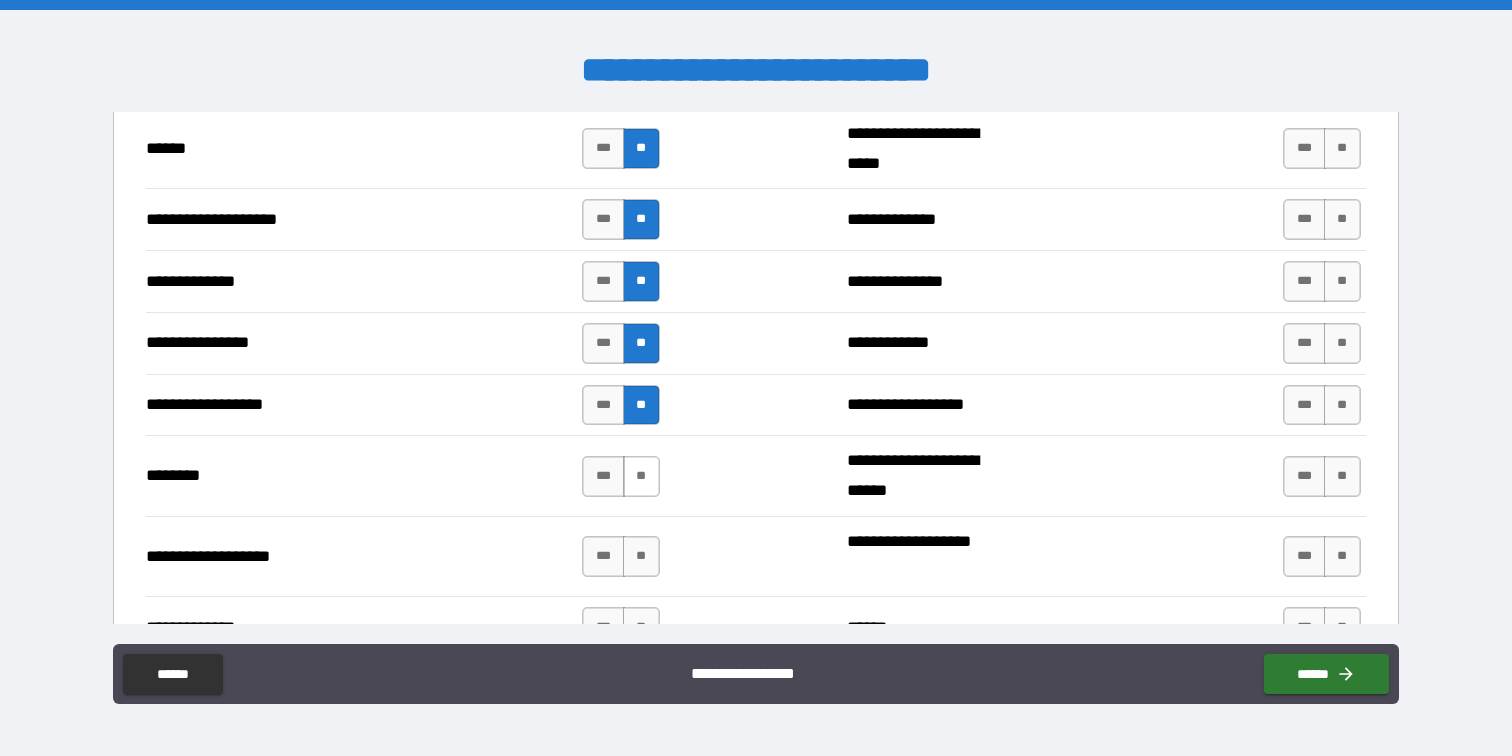 click on "**" at bounding box center [641, 476] 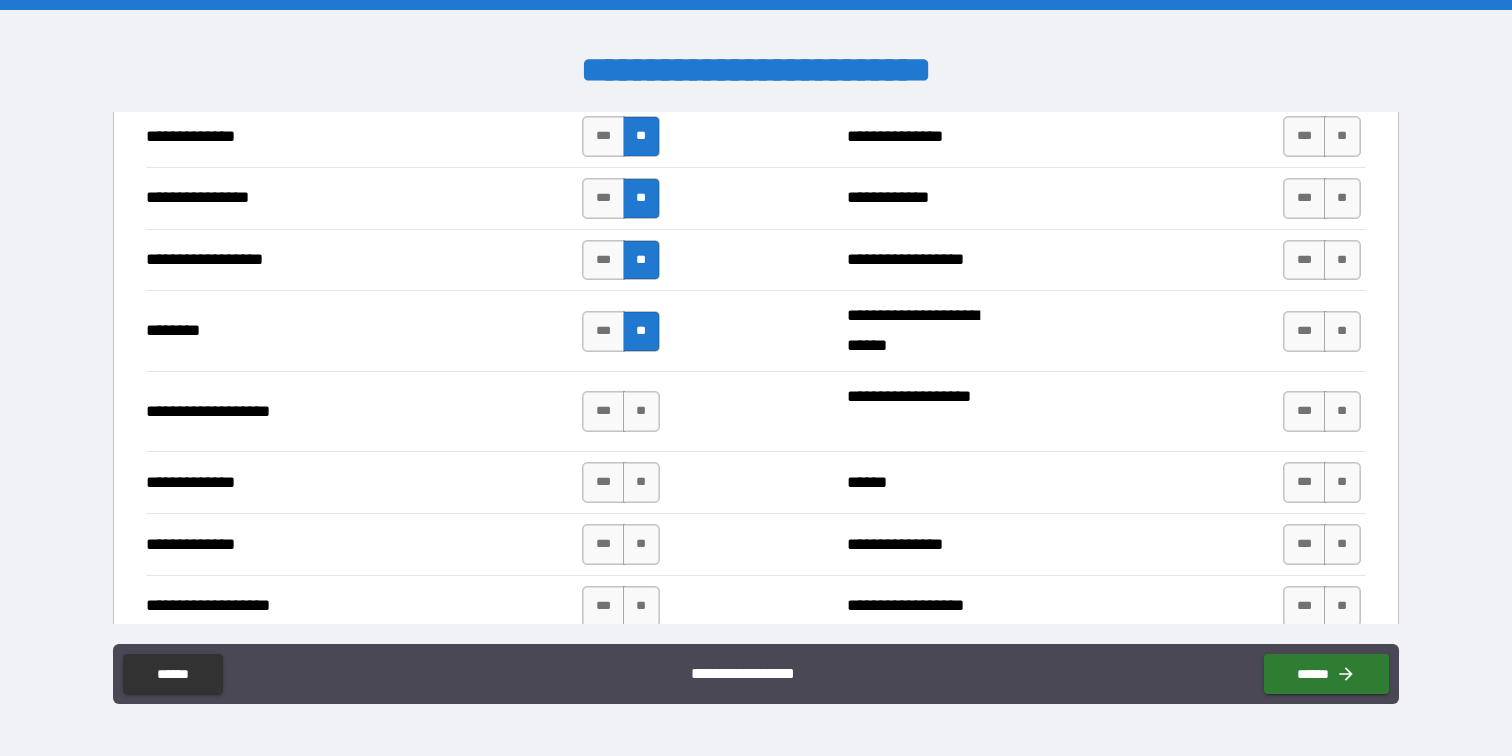 scroll, scrollTop: 3186, scrollLeft: 0, axis: vertical 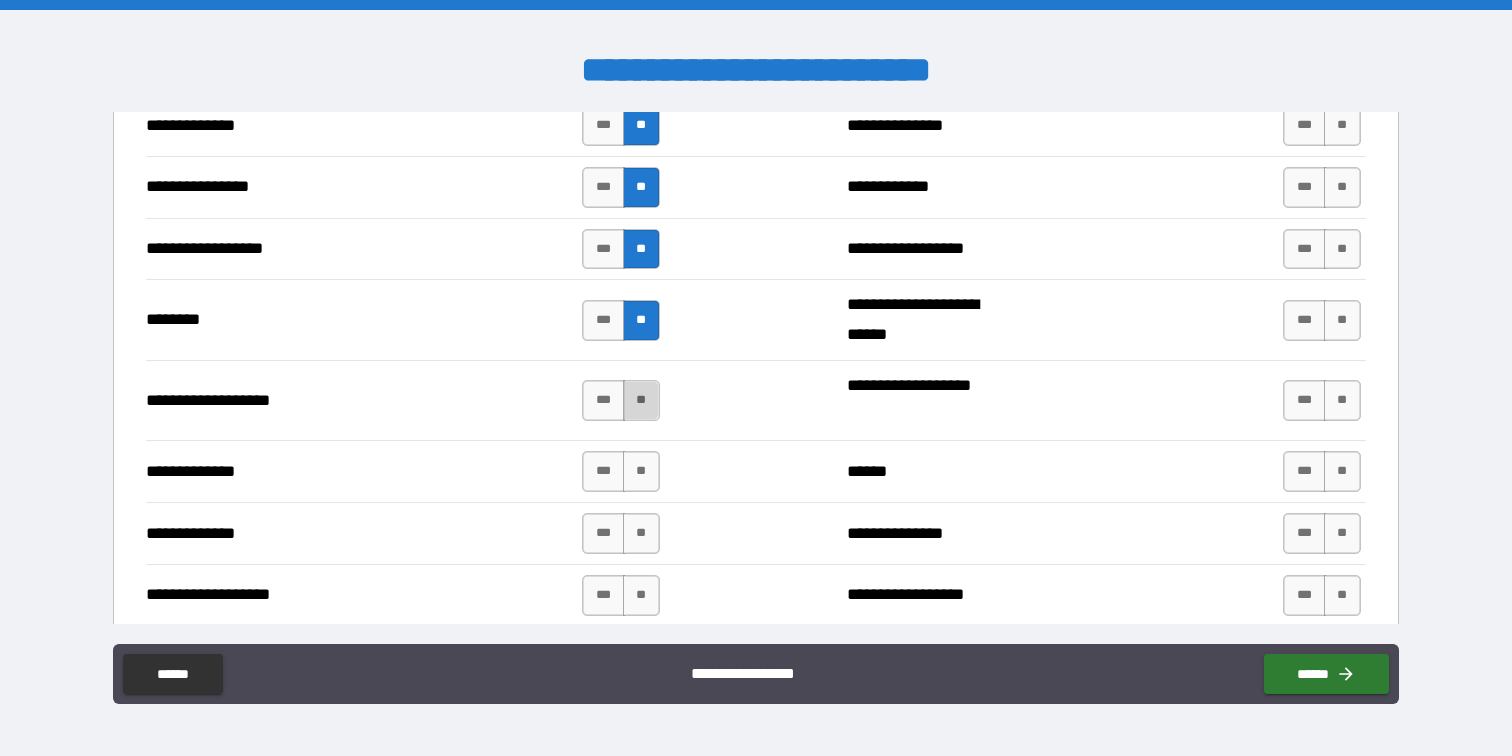 click on "**" at bounding box center [641, 400] 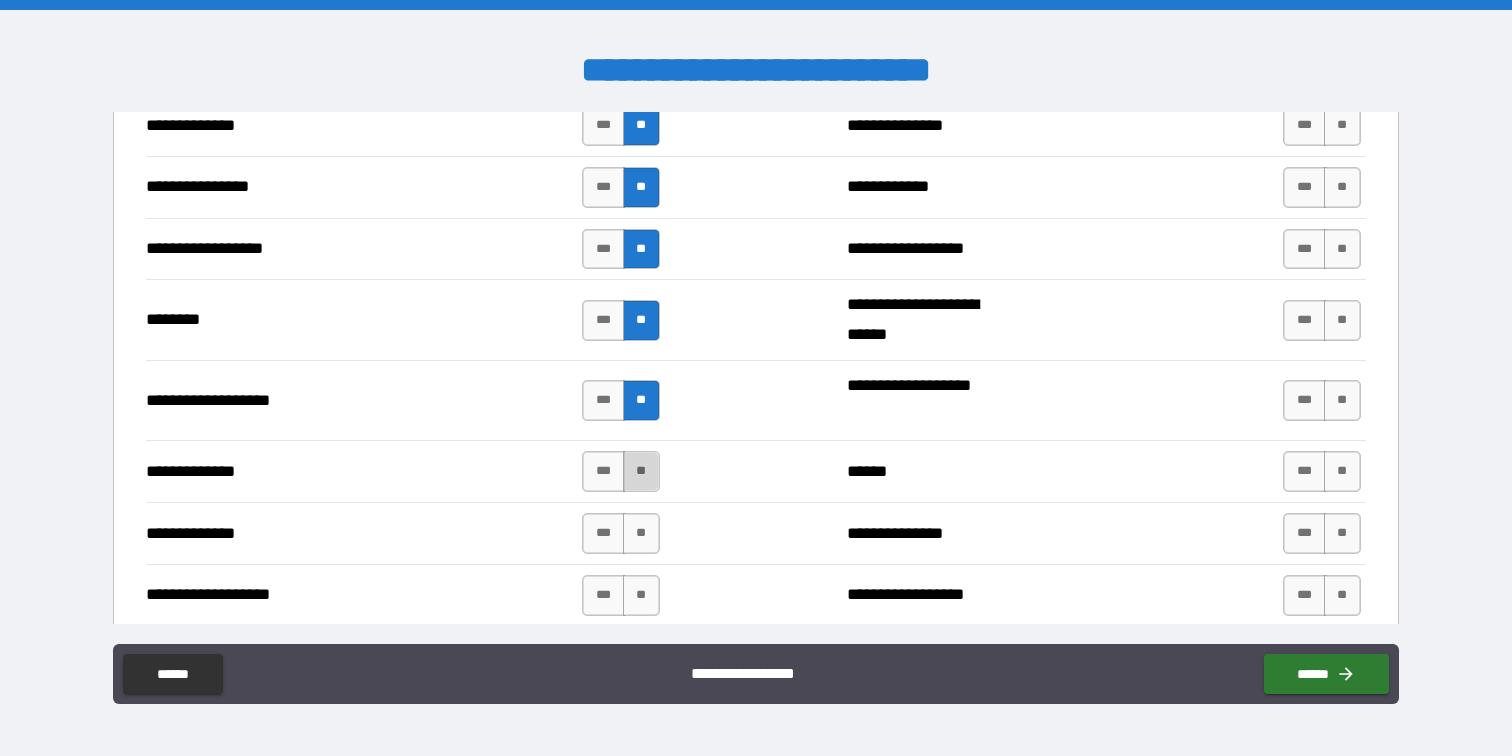 click on "**" at bounding box center [641, 471] 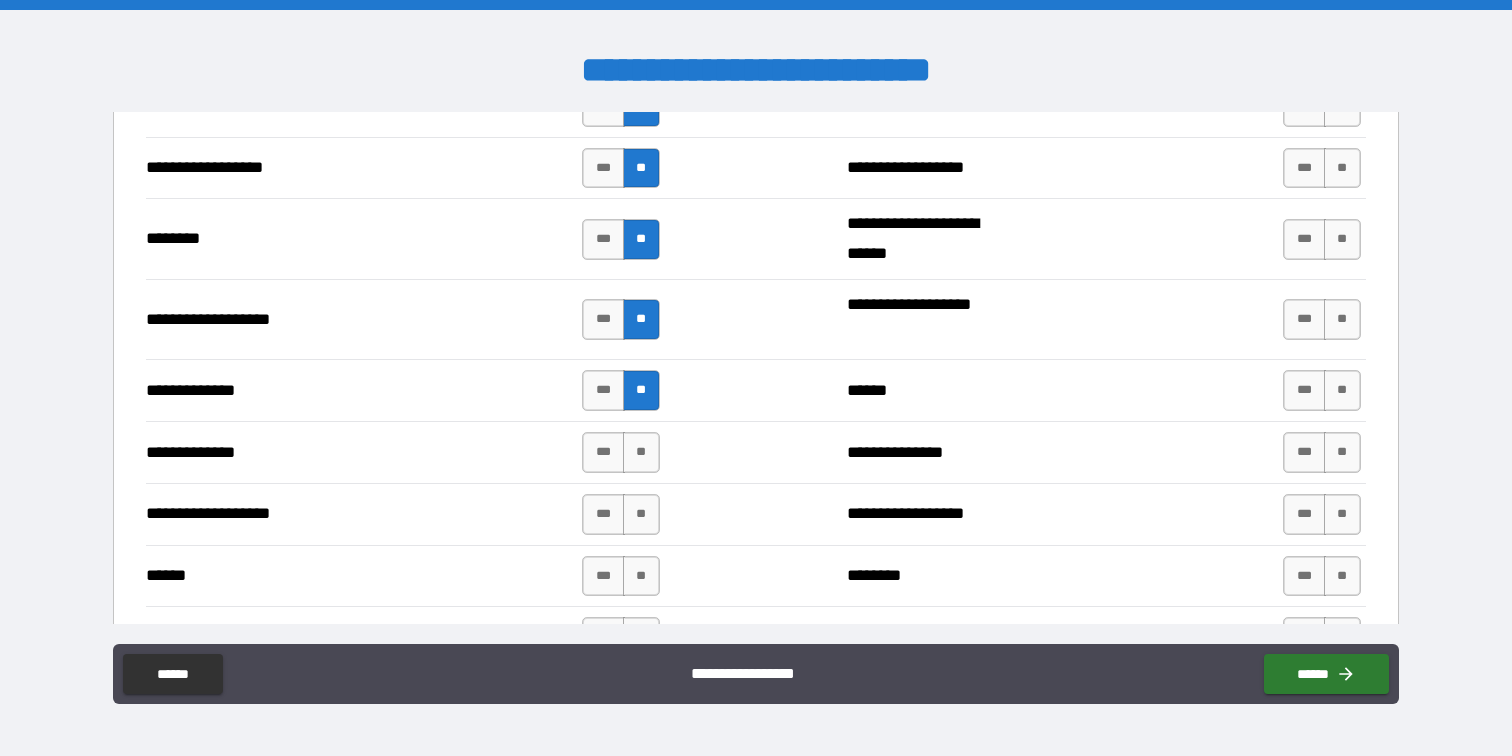 scroll, scrollTop: 3297, scrollLeft: 0, axis: vertical 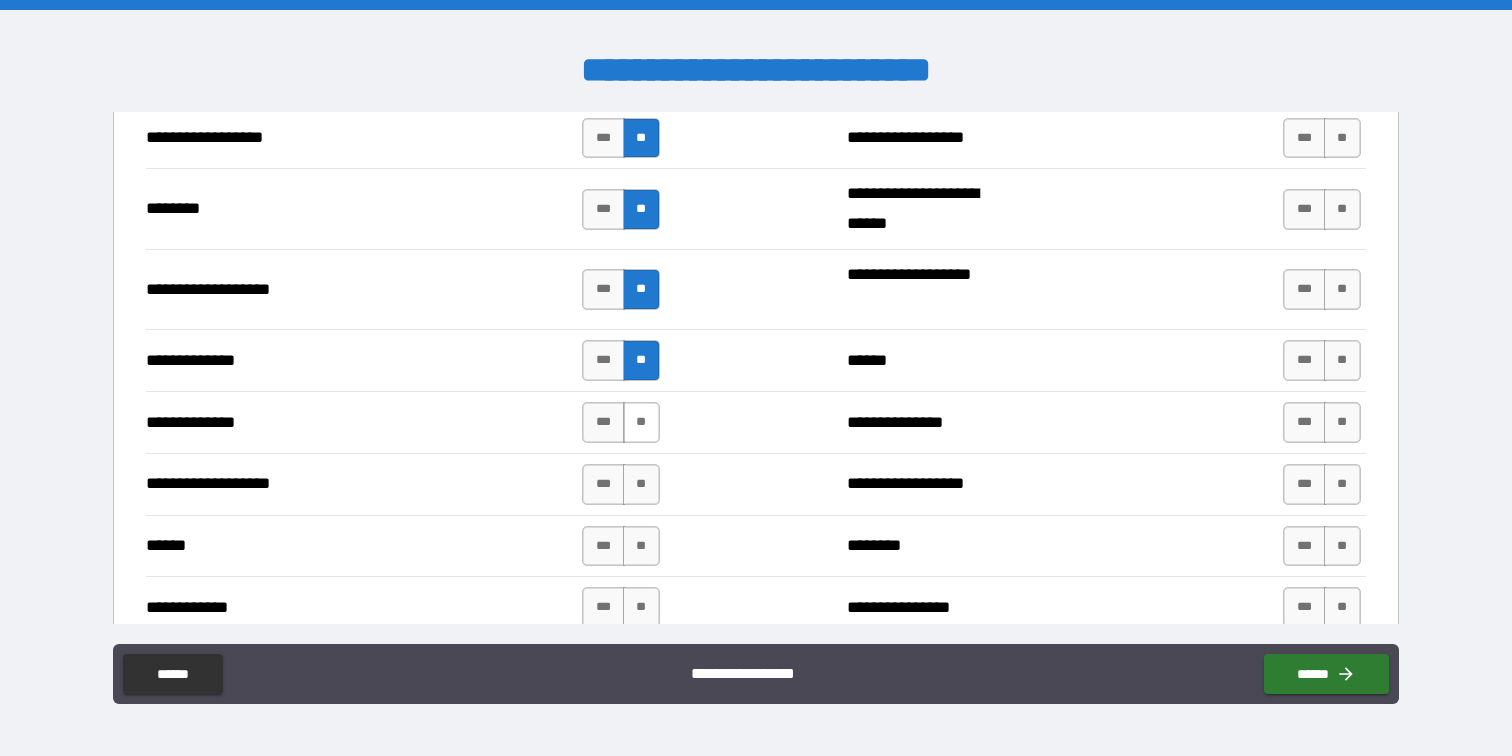 click on "**" at bounding box center [641, 422] 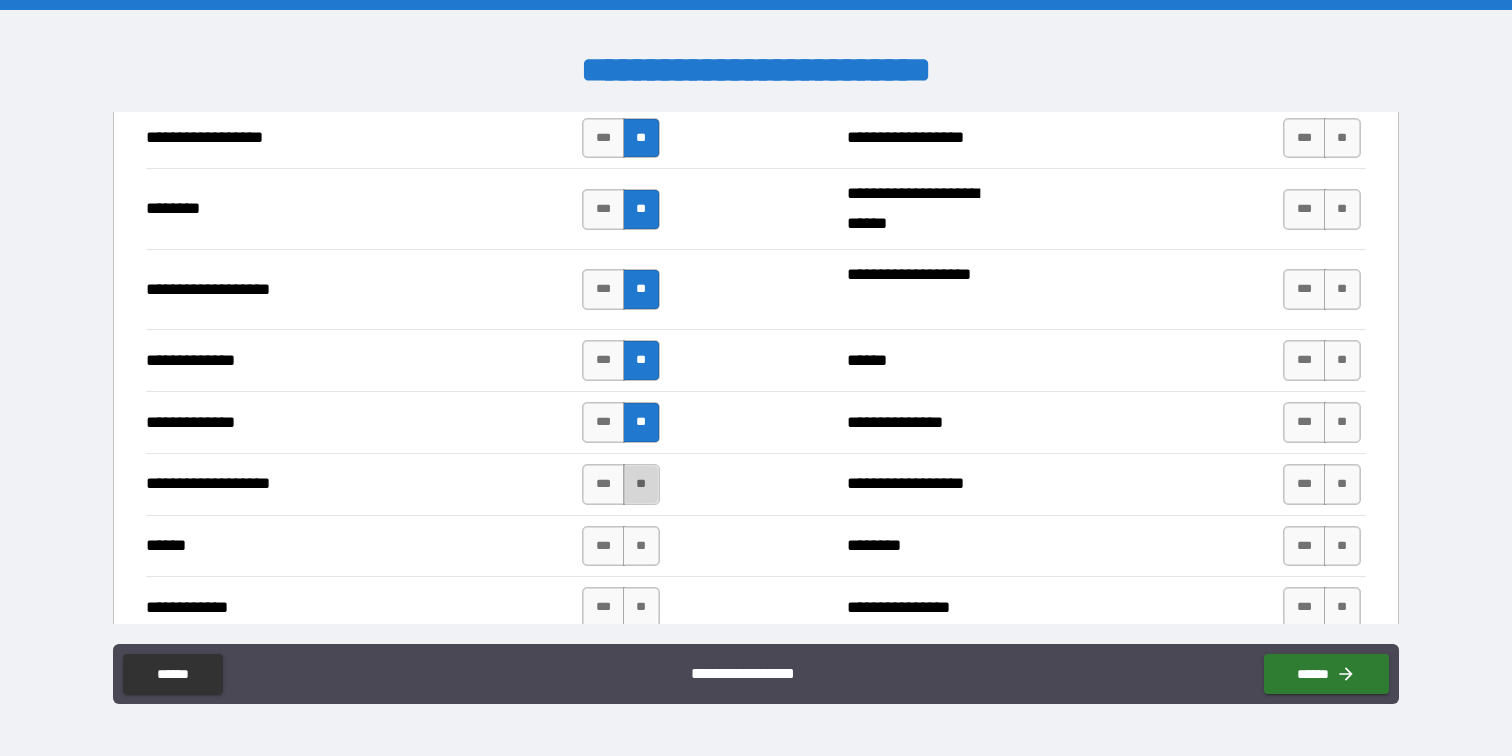 click on "**" at bounding box center [641, 484] 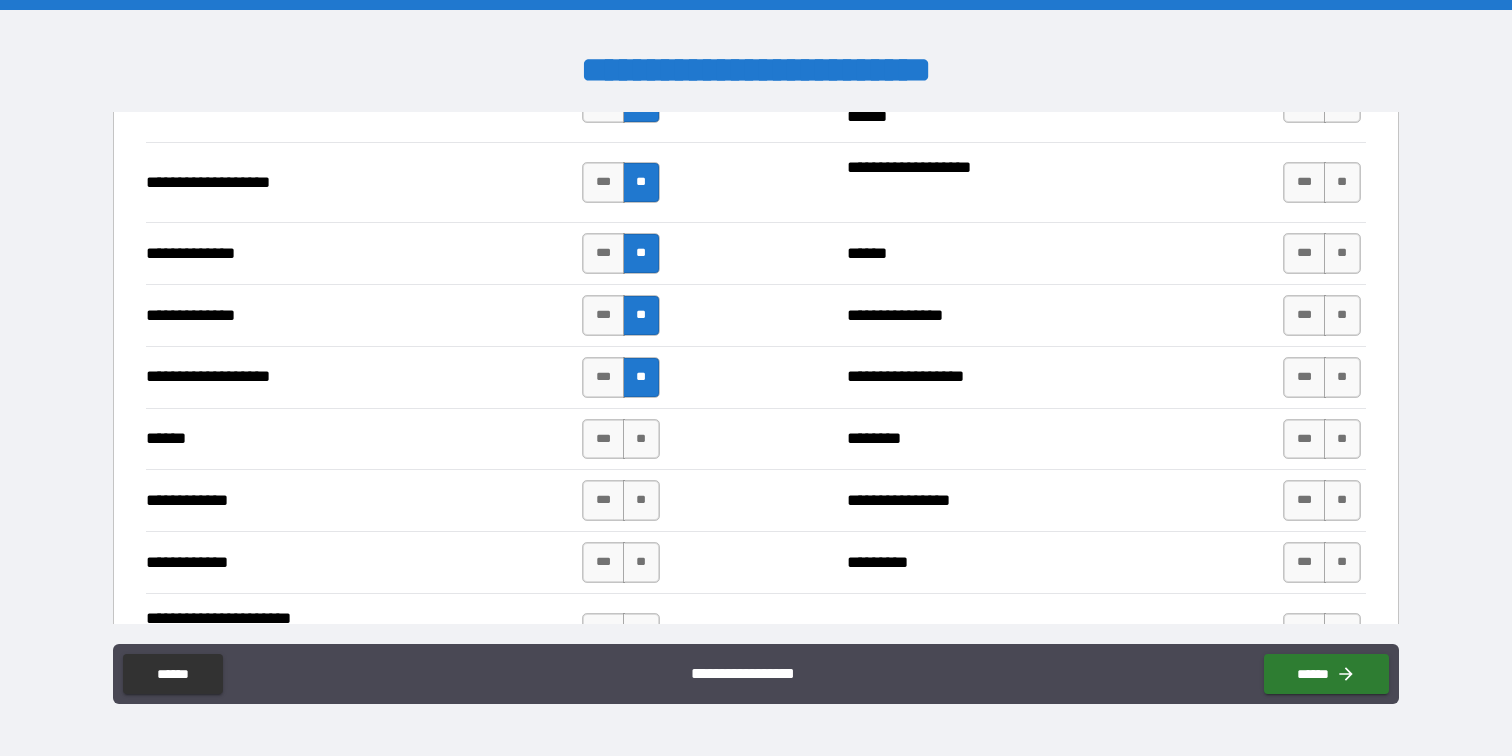 scroll, scrollTop: 3417, scrollLeft: 0, axis: vertical 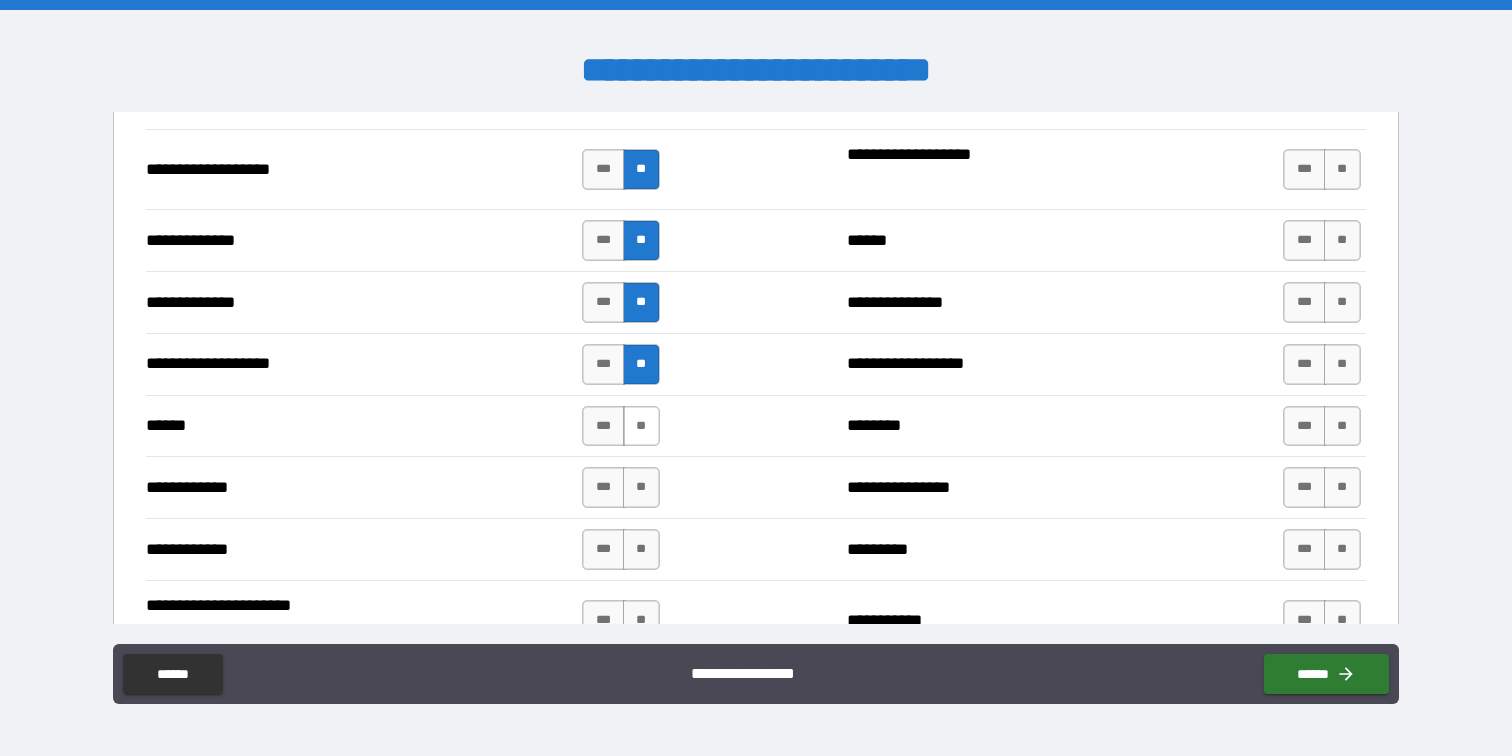 click on "**" at bounding box center (641, 426) 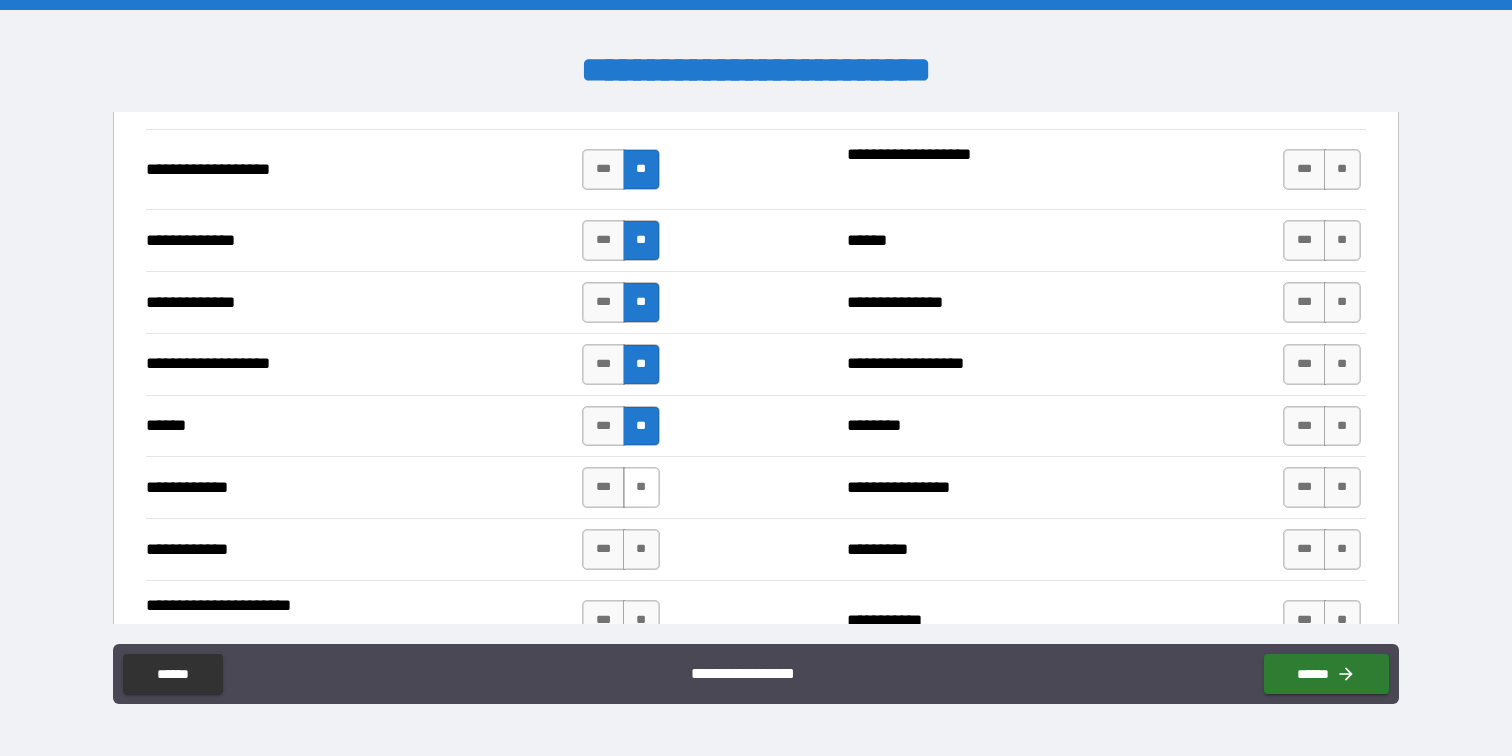 click on "**" at bounding box center [641, 487] 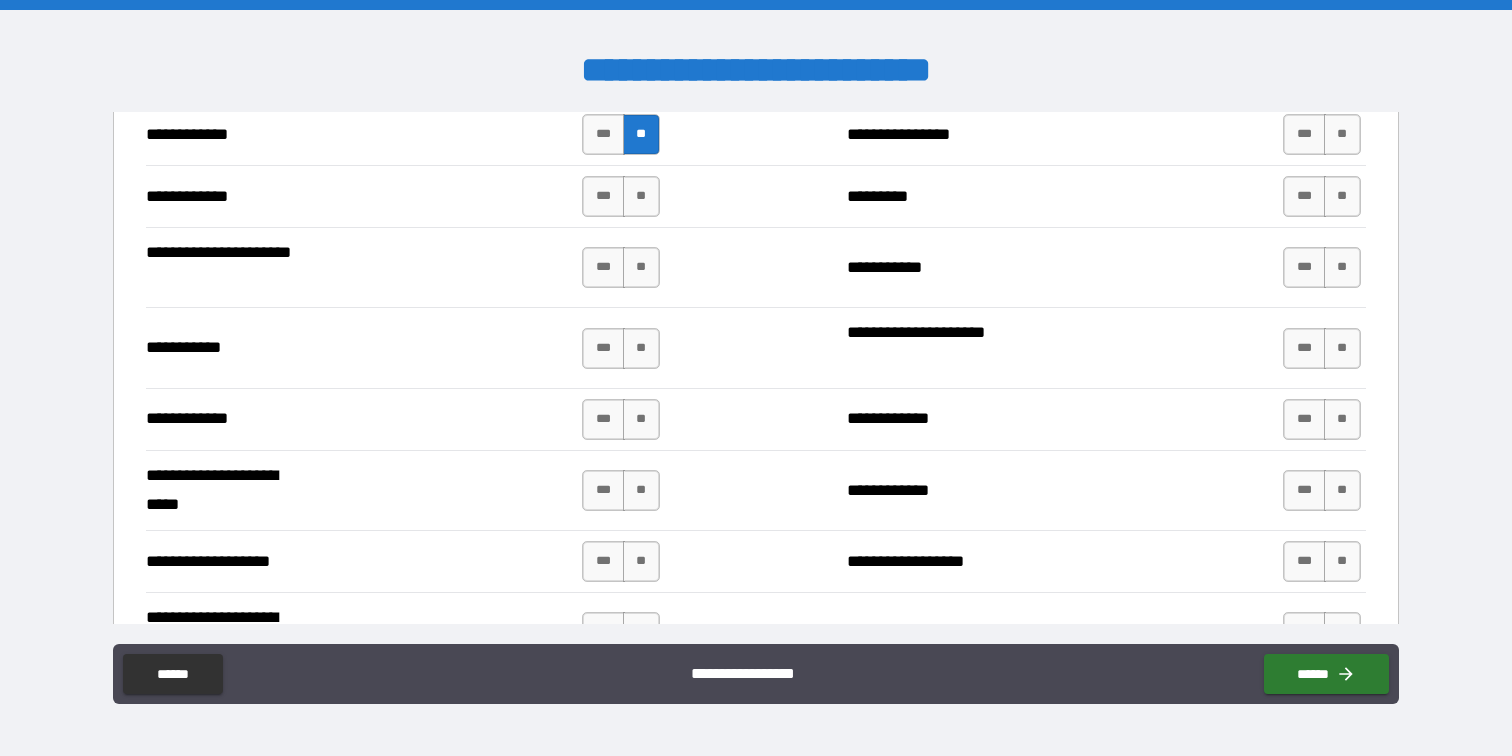 scroll, scrollTop: 3774, scrollLeft: 0, axis: vertical 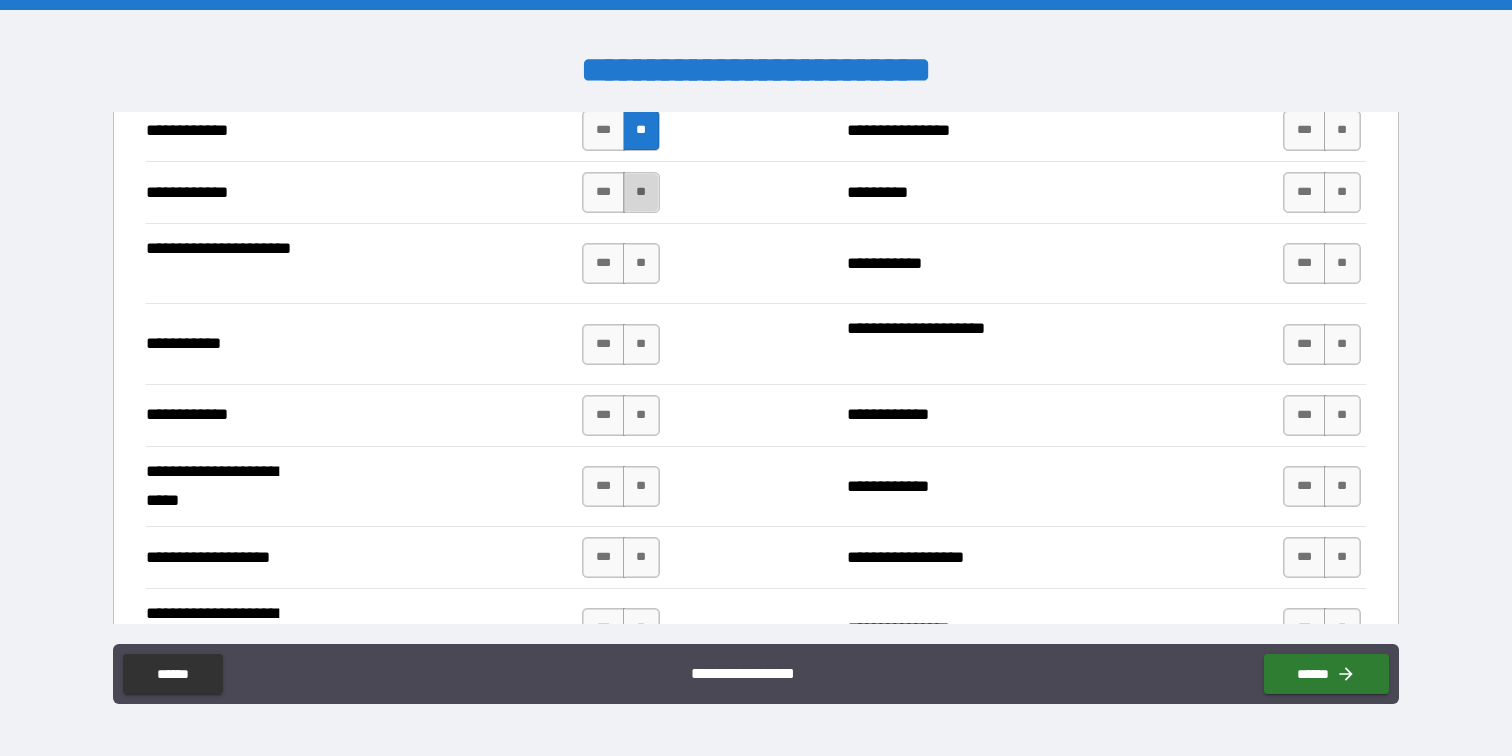 click on "**" at bounding box center (641, 192) 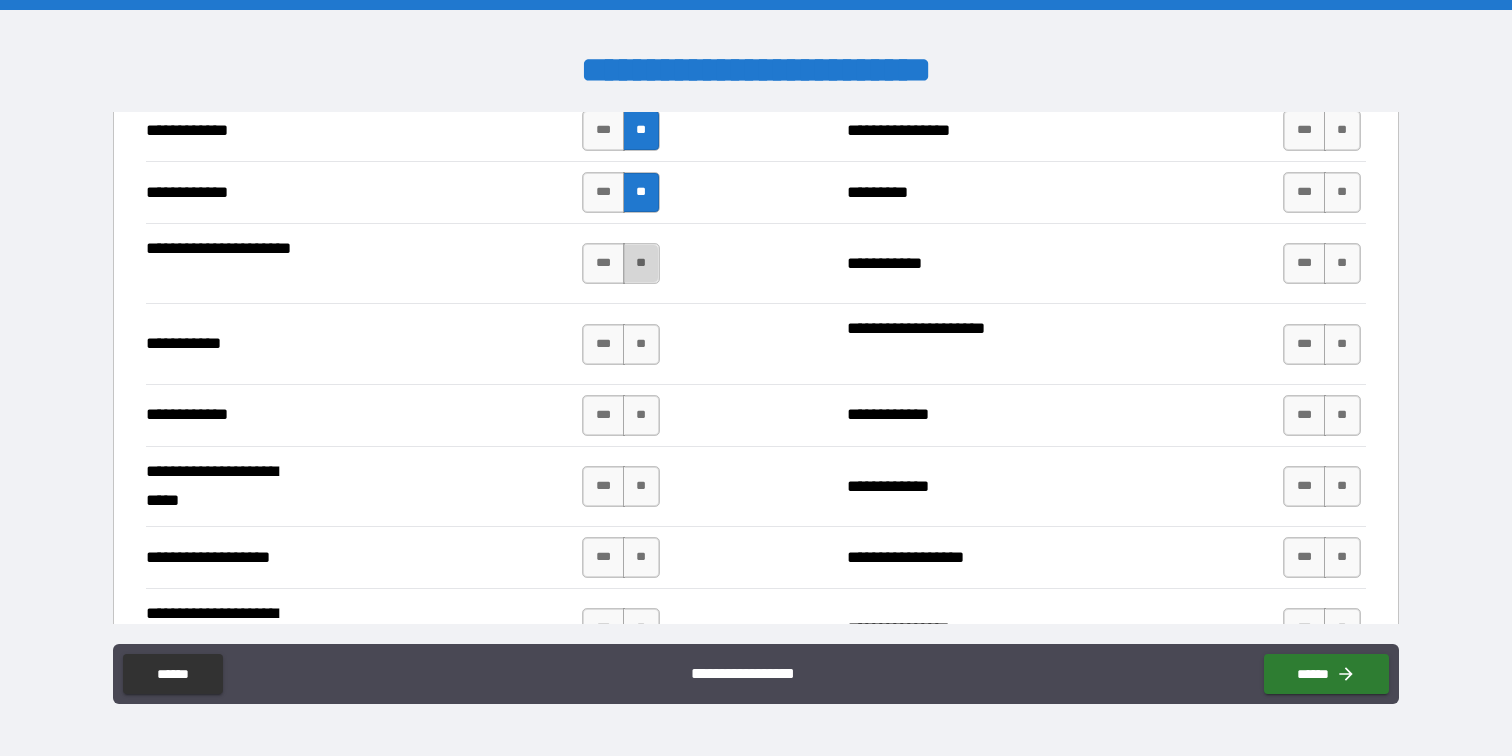 click on "**" at bounding box center [641, 263] 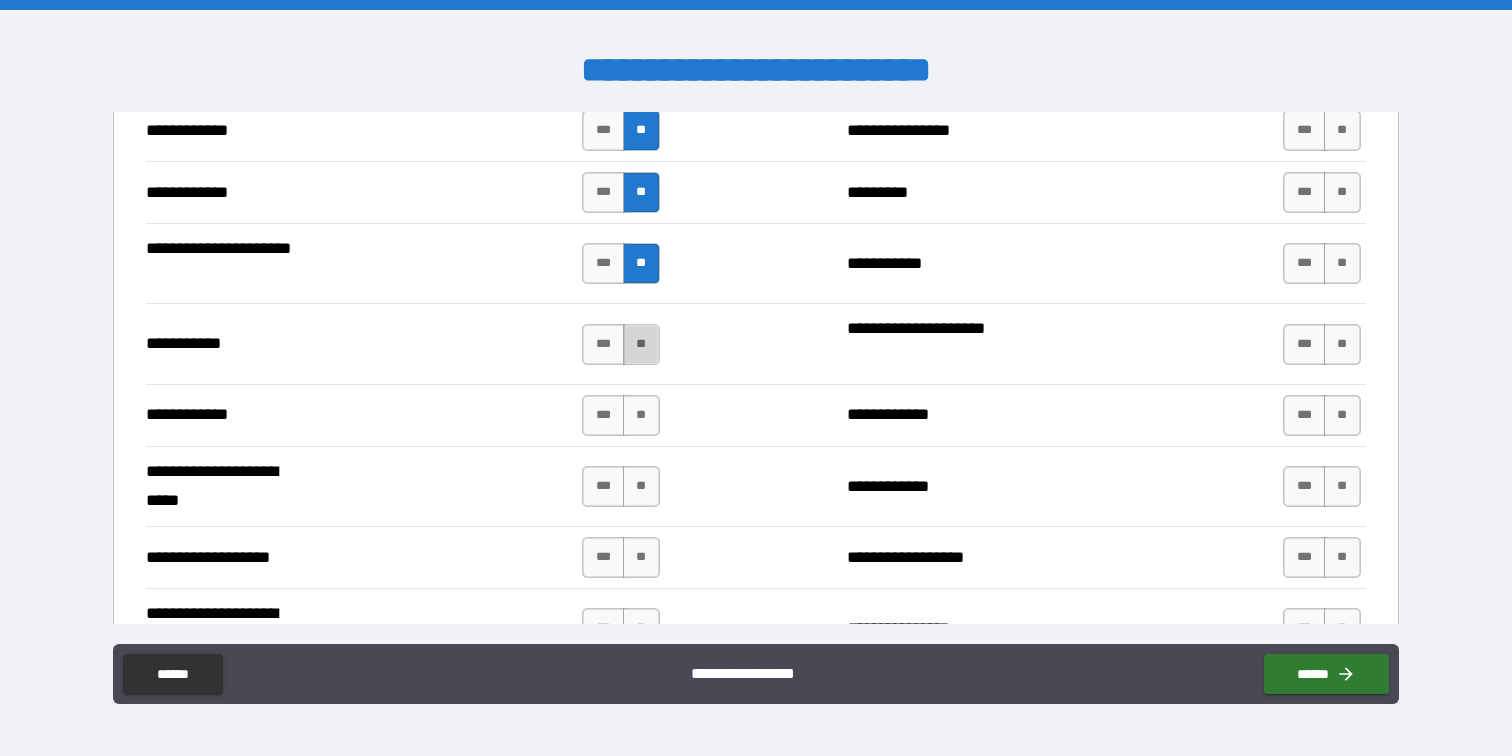 click on "**" at bounding box center (641, 344) 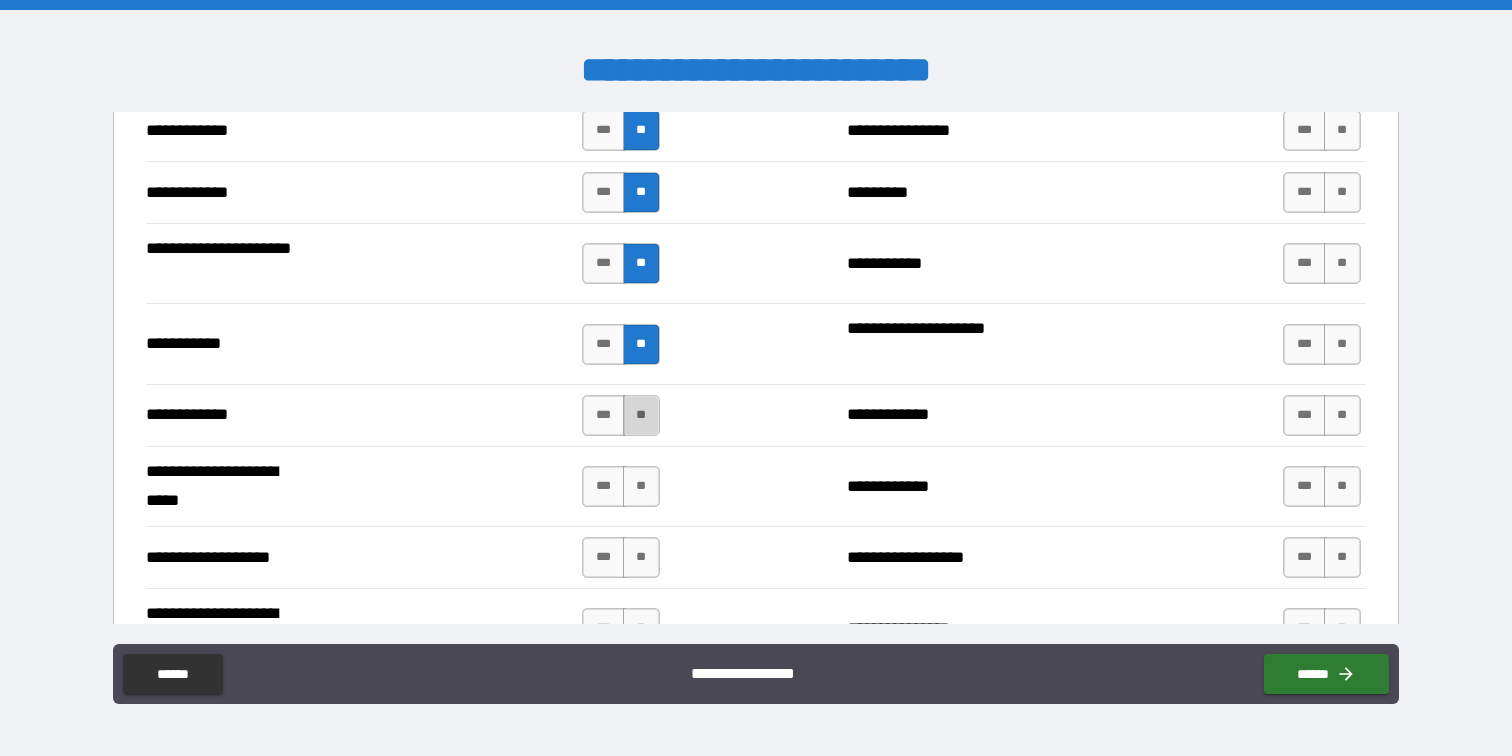 click on "**" at bounding box center (641, 415) 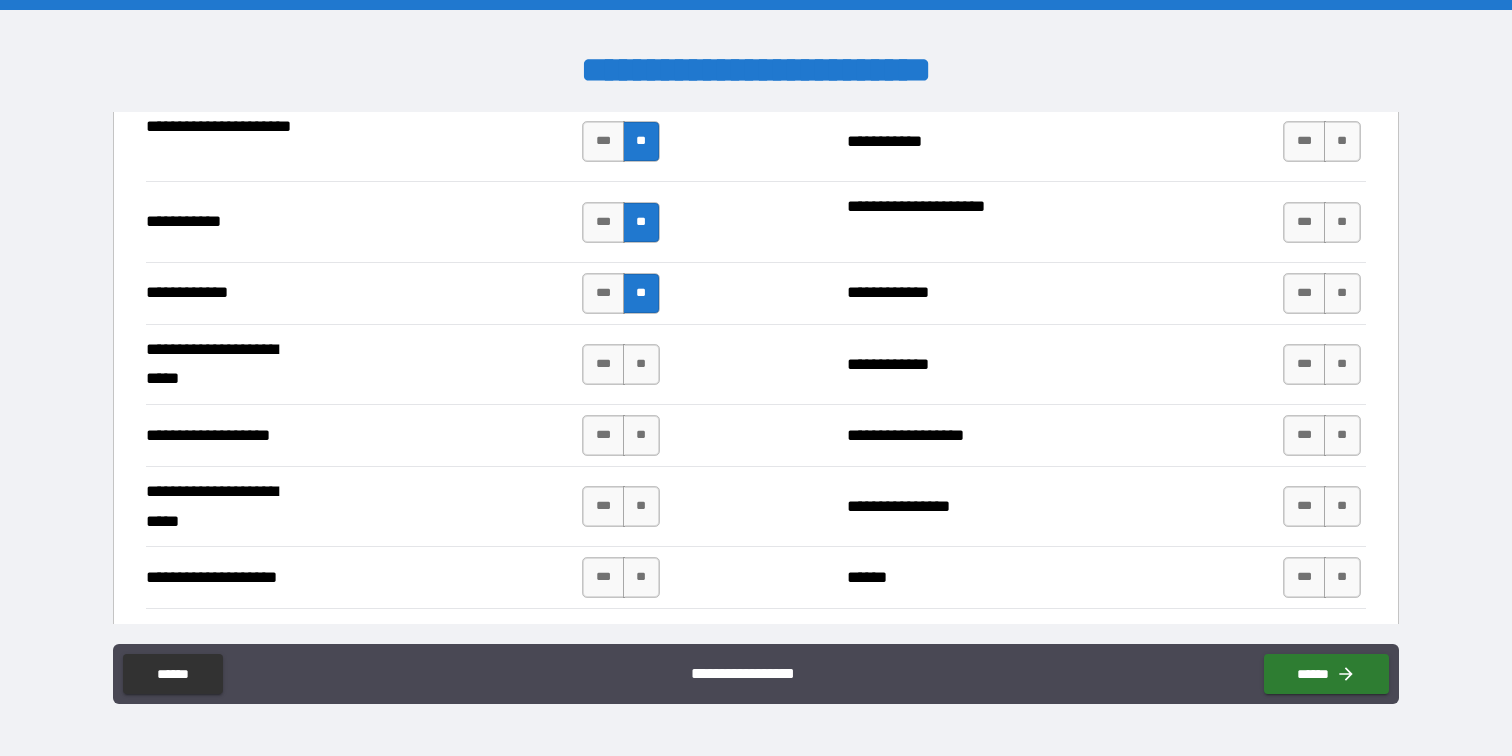 scroll, scrollTop: 3898, scrollLeft: 0, axis: vertical 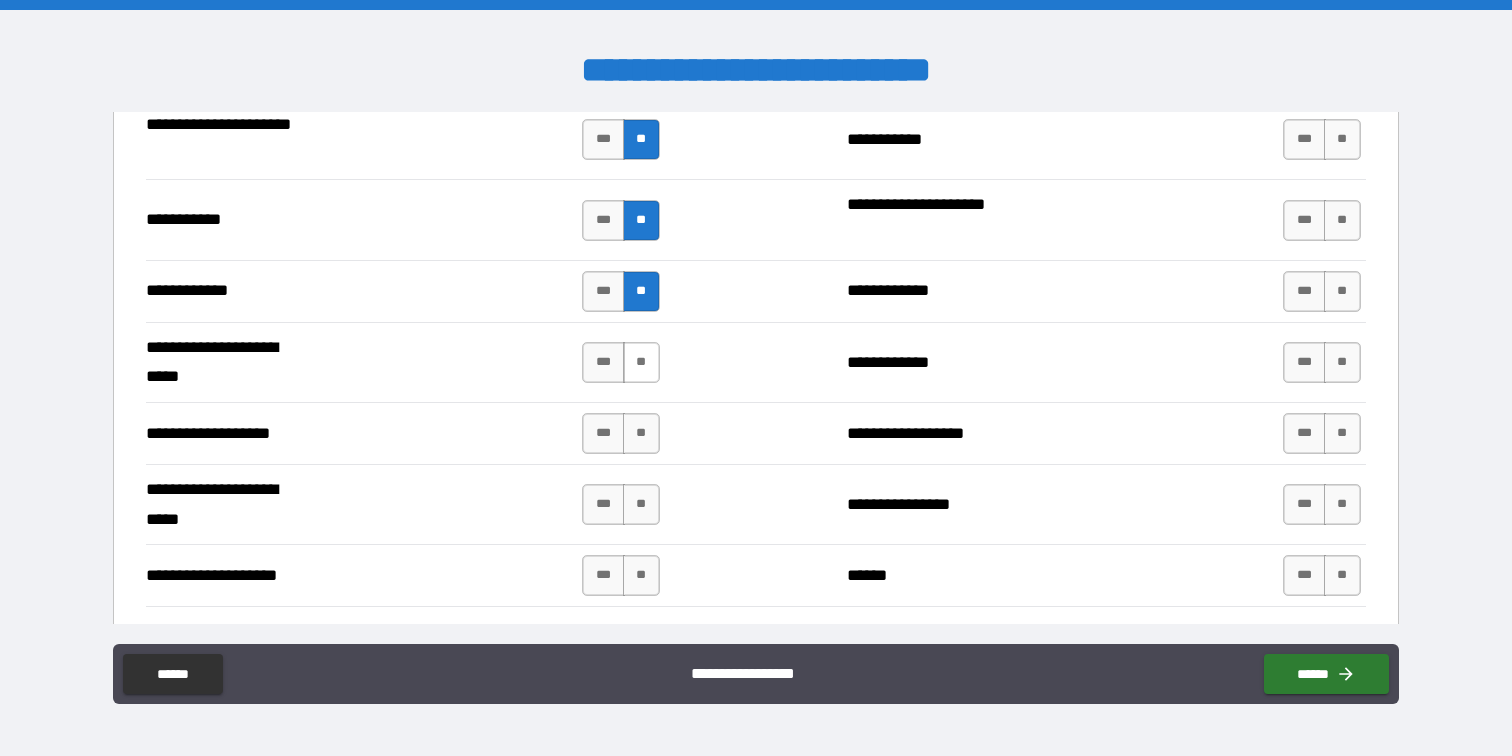 click on "**" at bounding box center [641, 362] 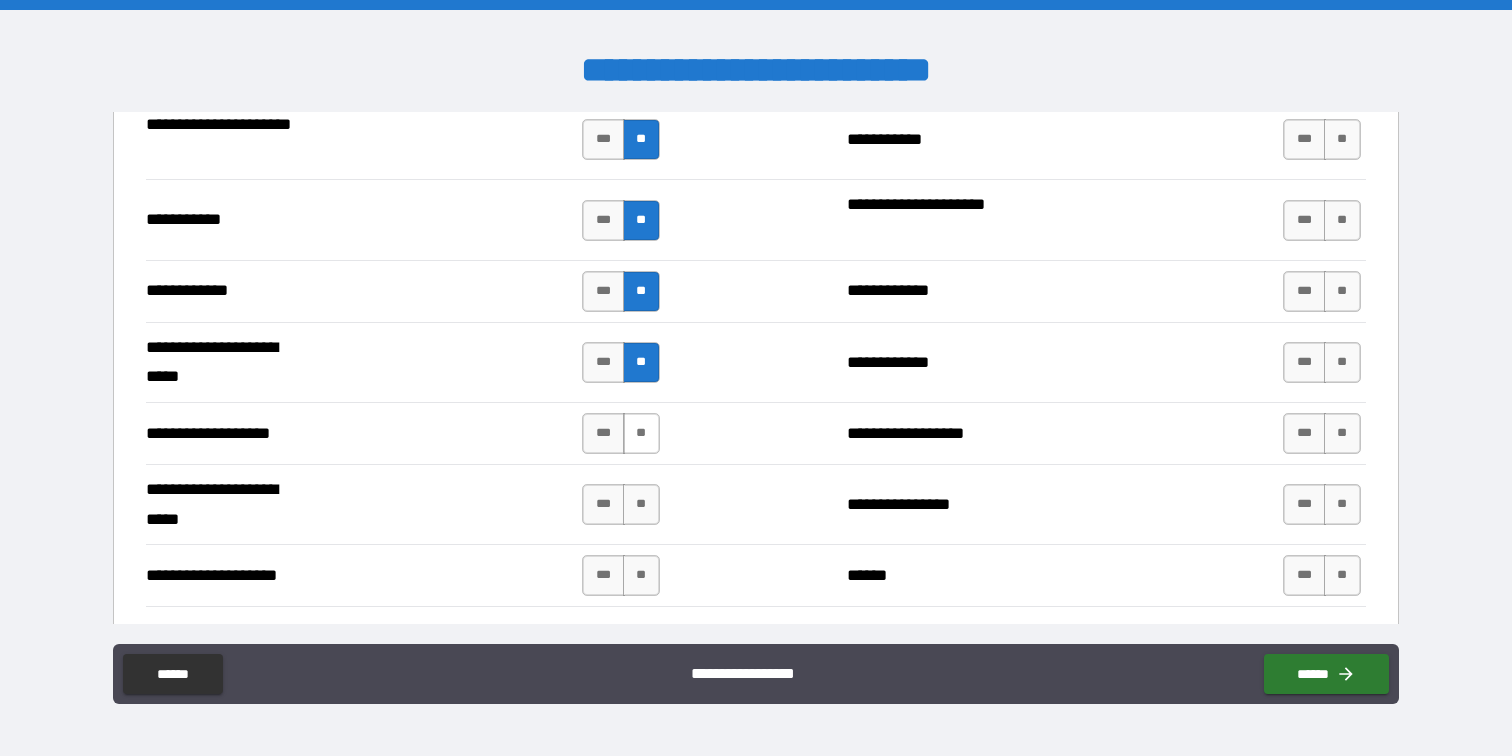 click on "**" at bounding box center (641, 433) 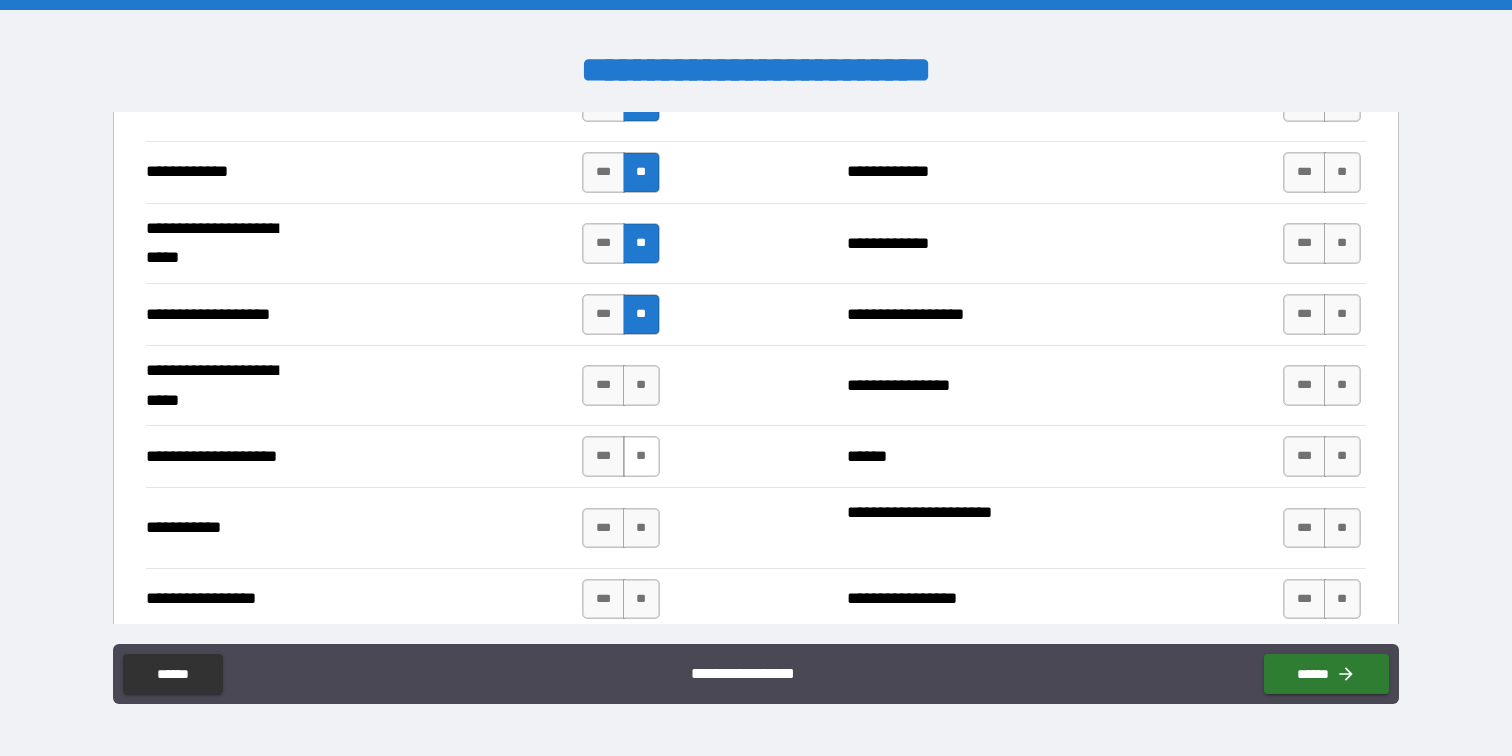 scroll, scrollTop: 4020, scrollLeft: 0, axis: vertical 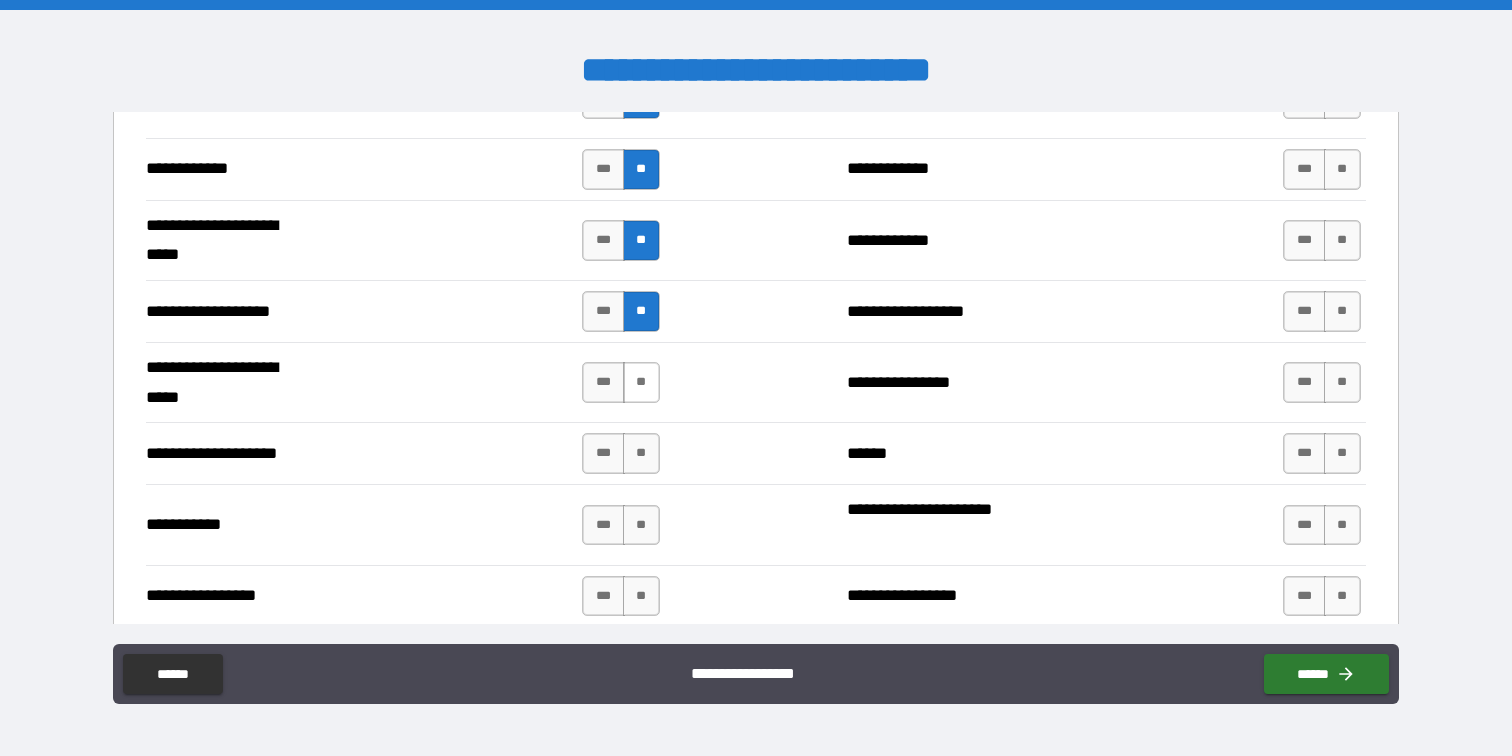 click on "**" at bounding box center [641, 382] 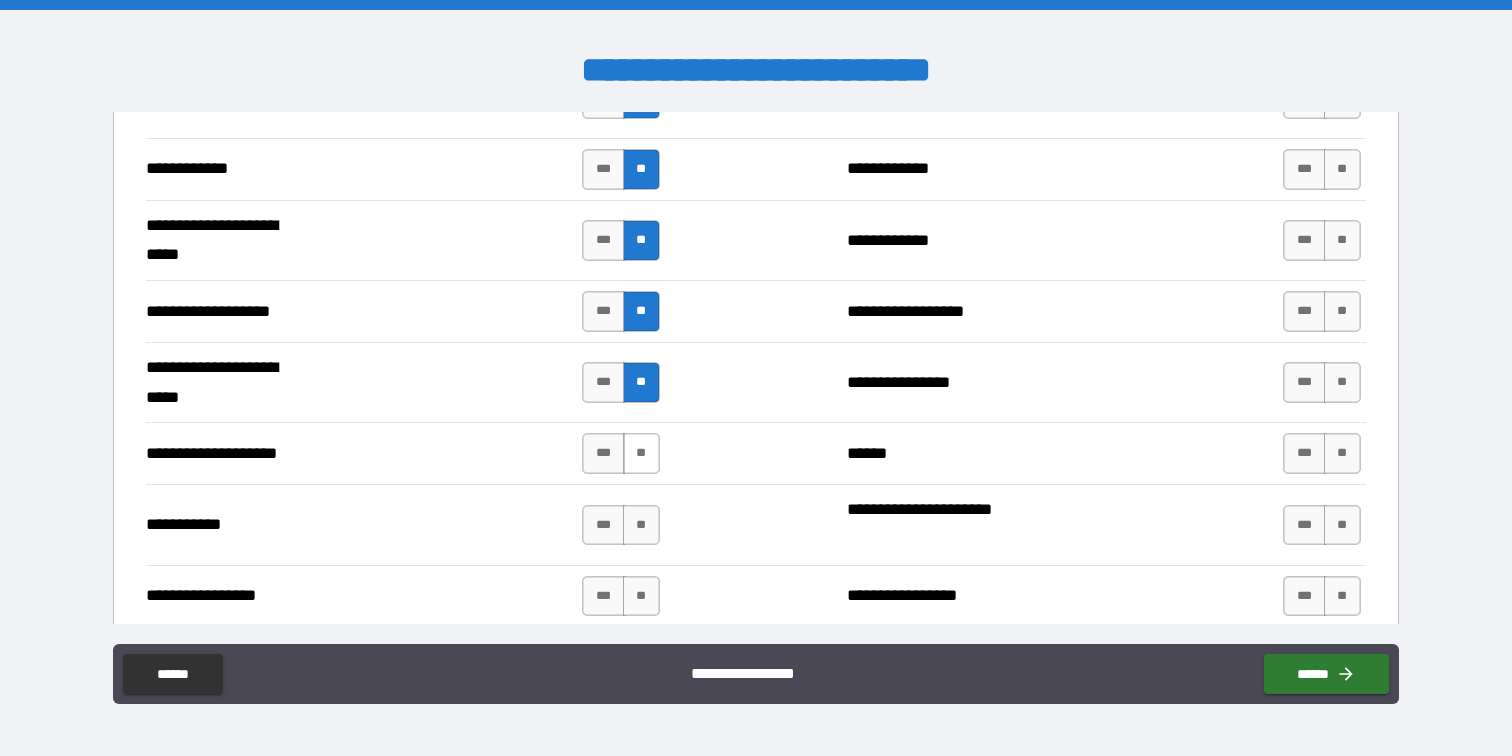 click on "**" at bounding box center [641, 453] 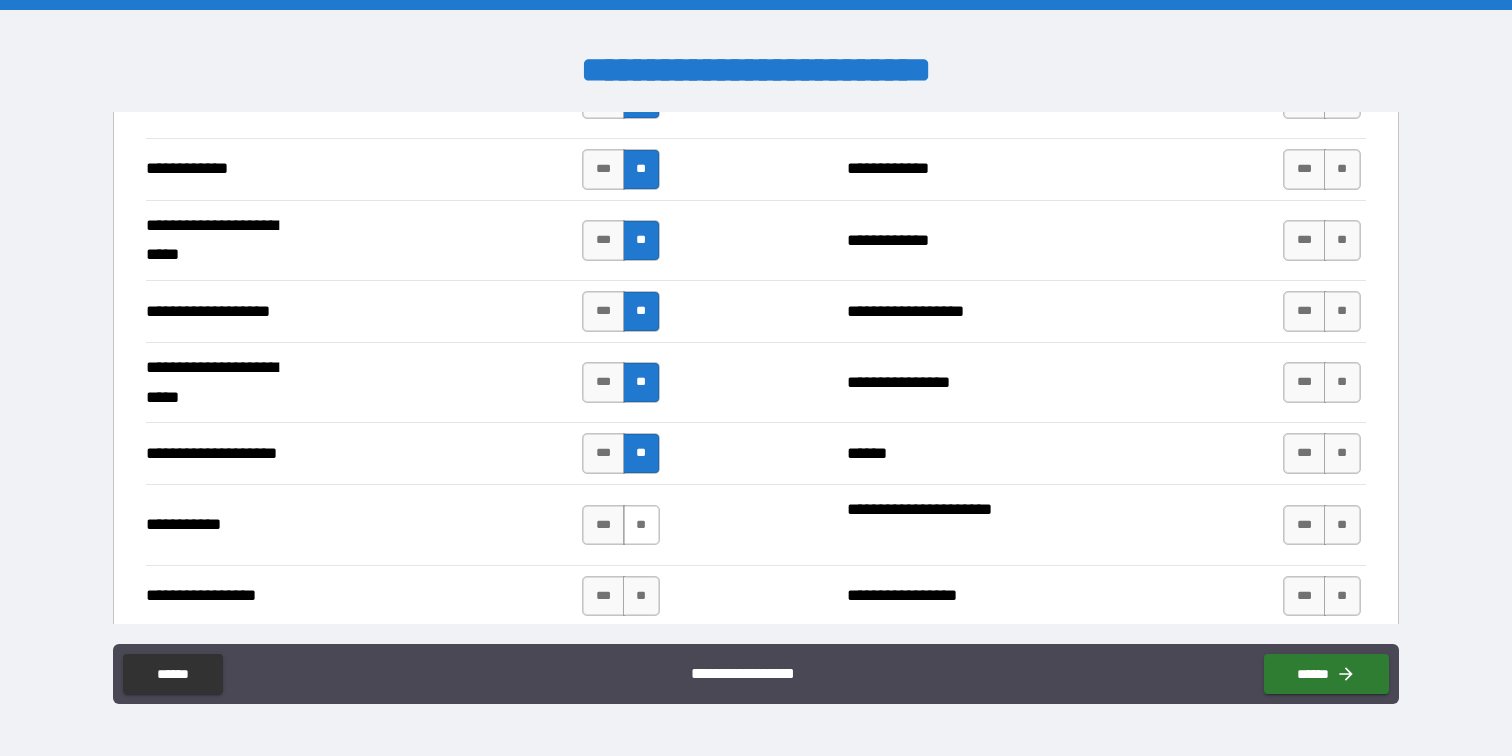 click on "**" at bounding box center [641, 525] 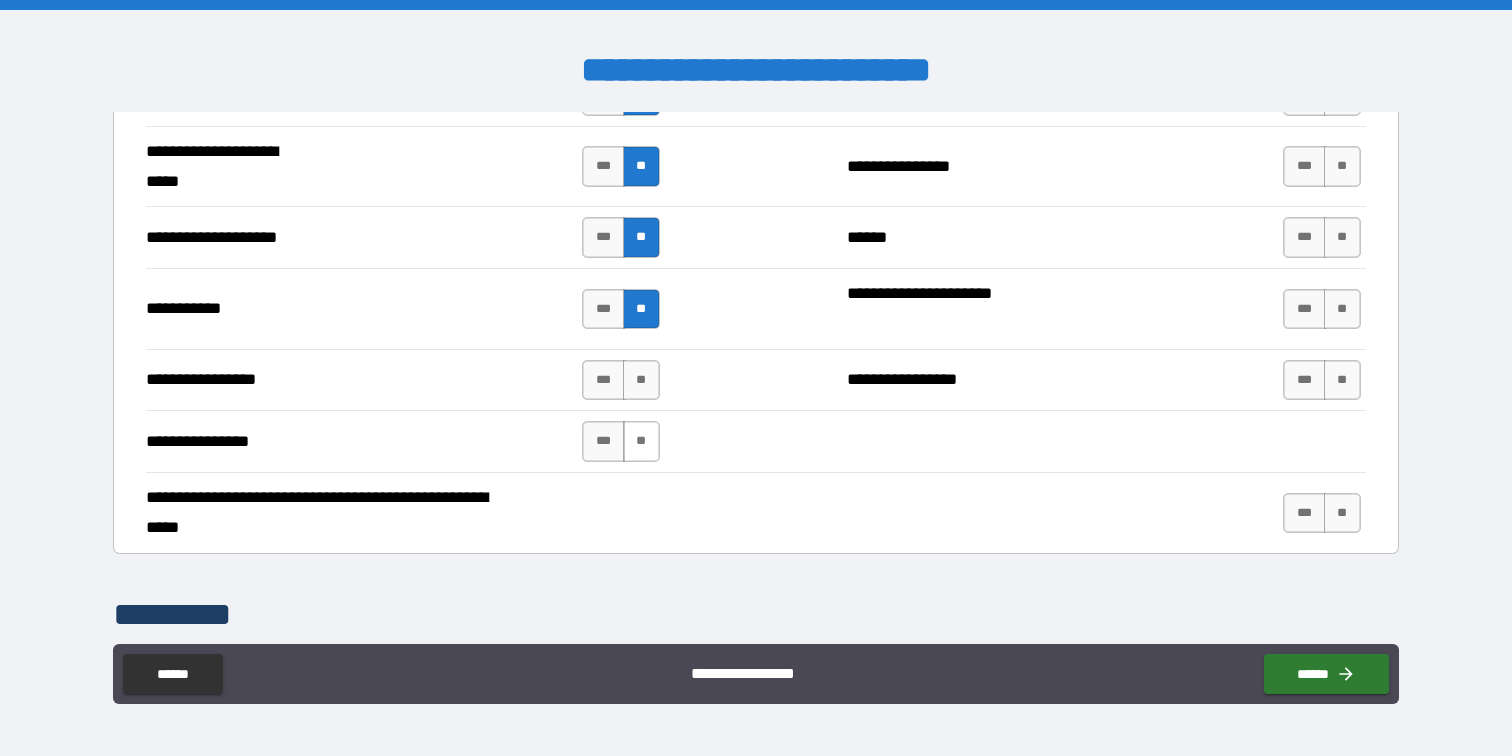 scroll, scrollTop: 4237, scrollLeft: 0, axis: vertical 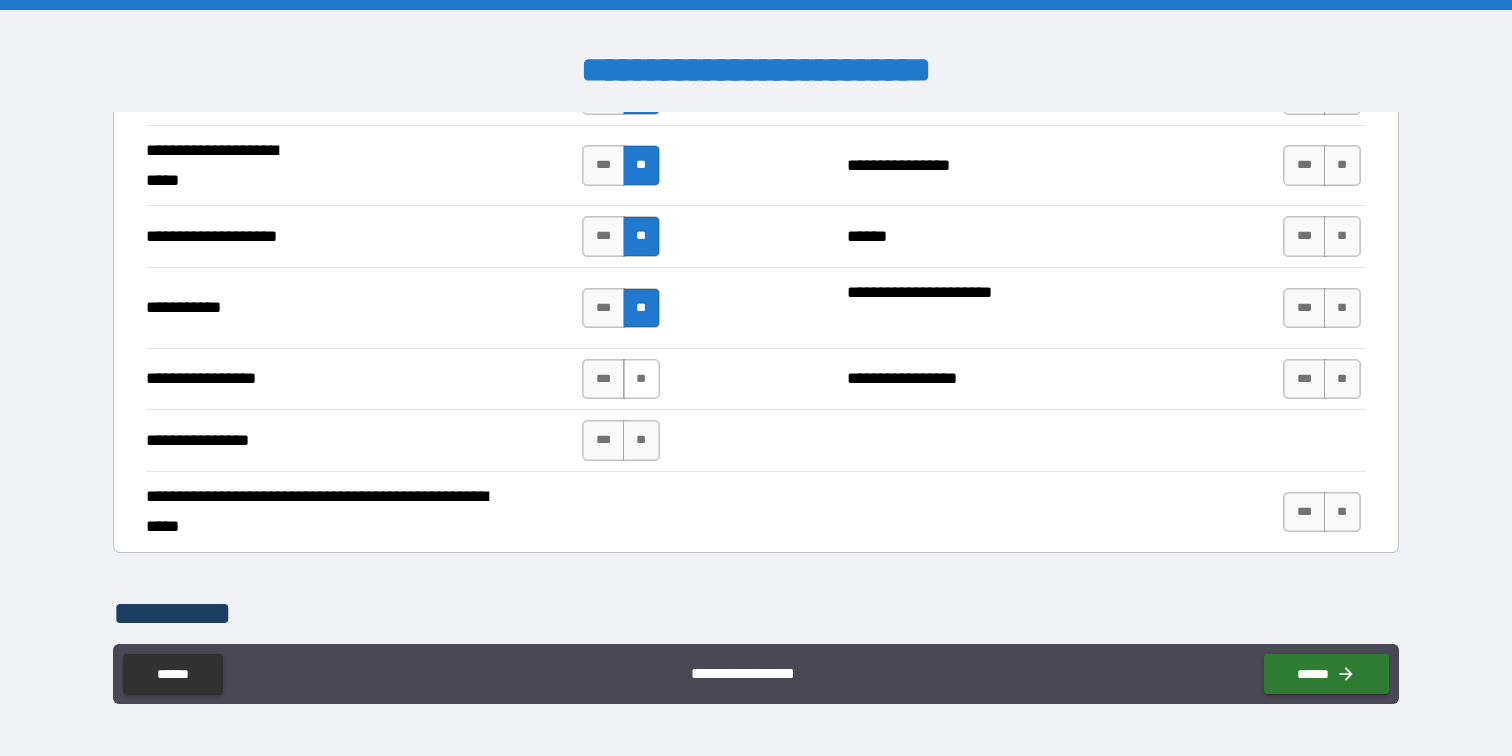 click on "**" at bounding box center [641, 379] 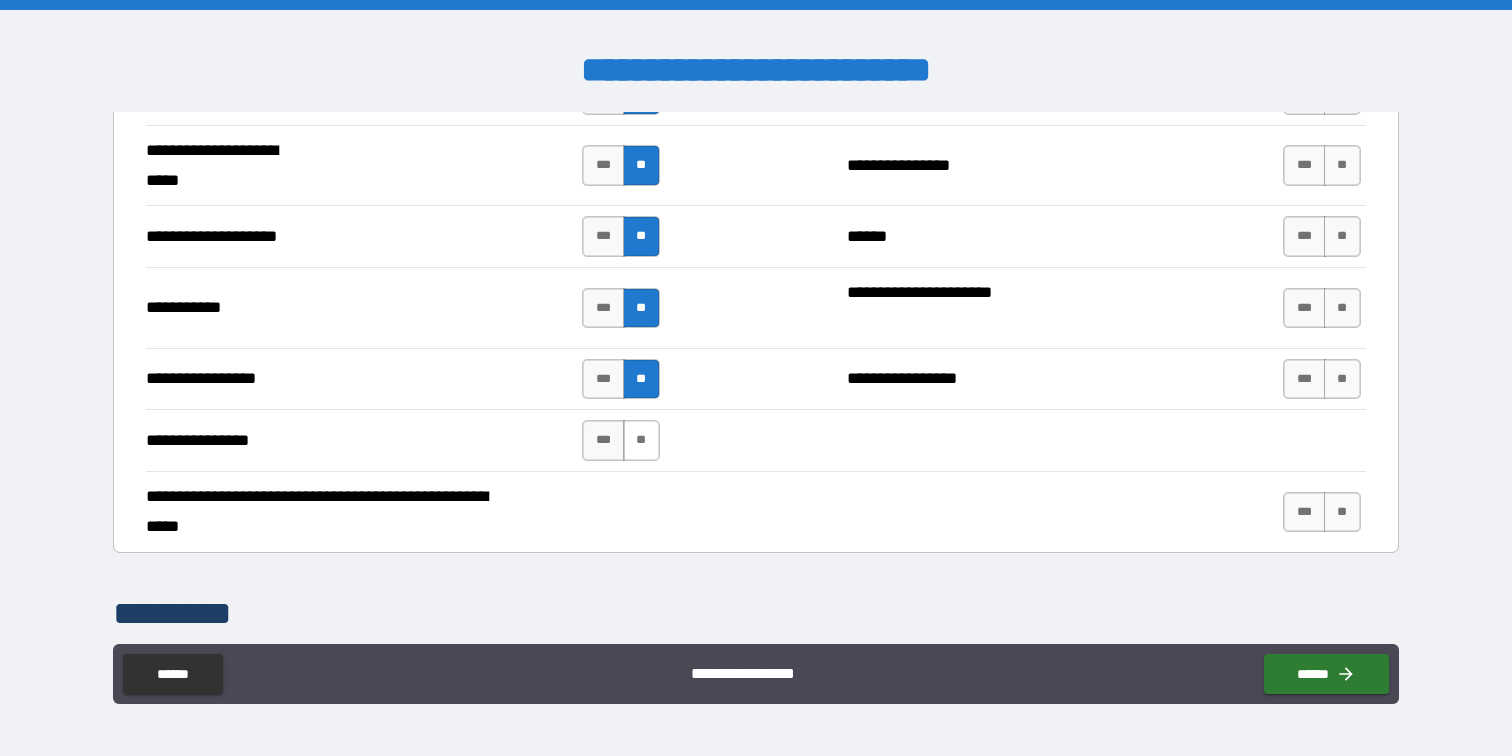 click on "**" at bounding box center [641, 440] 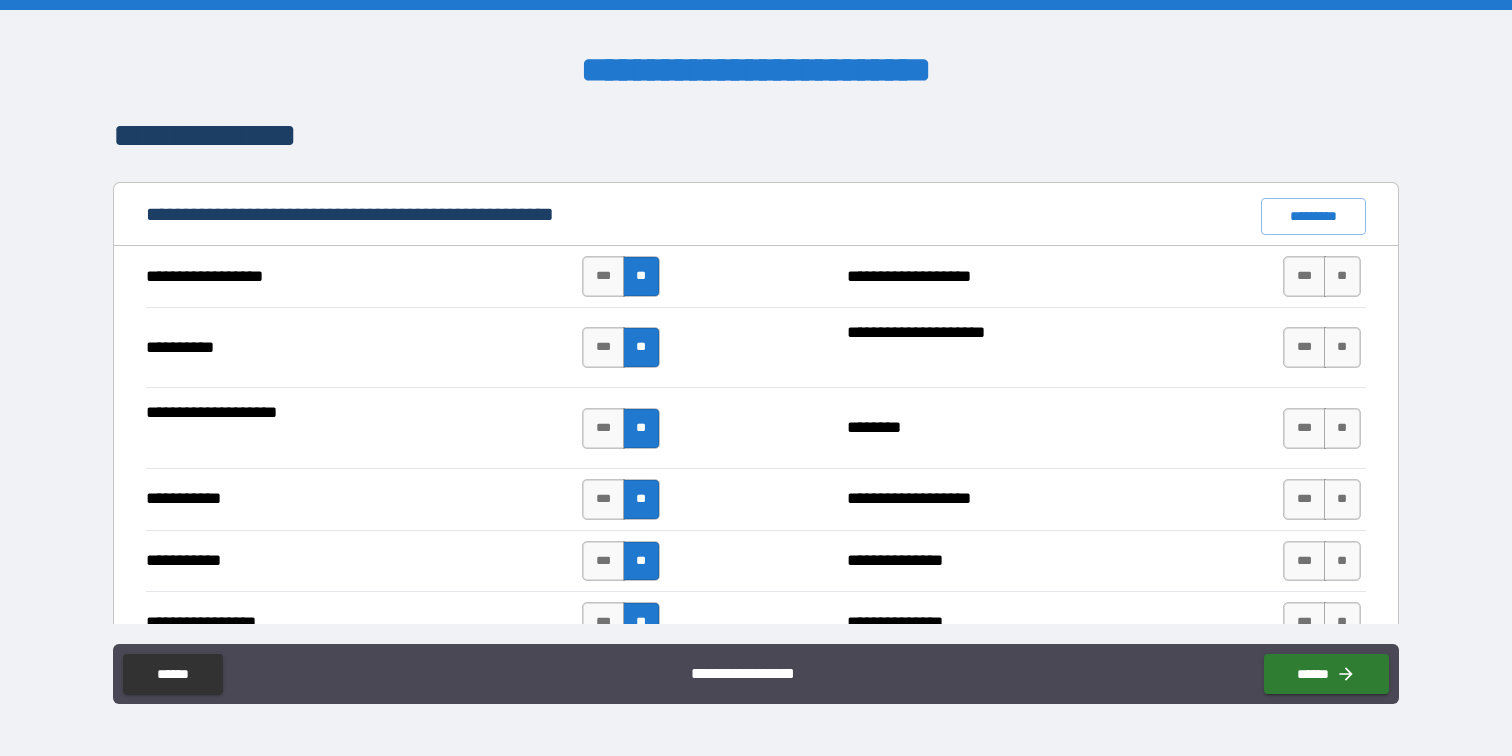 scroll, scrollTop: 1808, scrollLeft: 0, axis: vertical 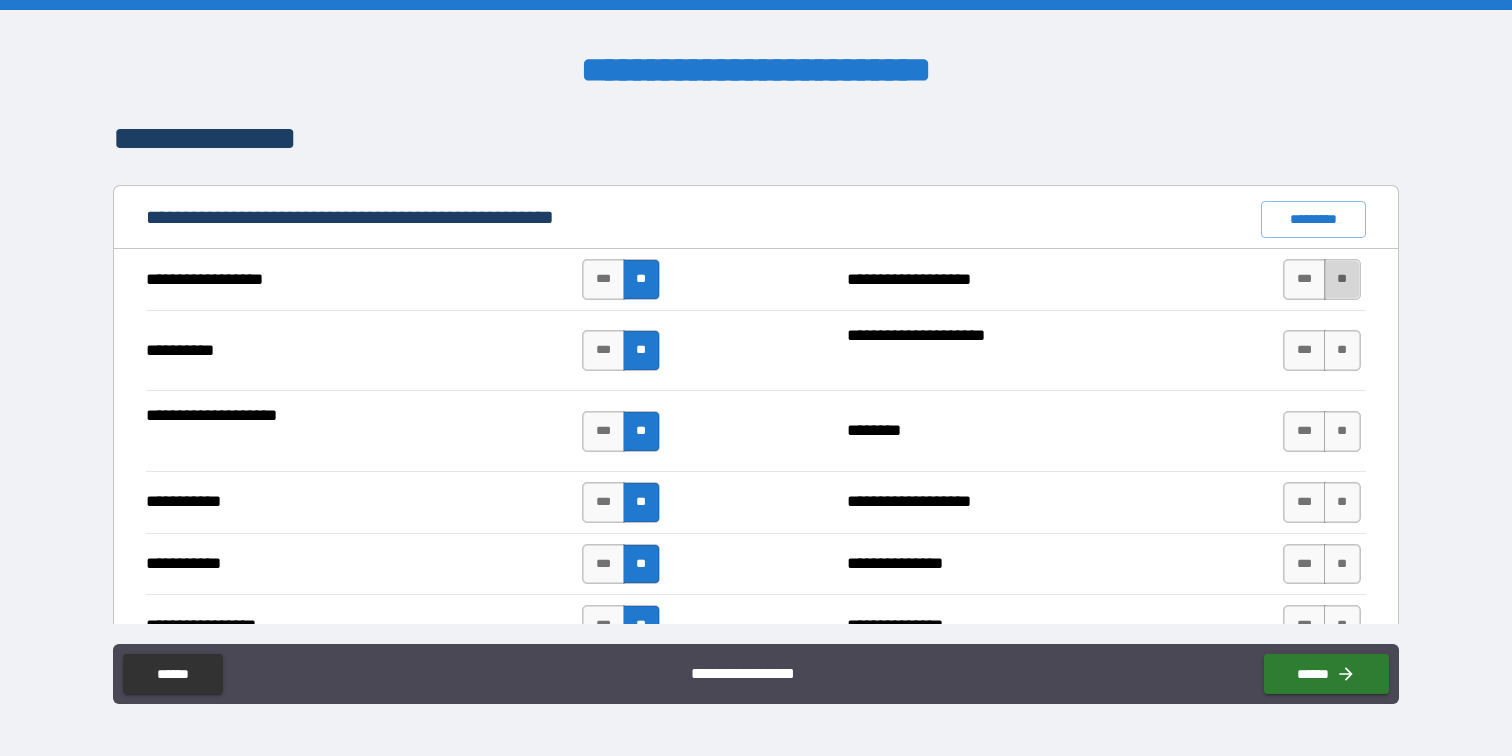 click on "**" at bounding box center (1342, 279) 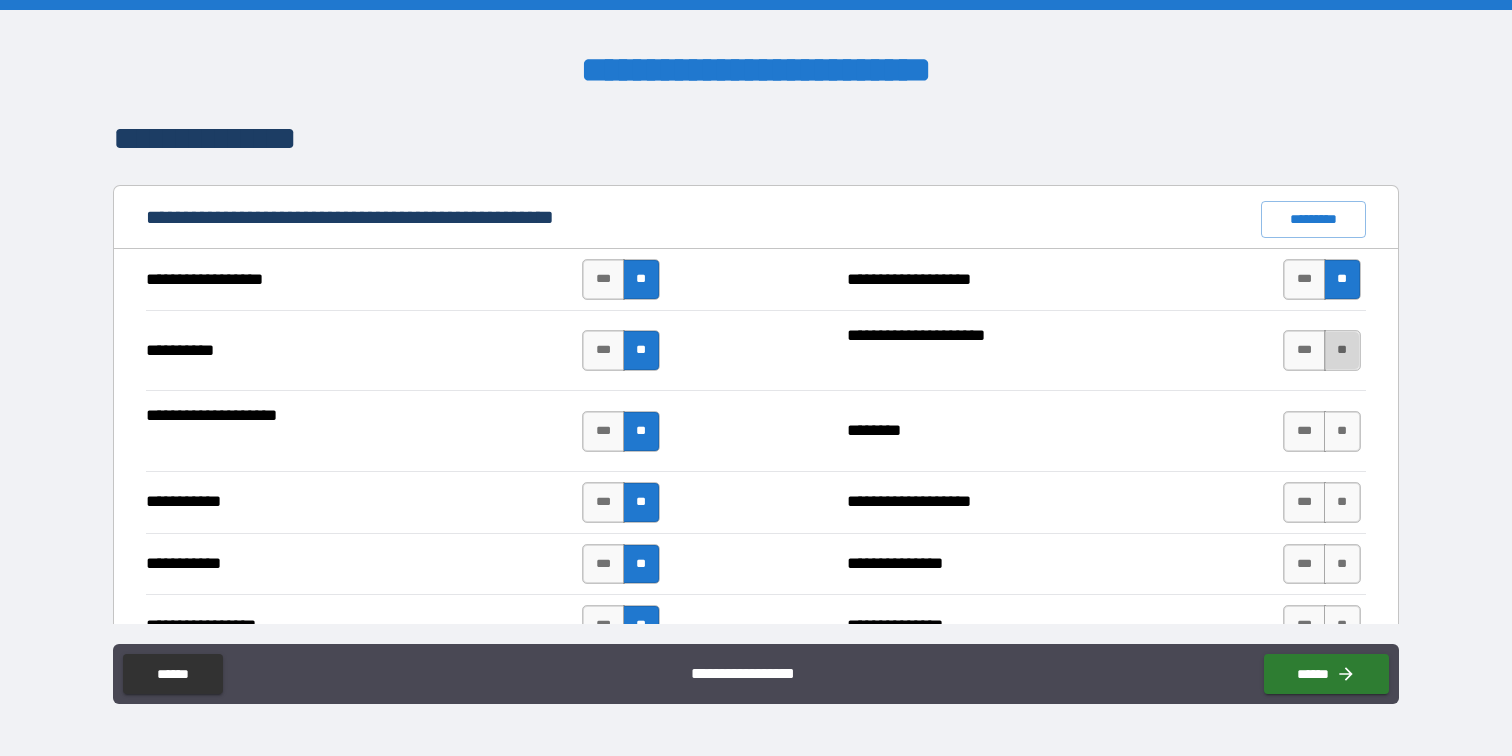 click on "**" at bounding box center (1342, 350) 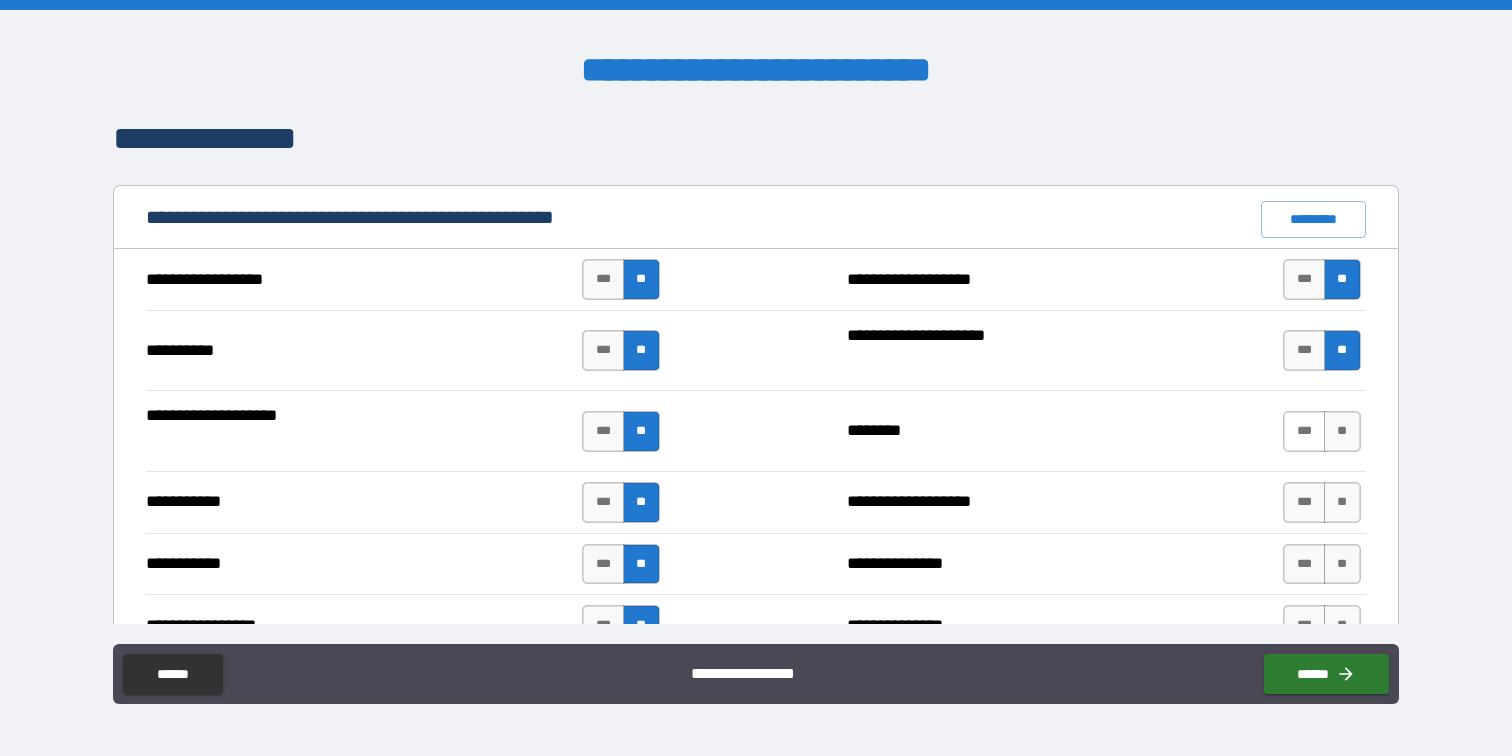 click on "***" at bounding box center (1304, 431) 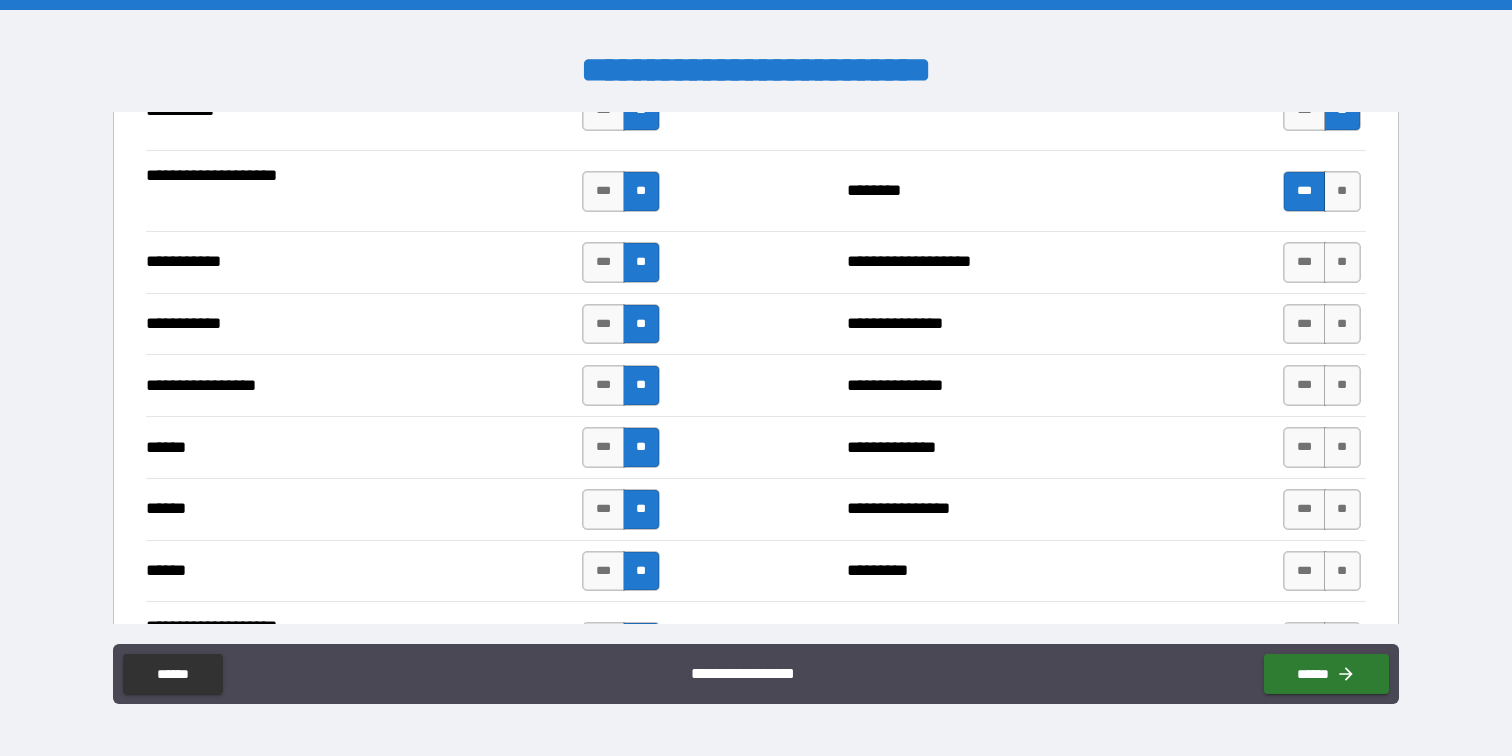 scroll, scrollTop: 2067, scrollLeft: 0, axis: vertical 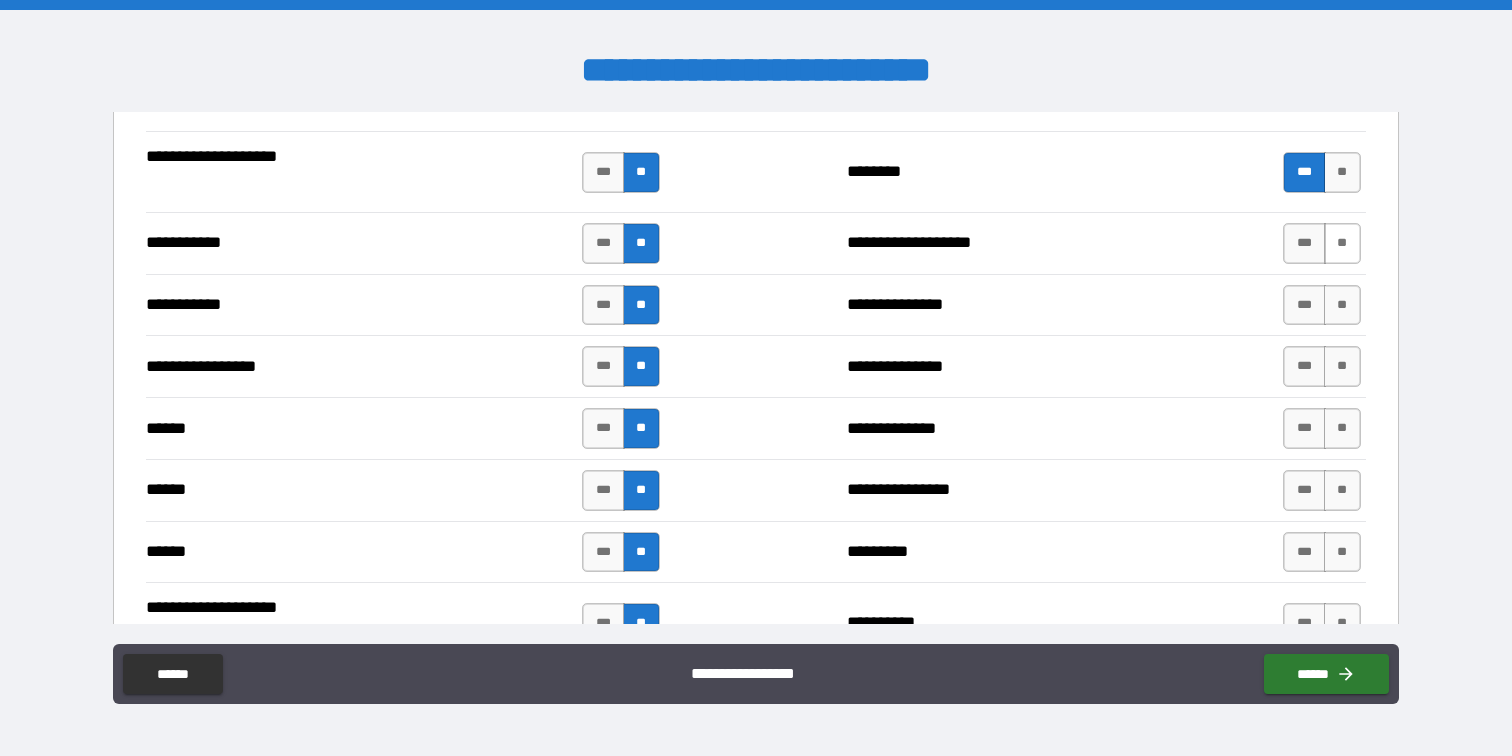 click on "**" at bounding box center (1342, 243) 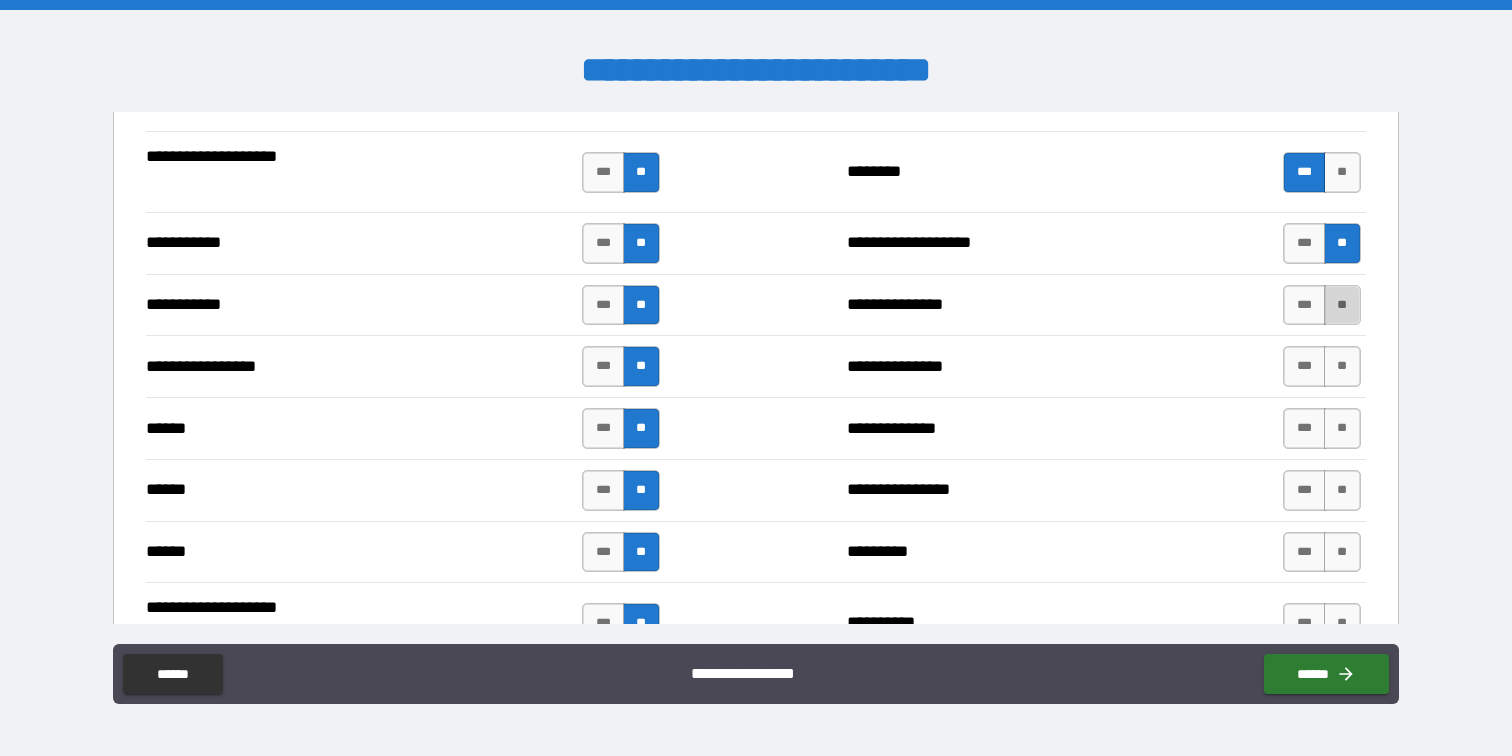 click on "**" at bounding box center [1342, 305] 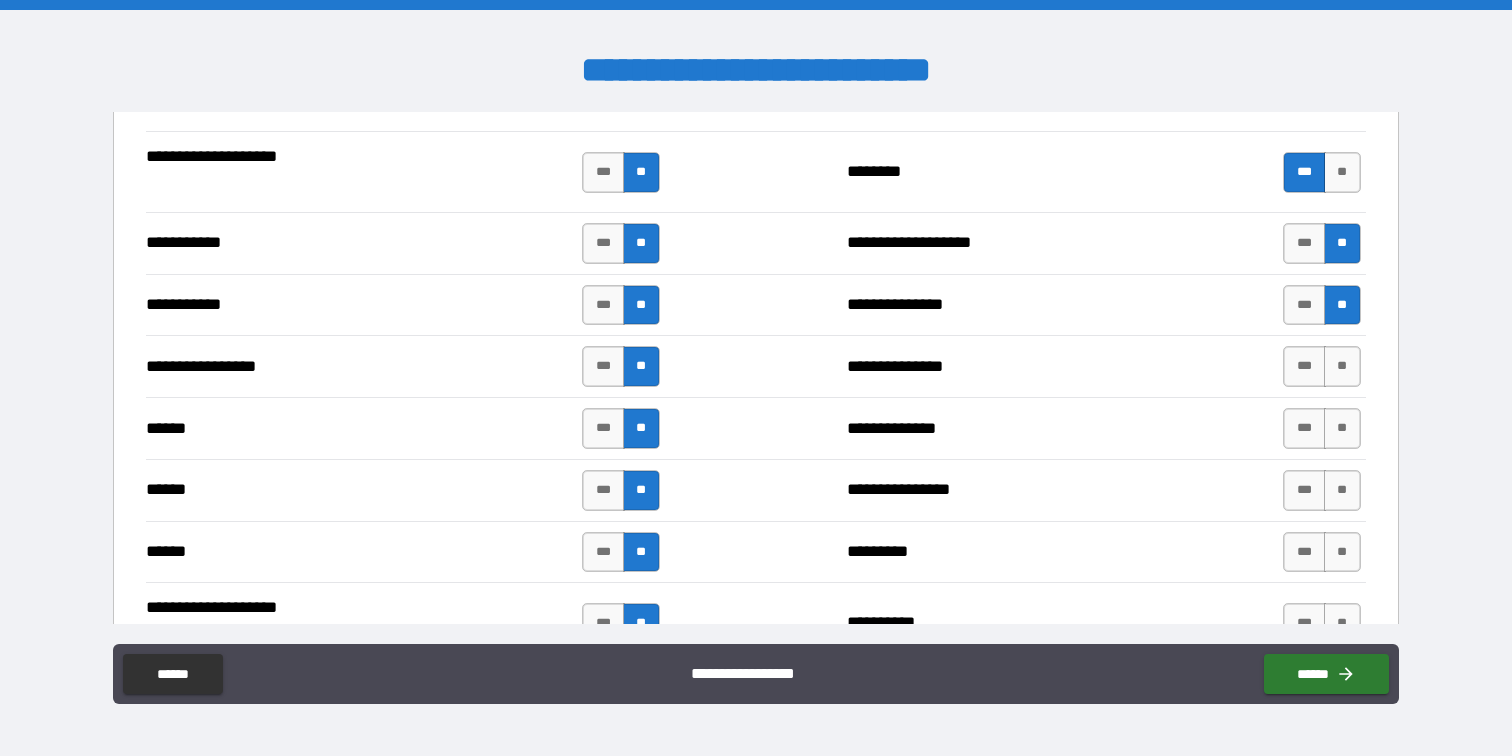 click on "**********" at bounding box center [755, 366] 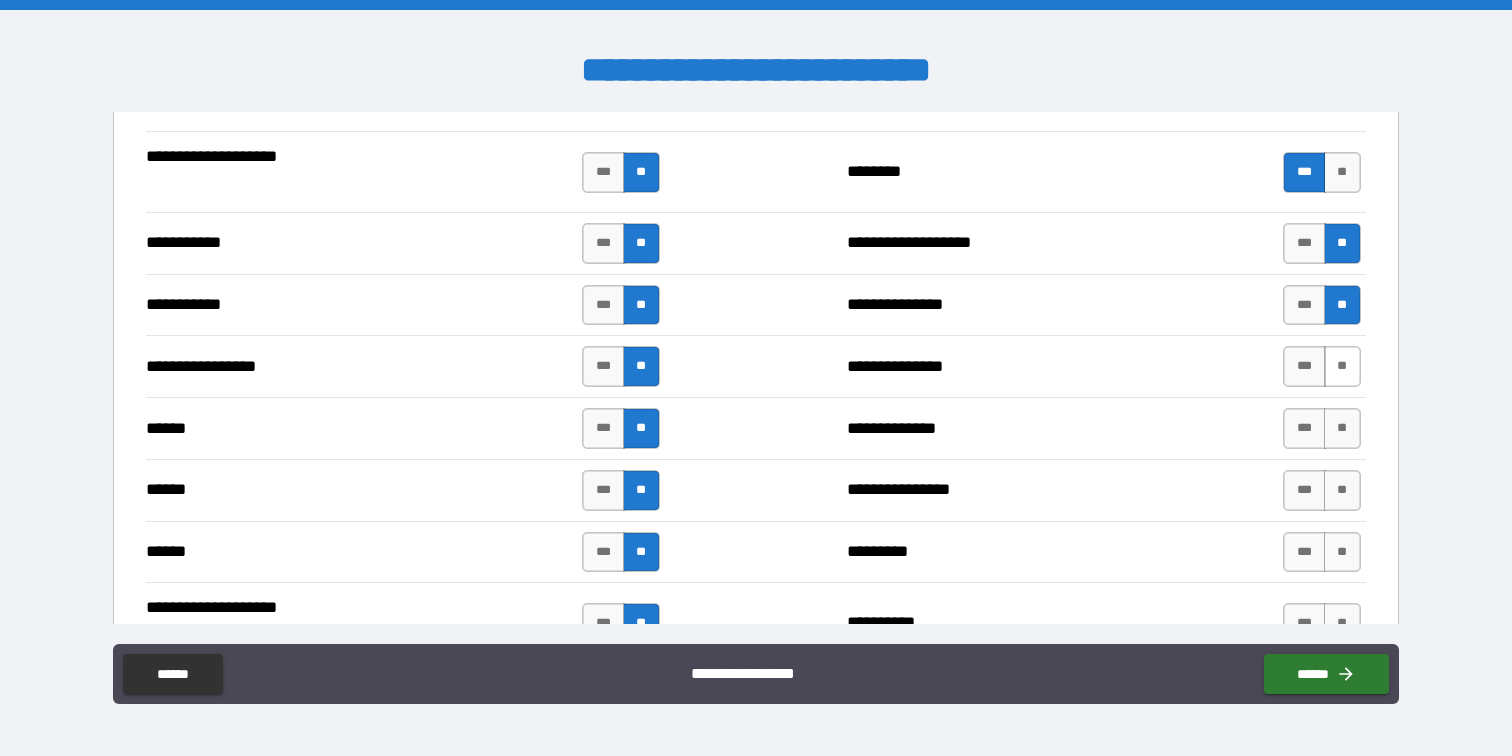 click on "**" at bounding box center [1342, 366] 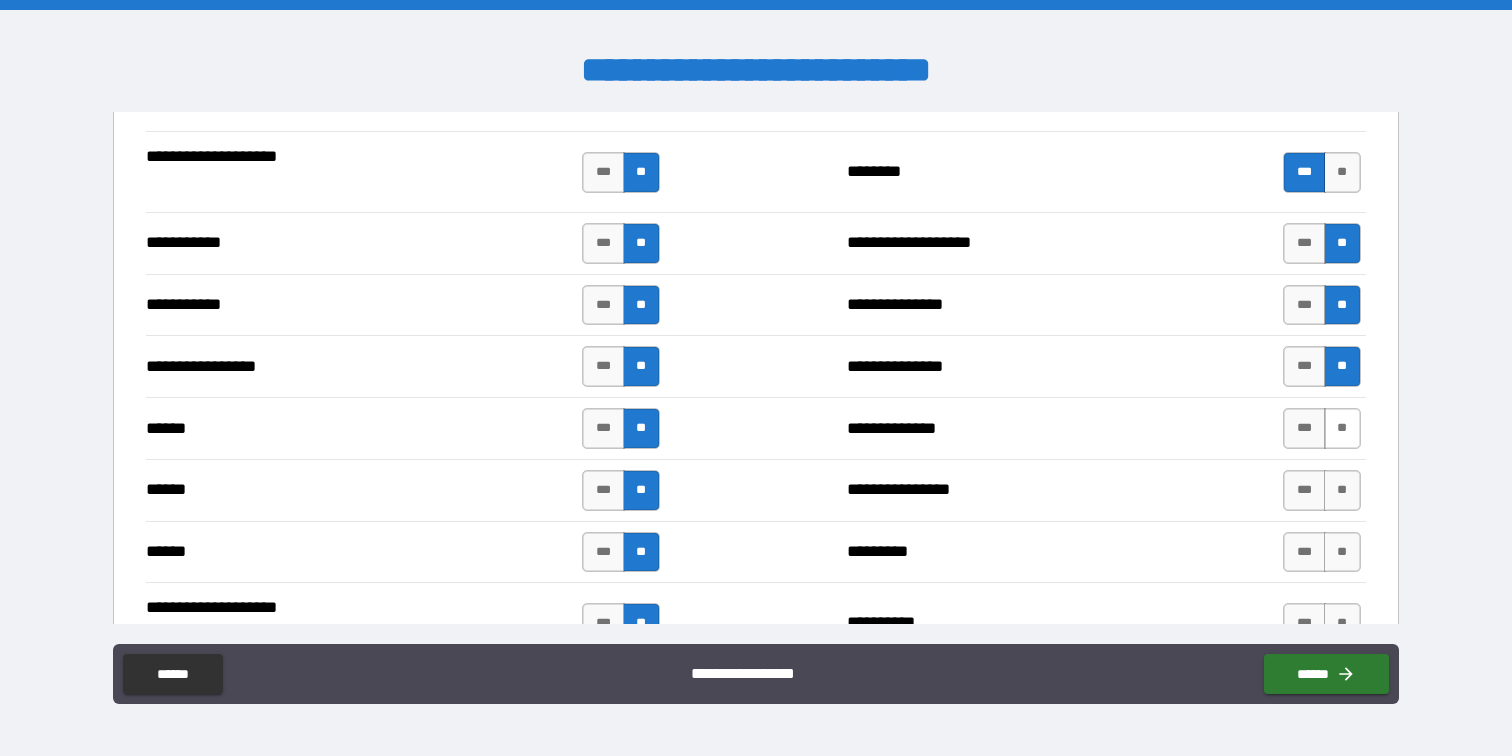 click on "**" at bounding box center [1342, 428] 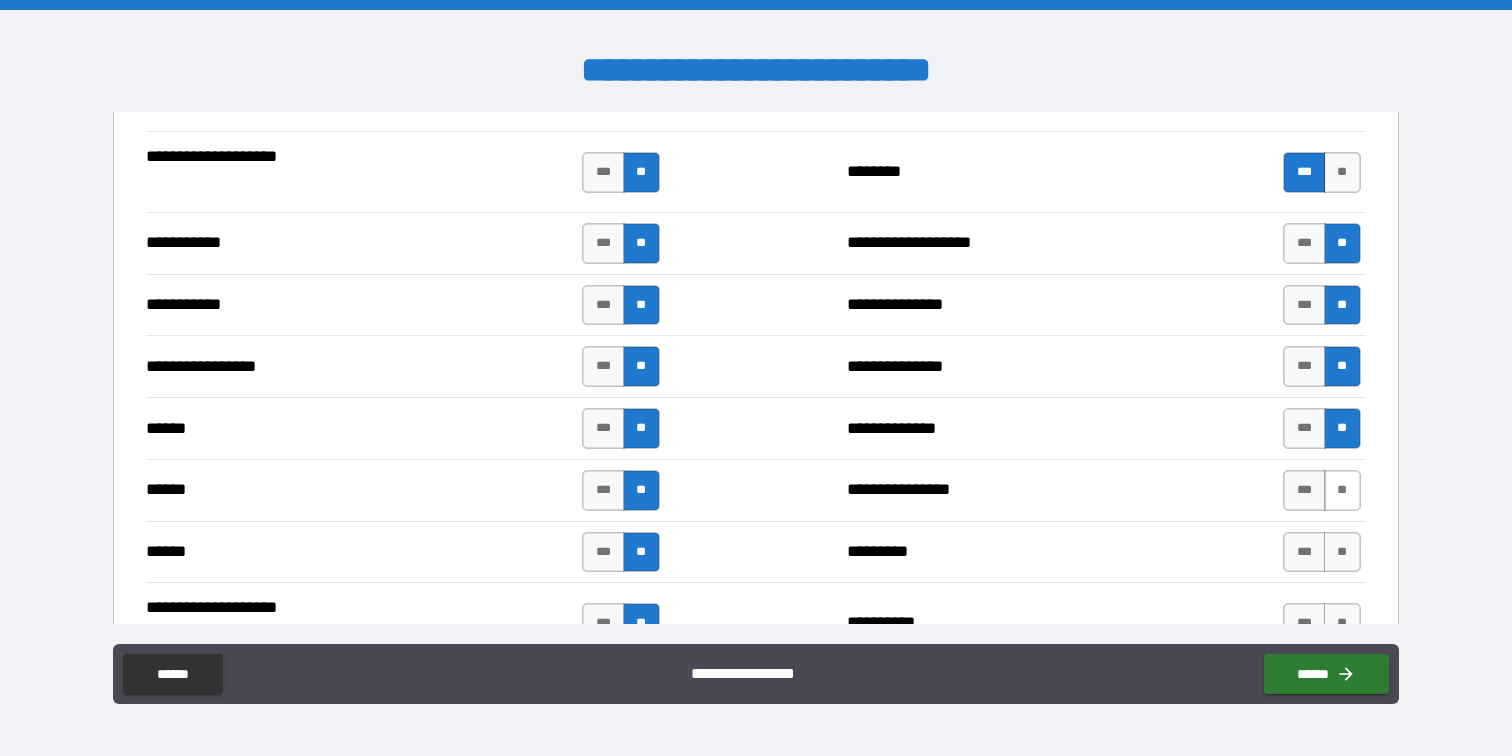 click on "**" at bounding box center [1342, 490] 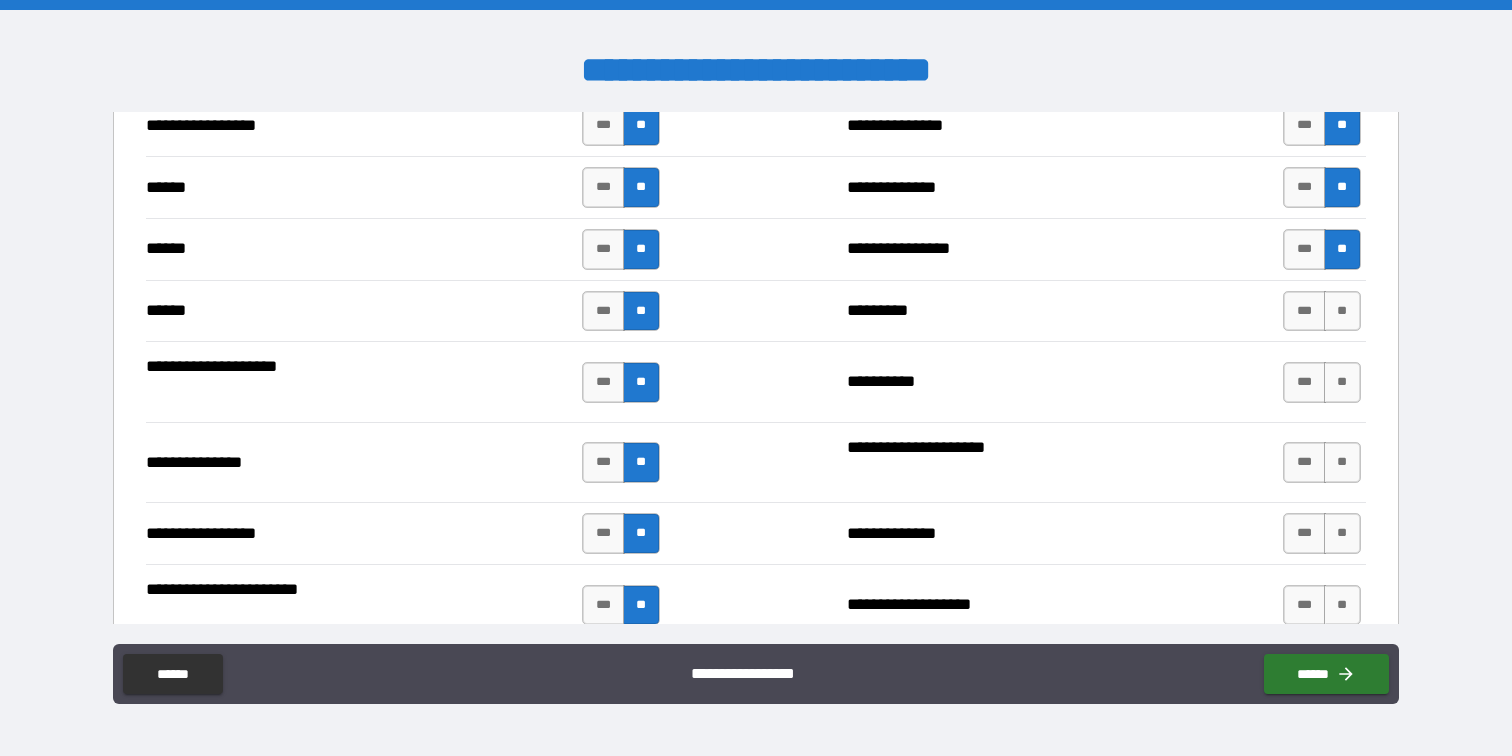 scroll, scrollTop: 2309, scrollLeft: 0, axis: vertical 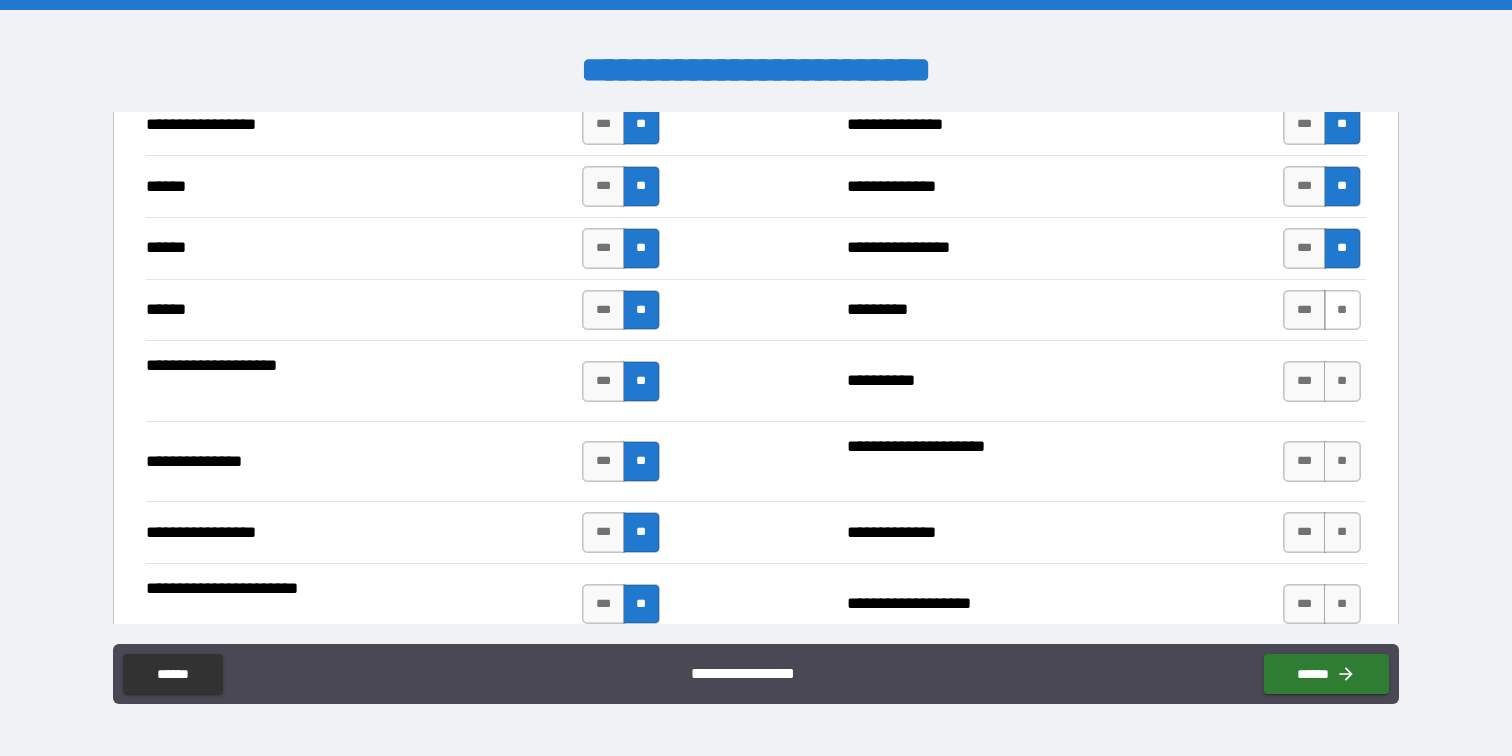 click on "**" at bounding box center [1342, 310] 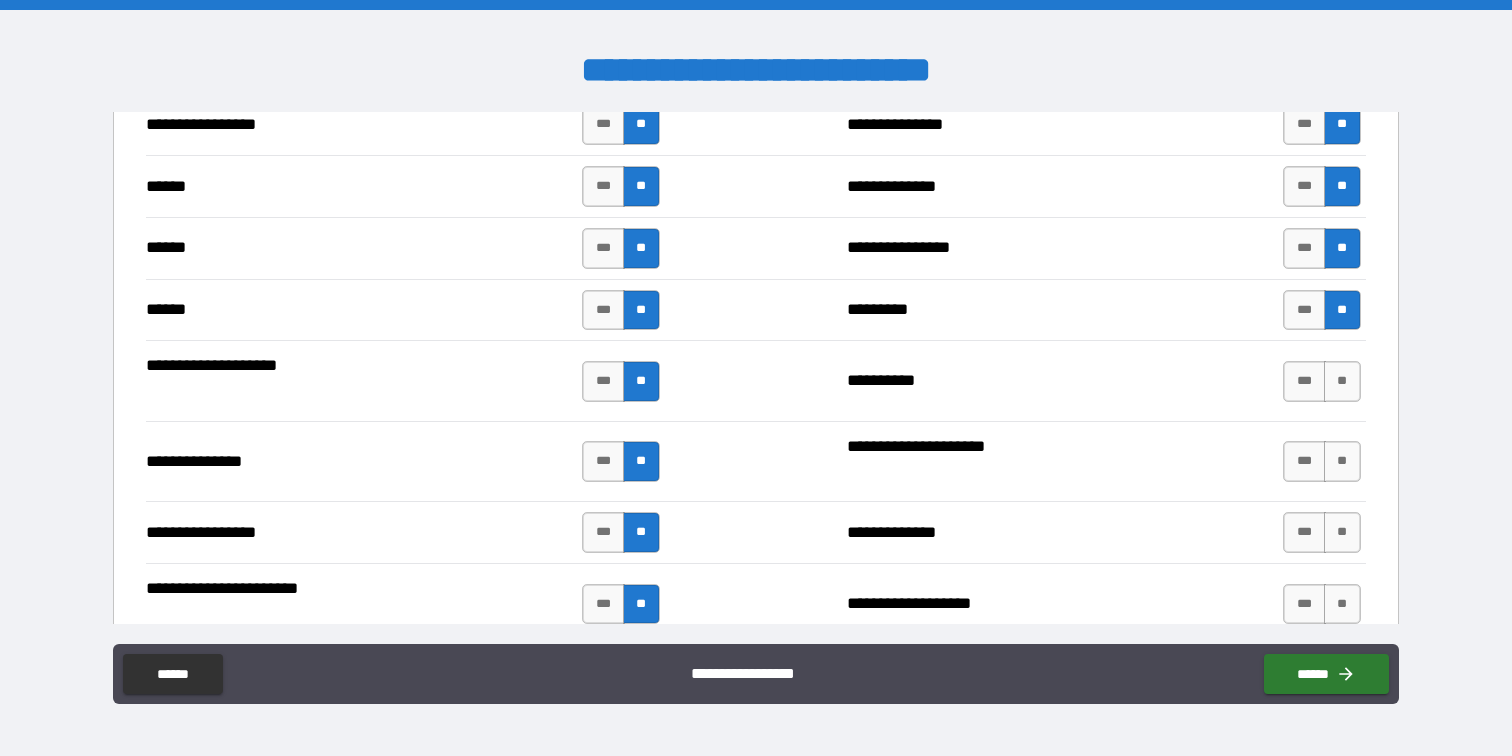 click on "**********" at bounding box center (755, 380) 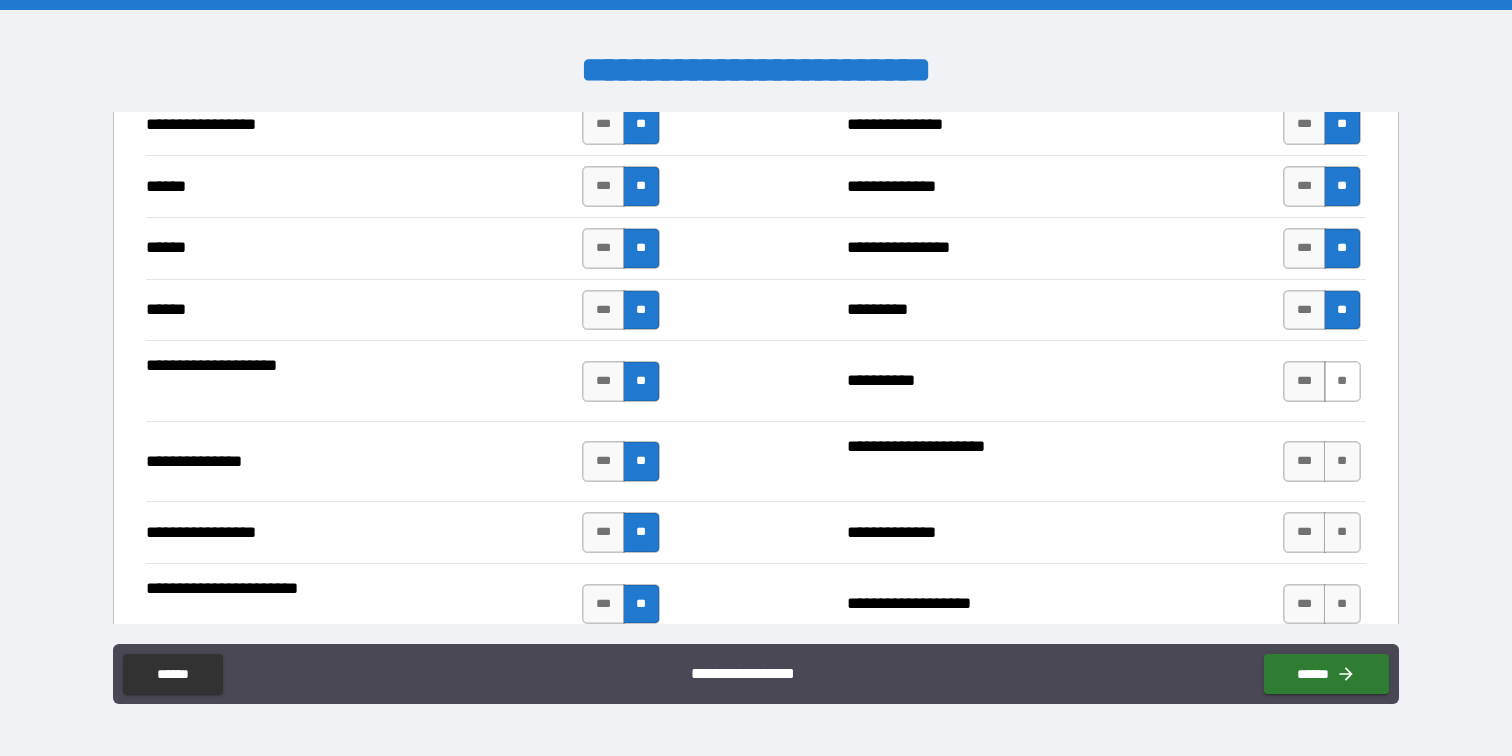 click on "**" at bounding box center [1342, 381] 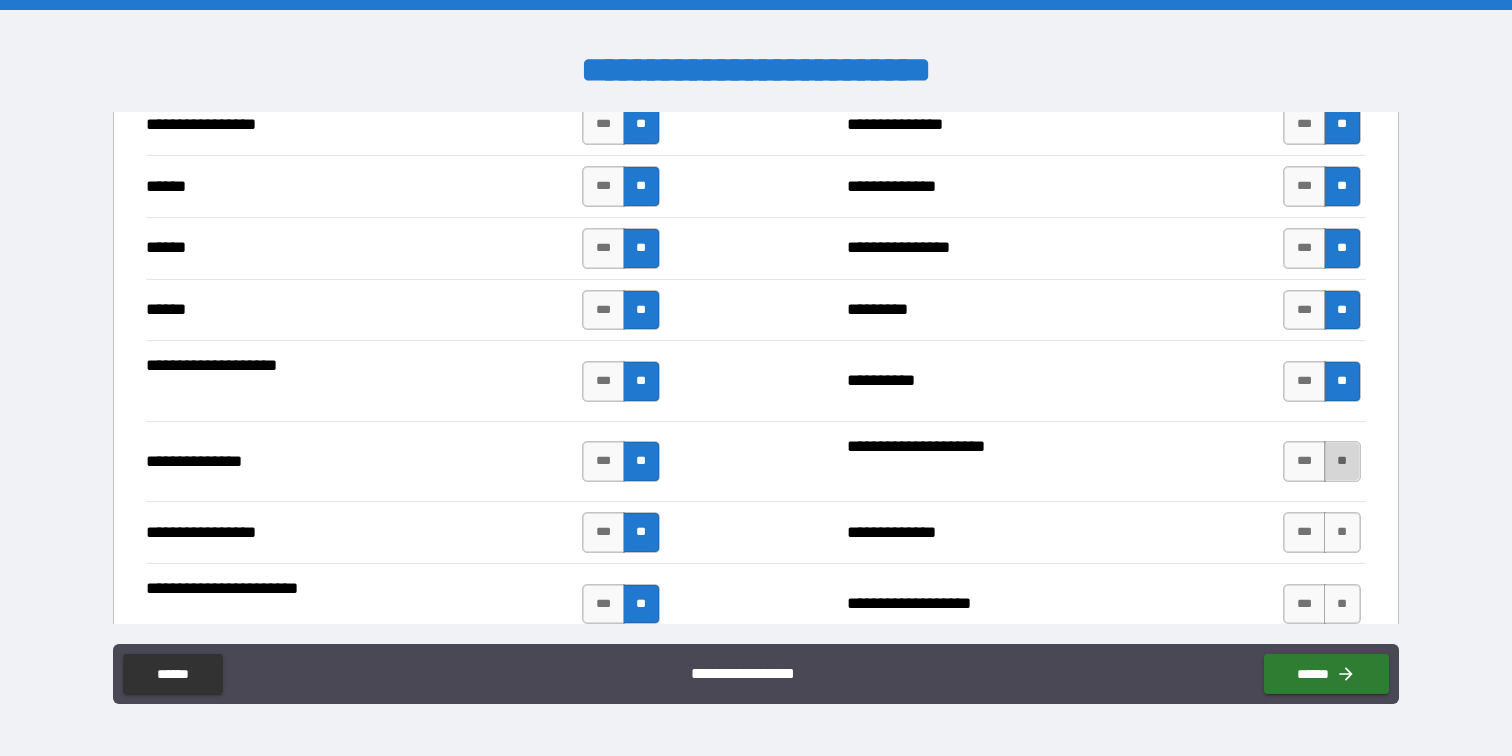 click on "**" at bounding box center (1342, 461) 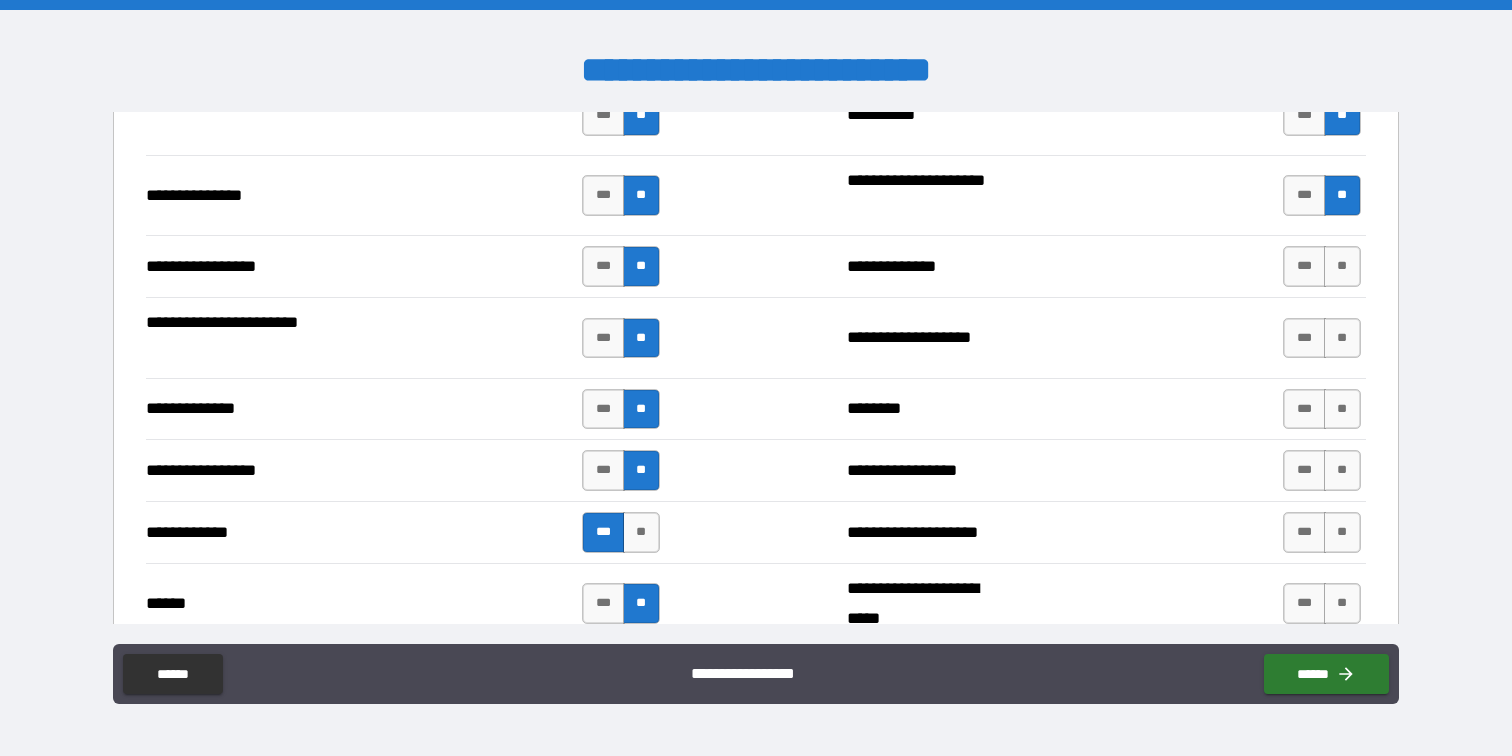 scroll, scrollTop: 2600, scrollLeft: 0, axis: vertical 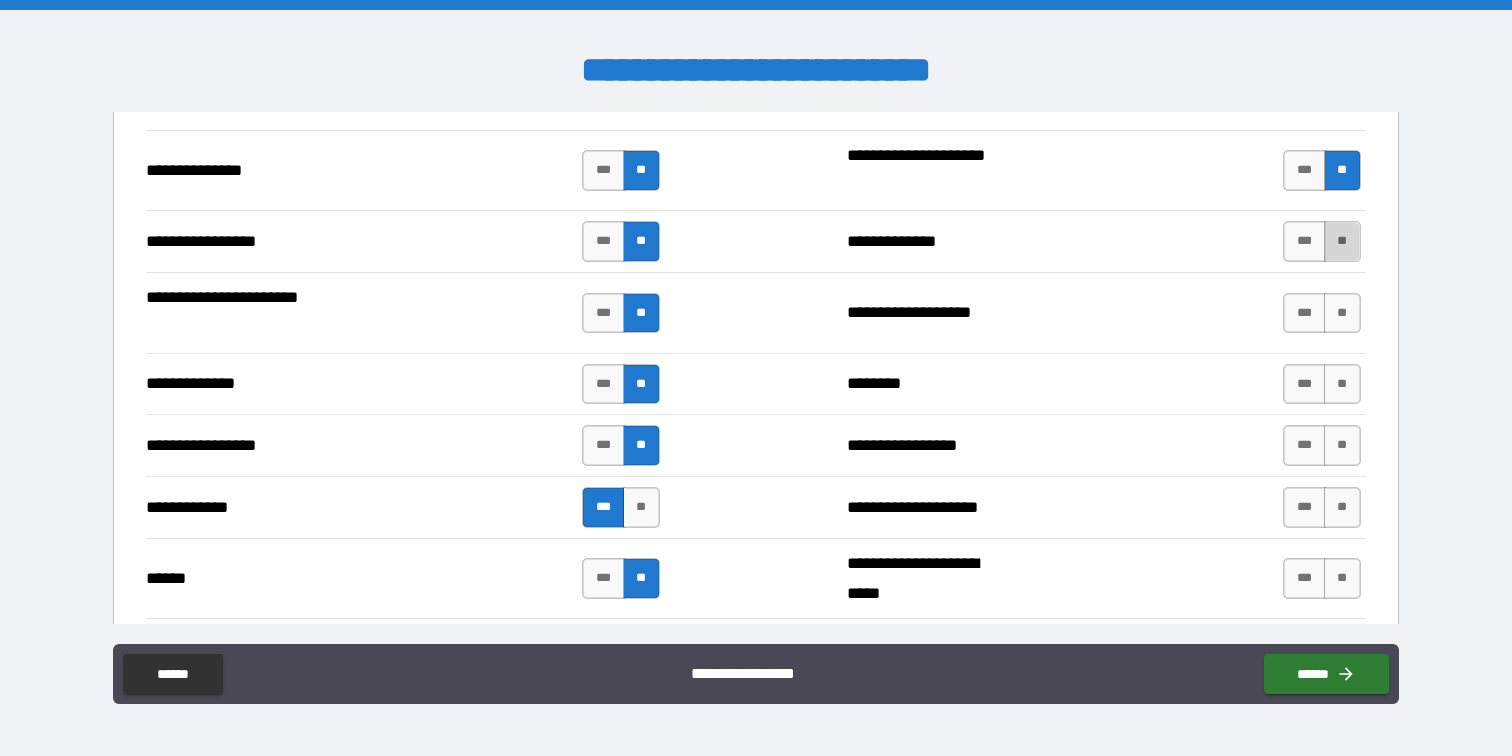 click on "**" at bounding box center (1342, 241) 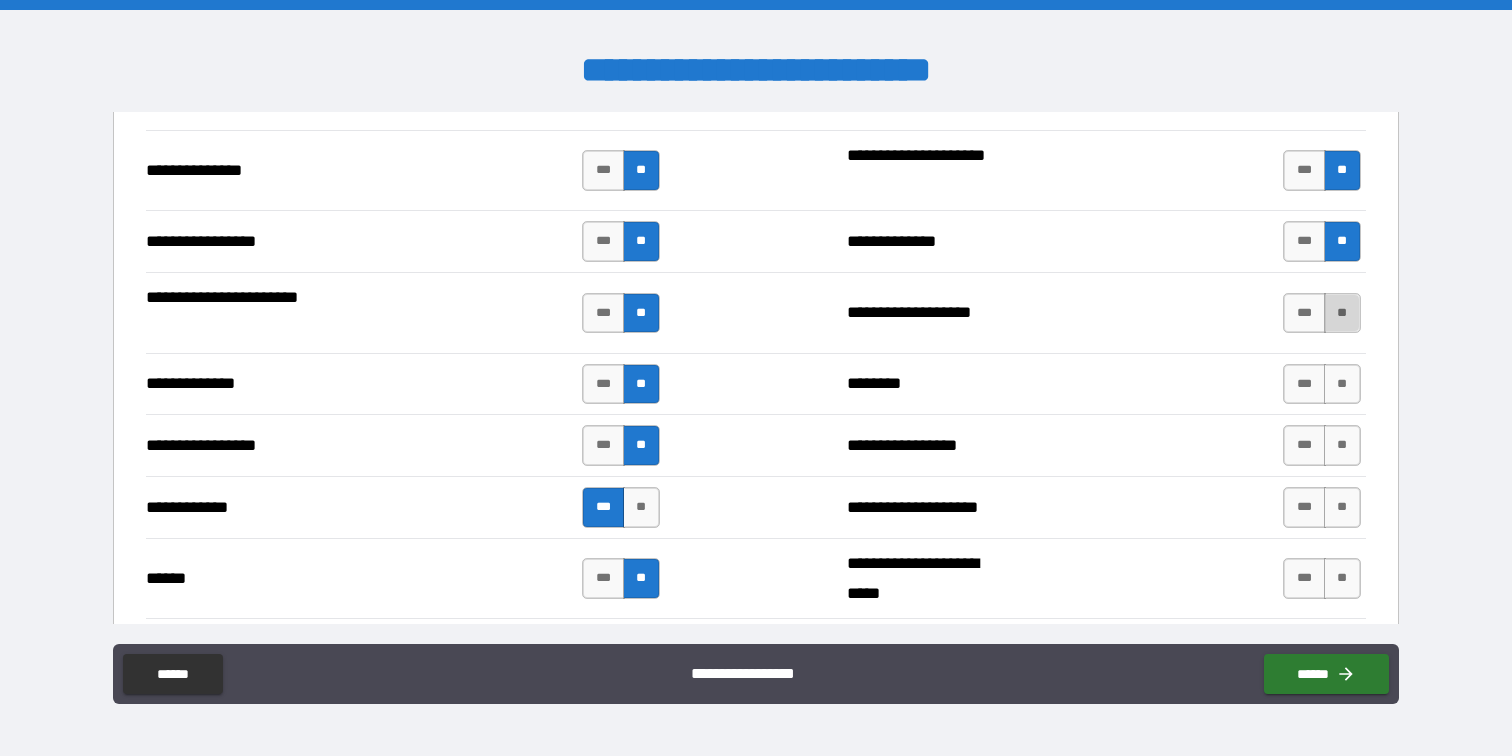 click on "**" at bounding box center [1342, 313] 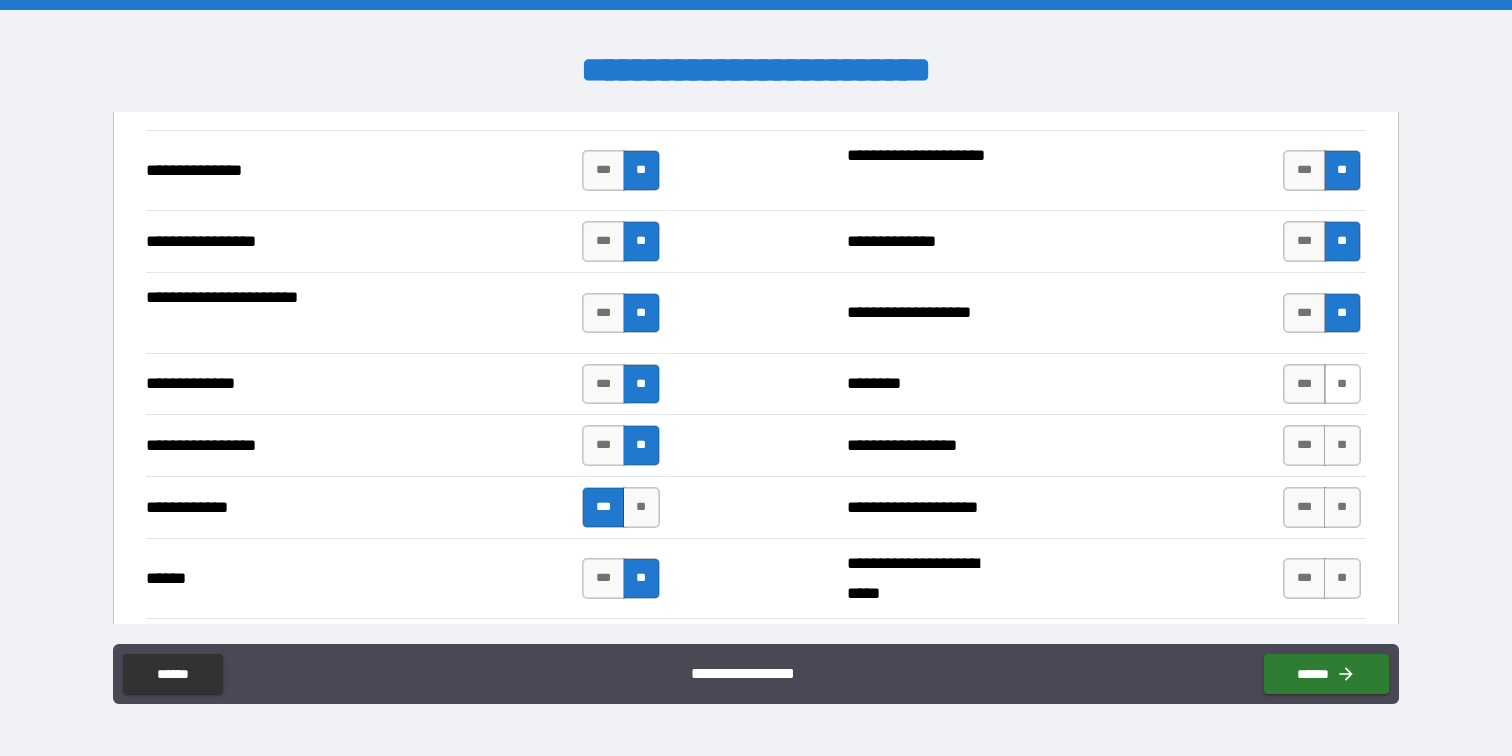 click on "**" at bounding box center (1342, 384) 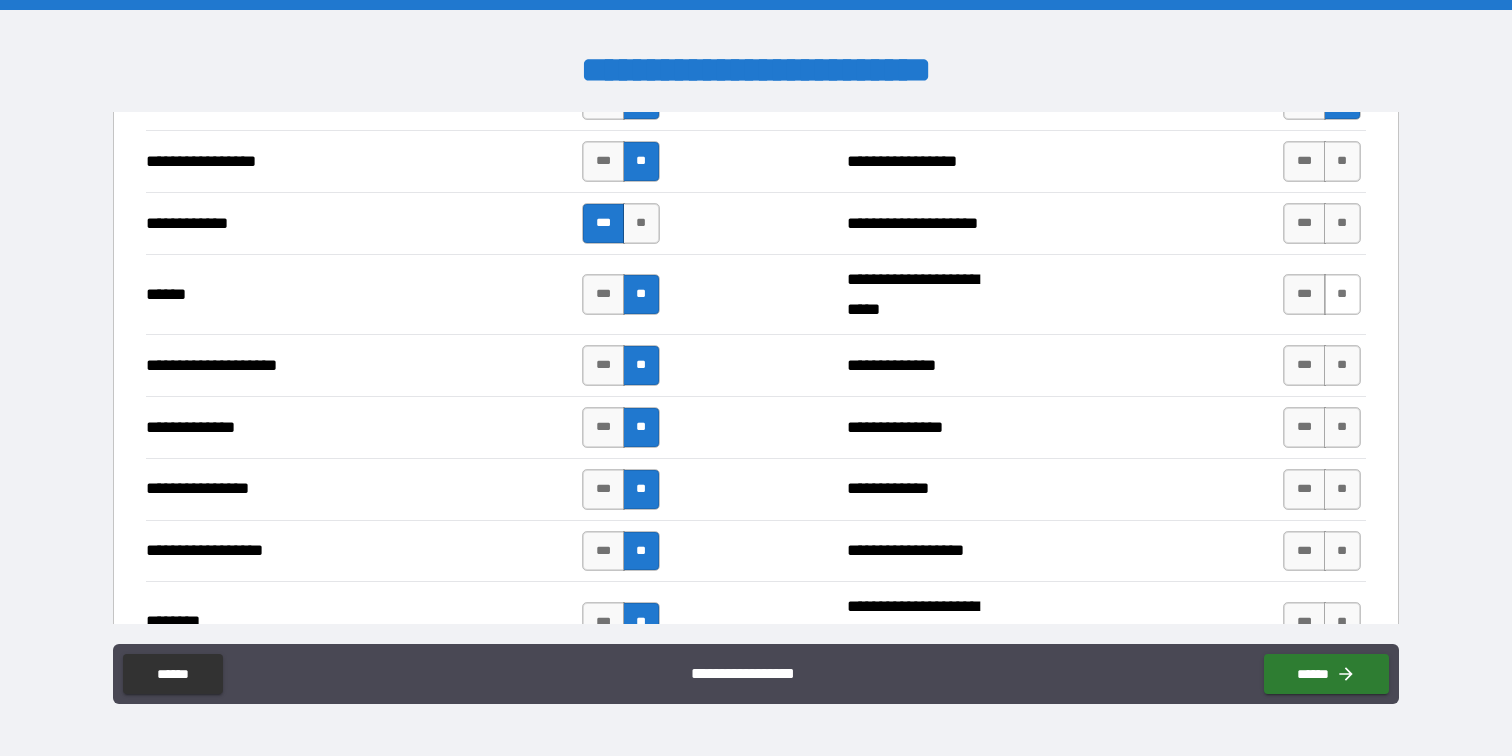 scroll, scrollTop: 2885, scrollLeft: 0, axis: vertical 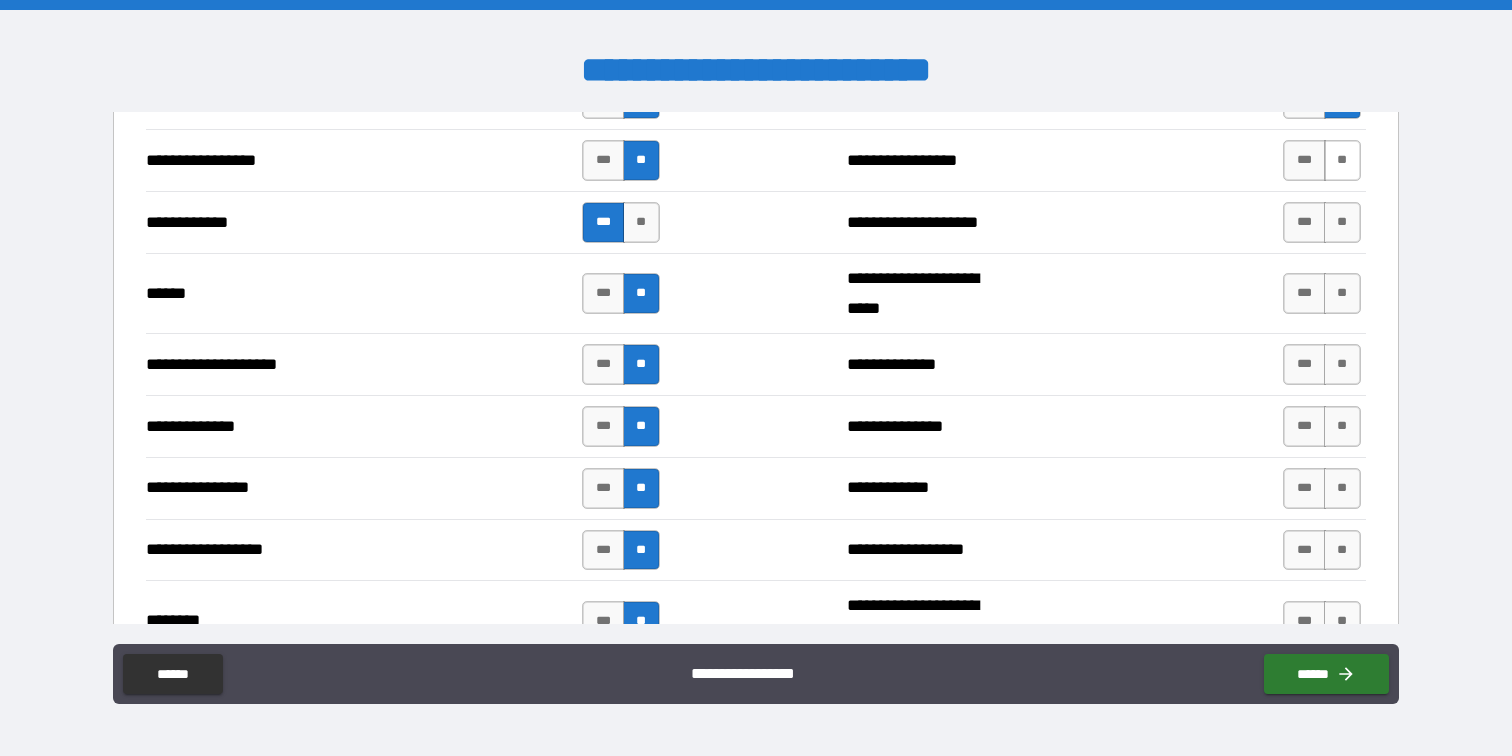 click on "**" at bounding box center (1342, 160) 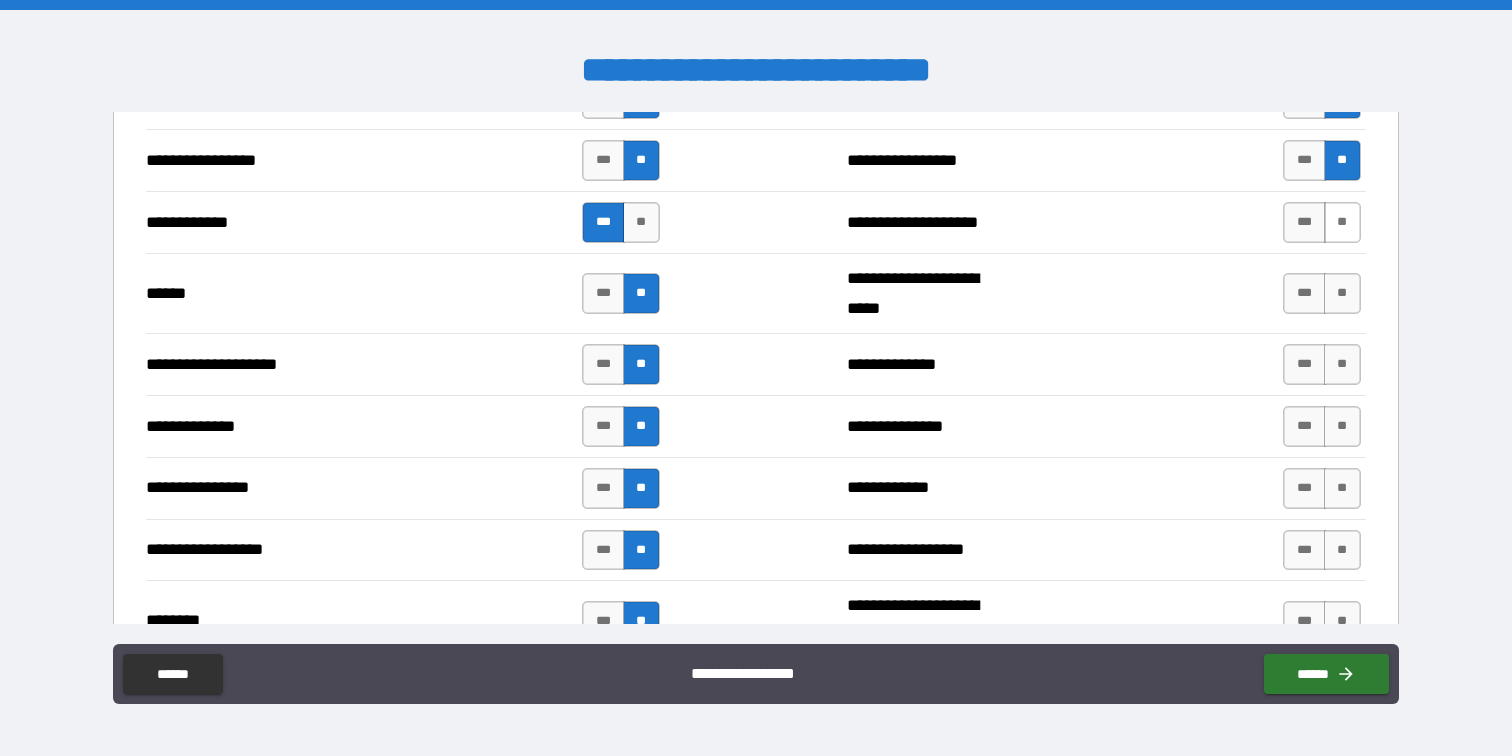 click on "**" at bounding box center [1342, 222] 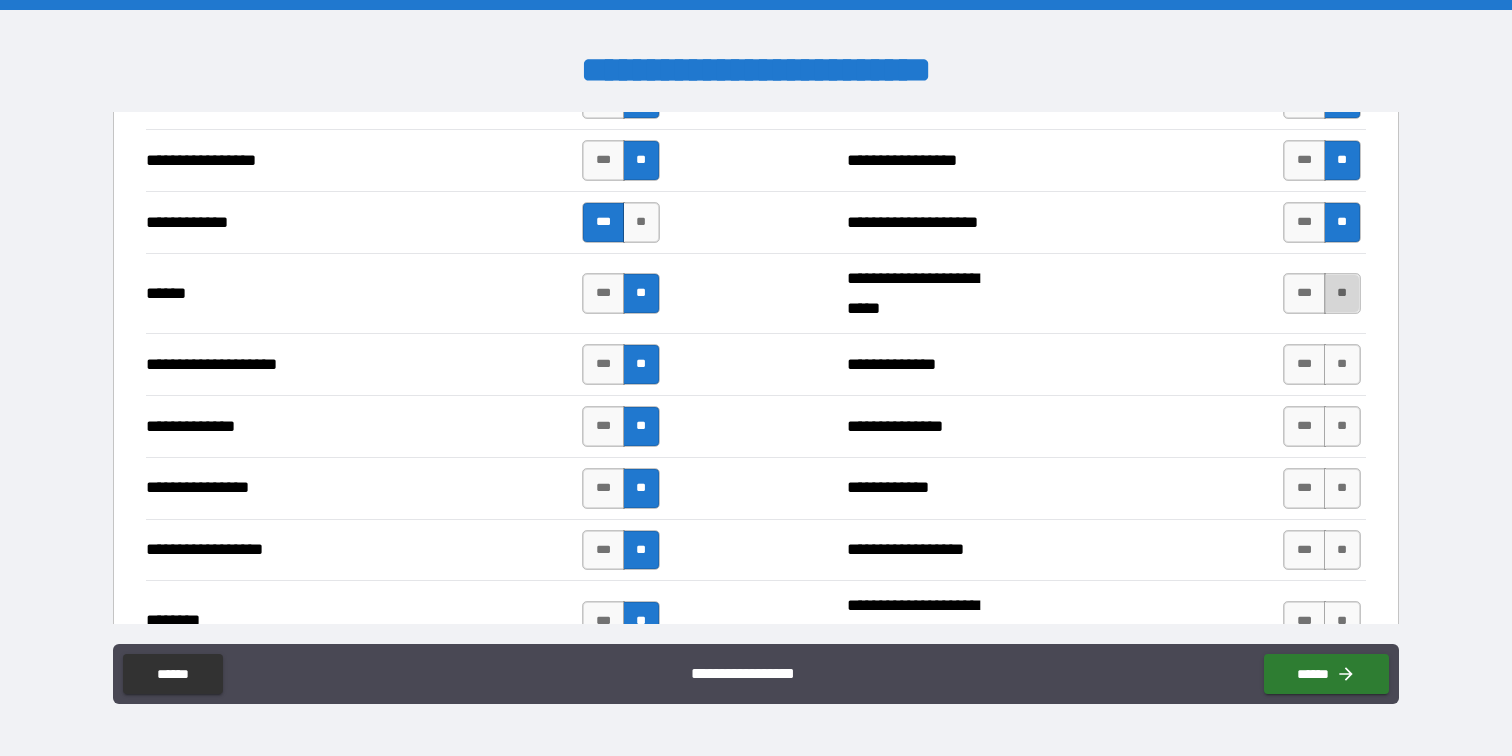 click on "**" at bounding box center [1342, 293] 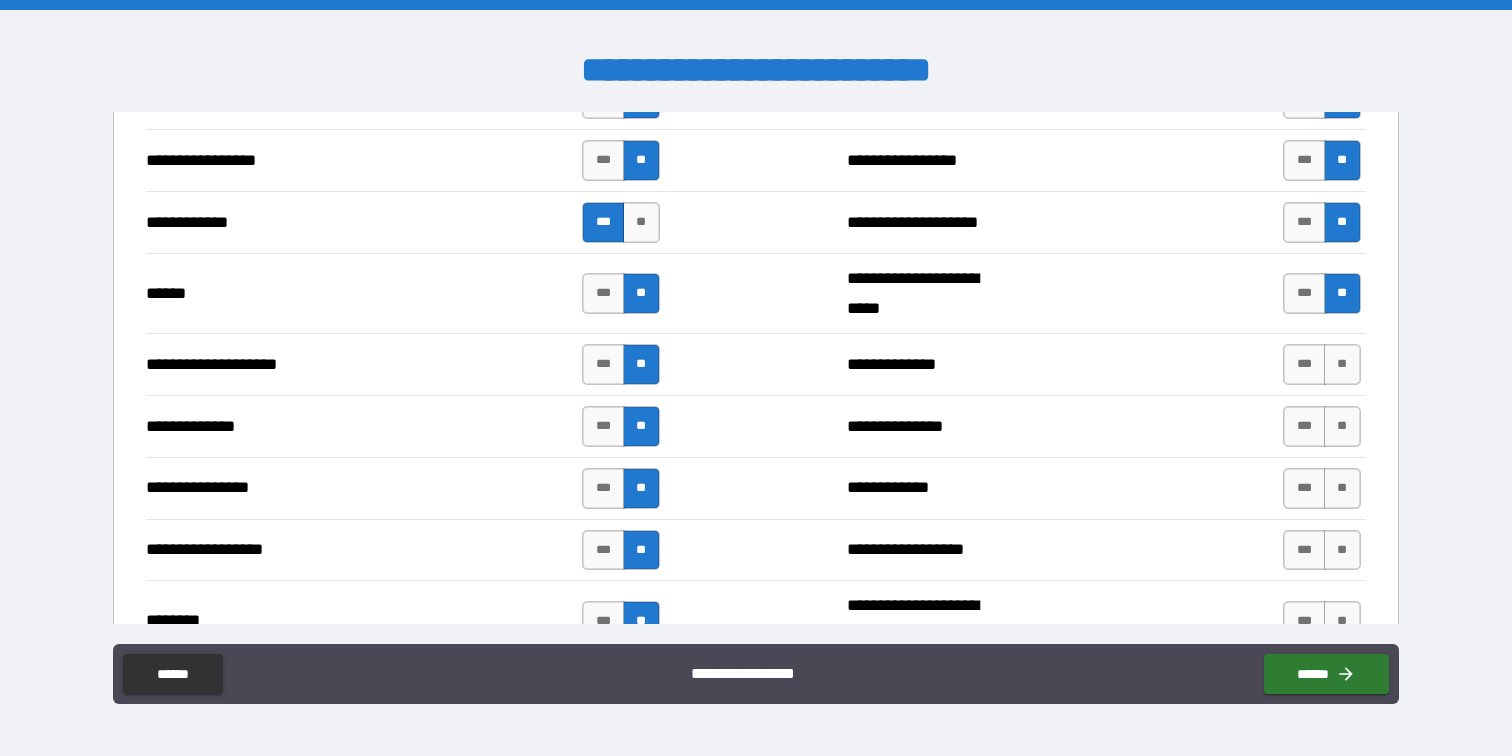 click on "**********" at bounding box center [755, 364] 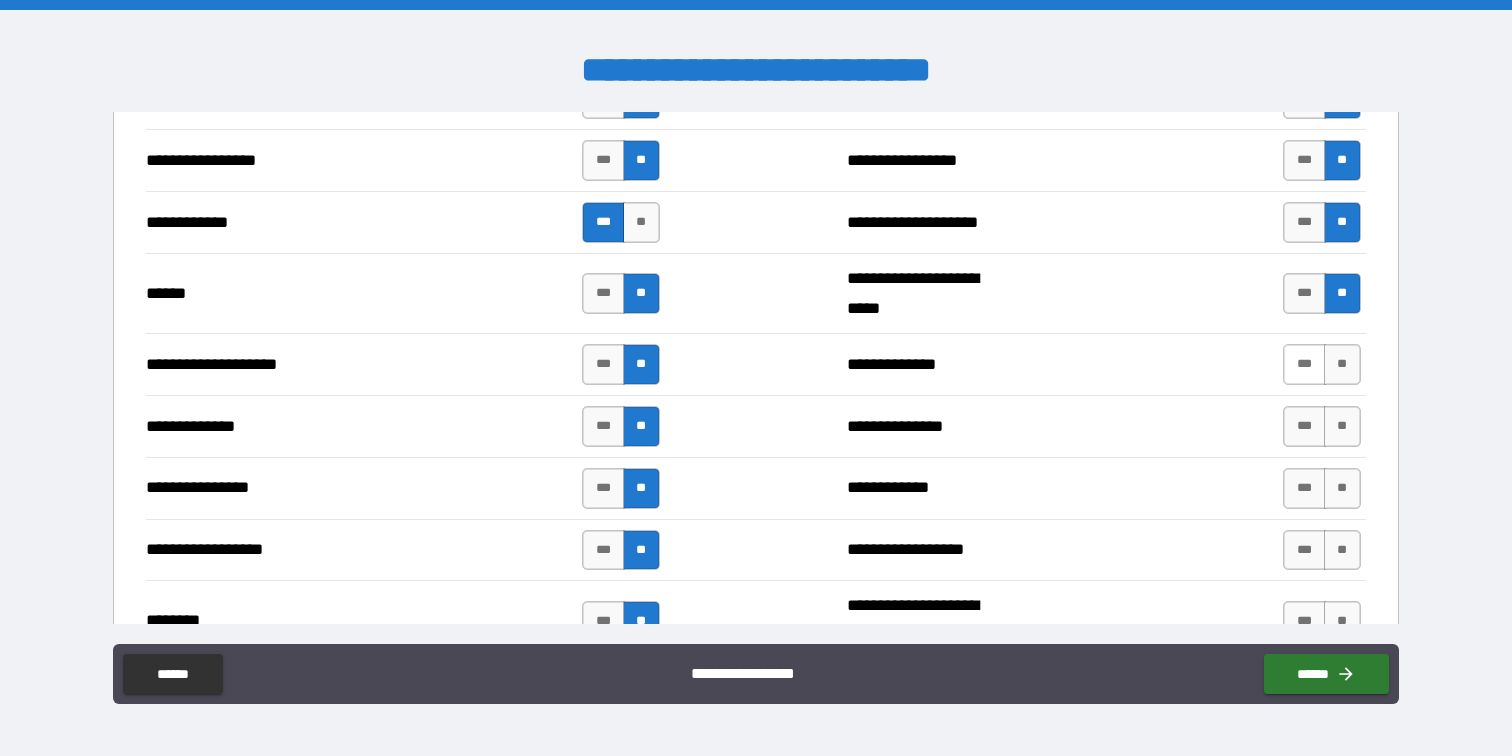 click on "***" at bounding box center [1304, 364] 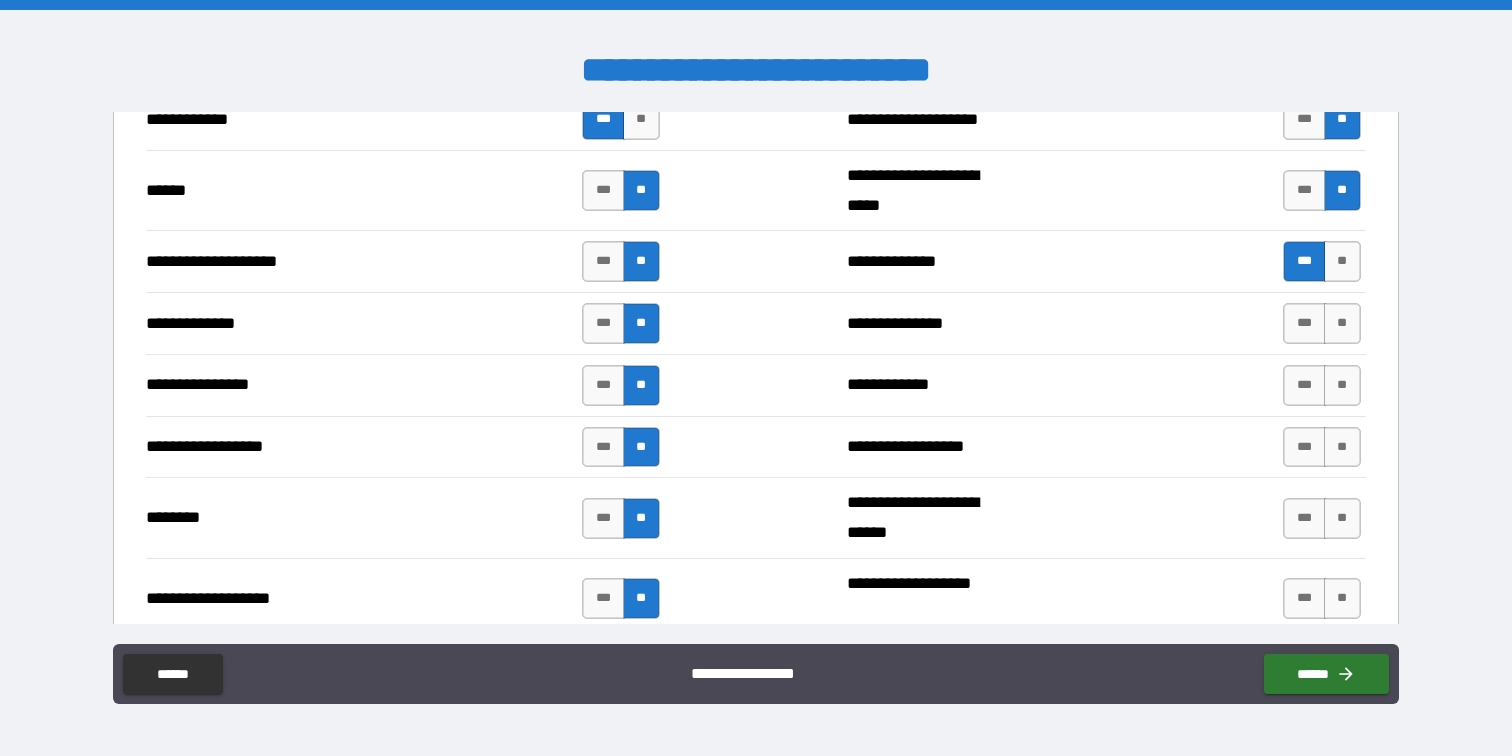 scroll, scrollTop: 3032, scrollLeft: 0, axis: vertical 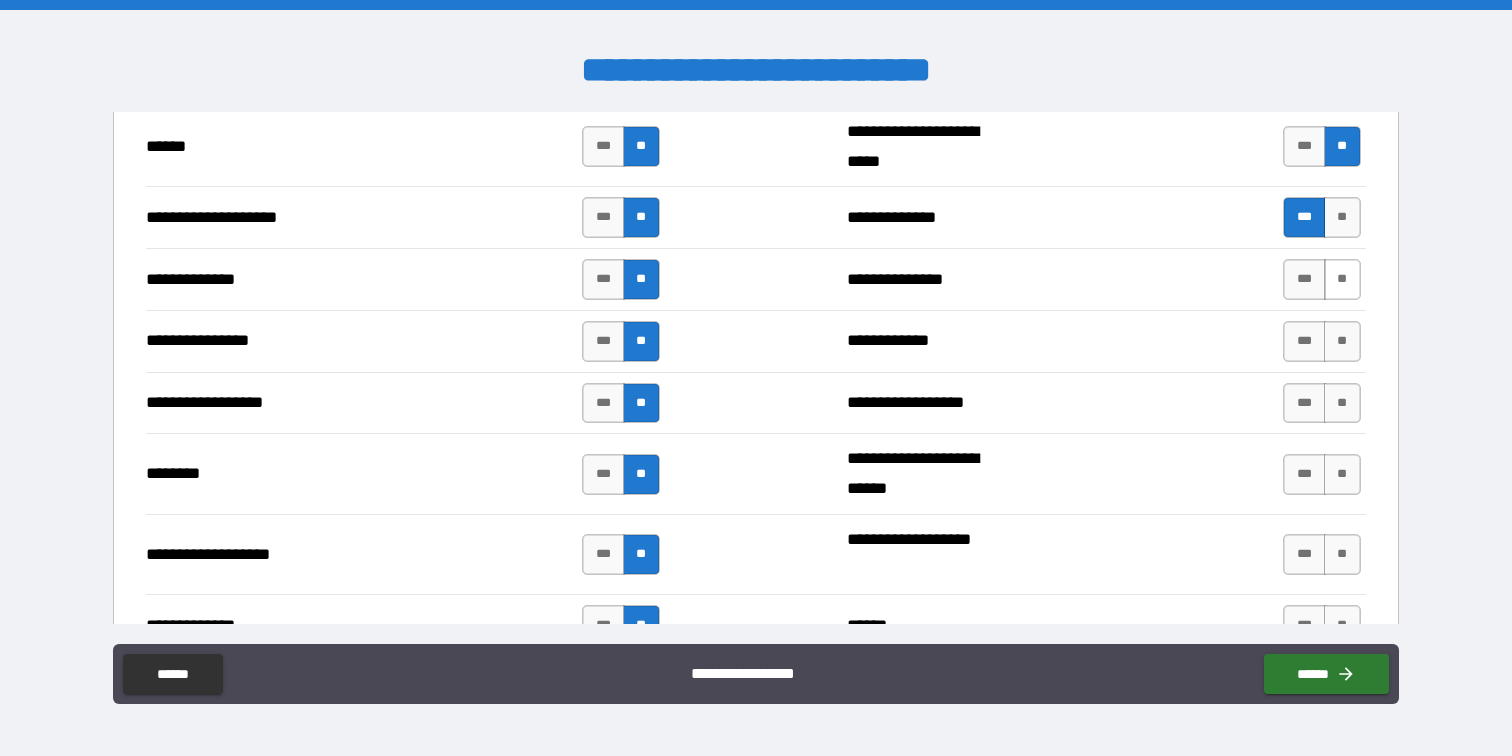 click on "**" at bounding box center (1342, 279) 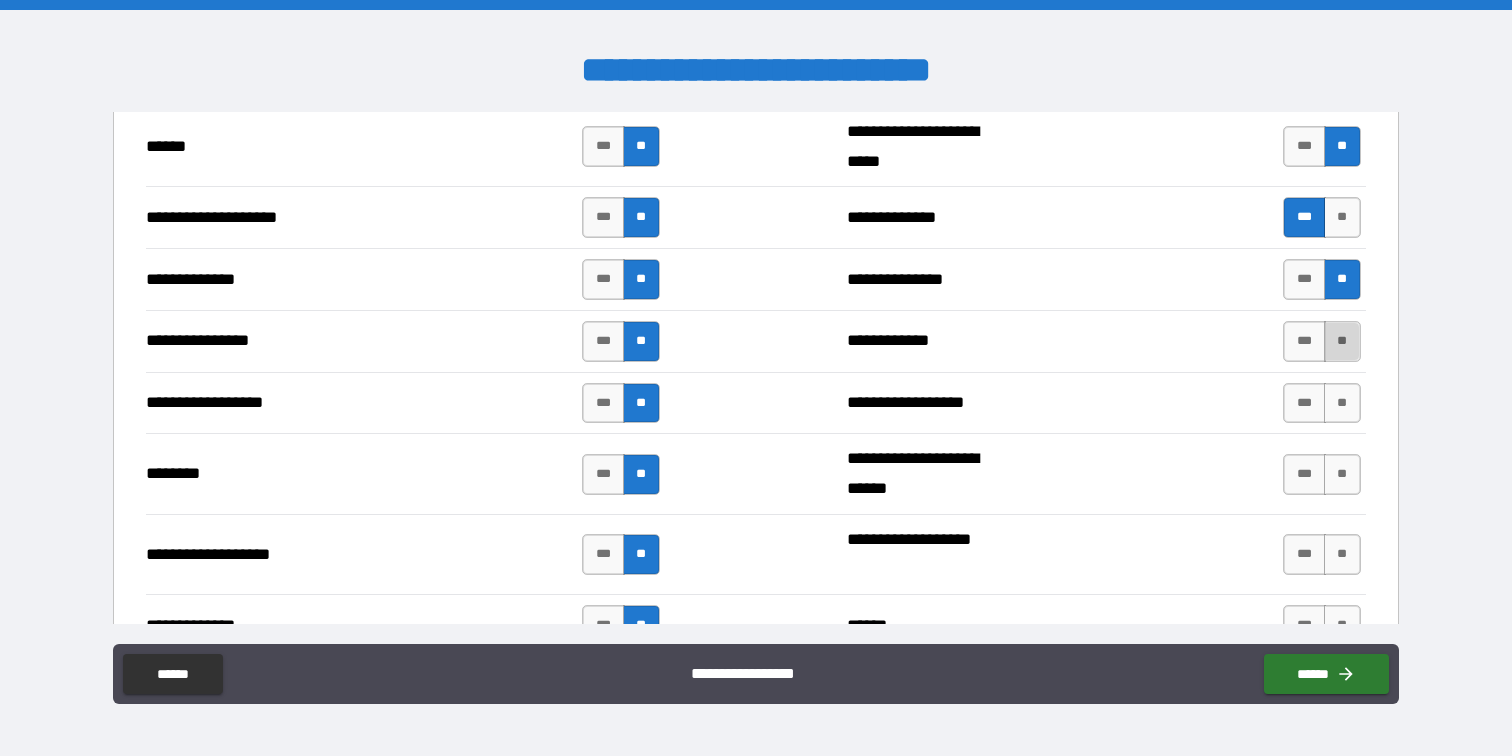 click on "**" at bounding box center (1342, 341) 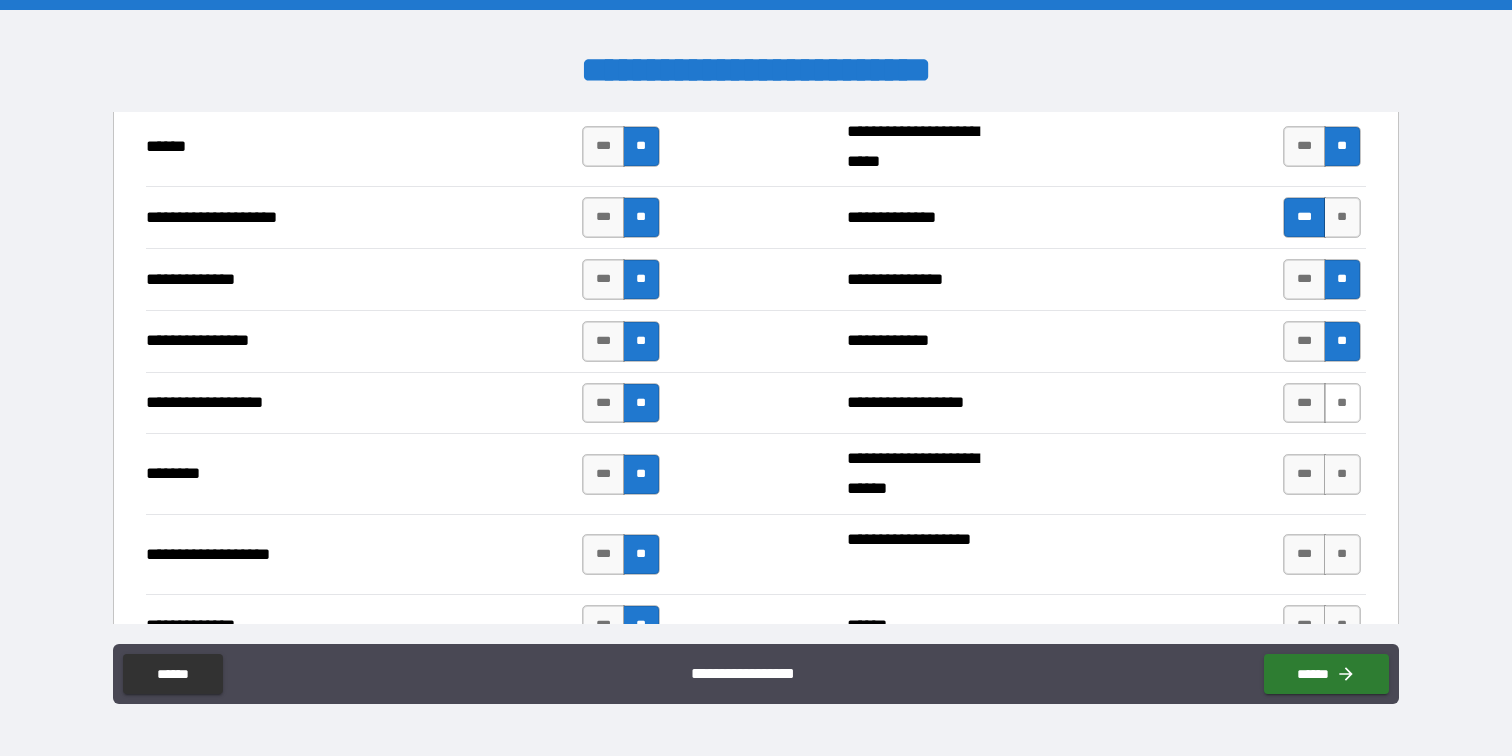 click on "**" at bounding box center (1342, 403) 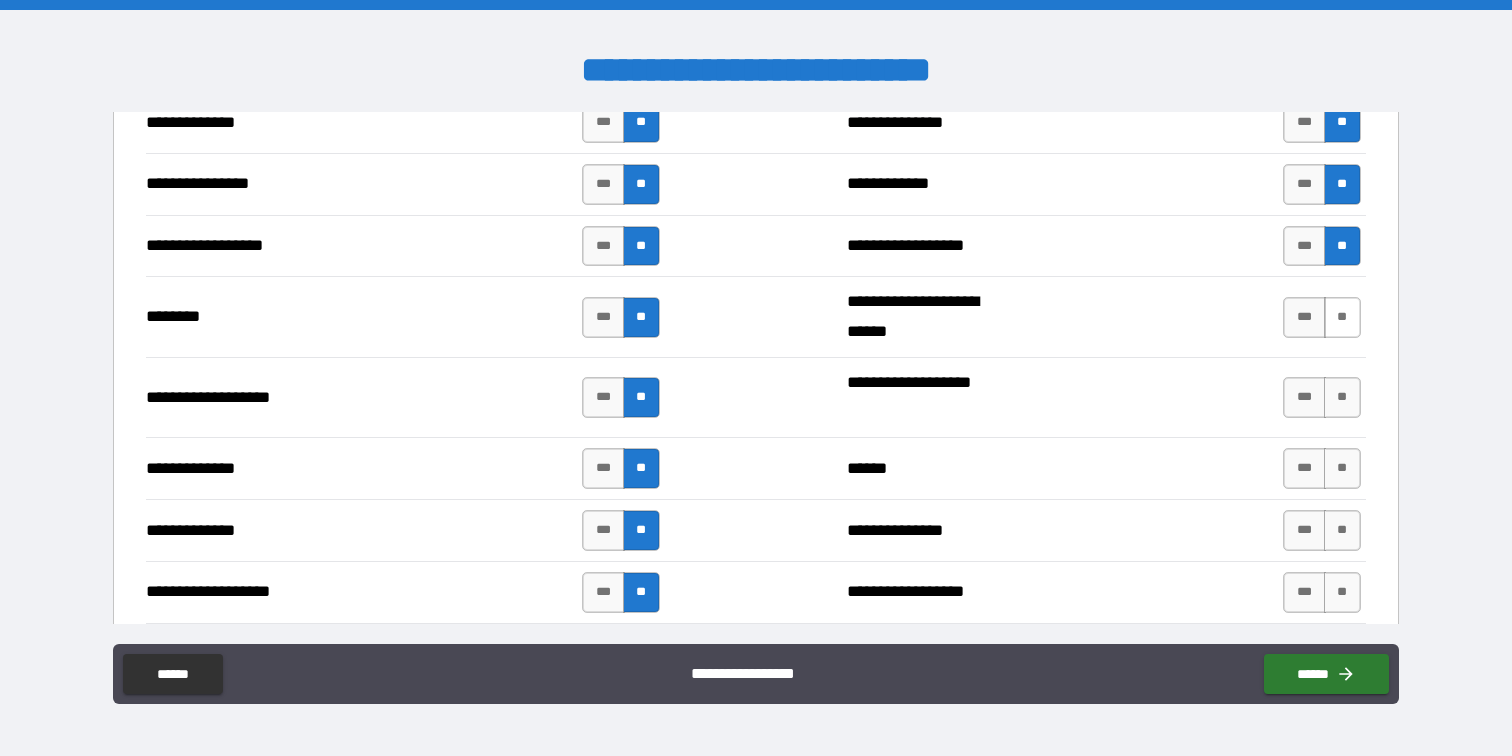 scroll, scrollTop: 3191, scrollLeft: 0, axis: vertical 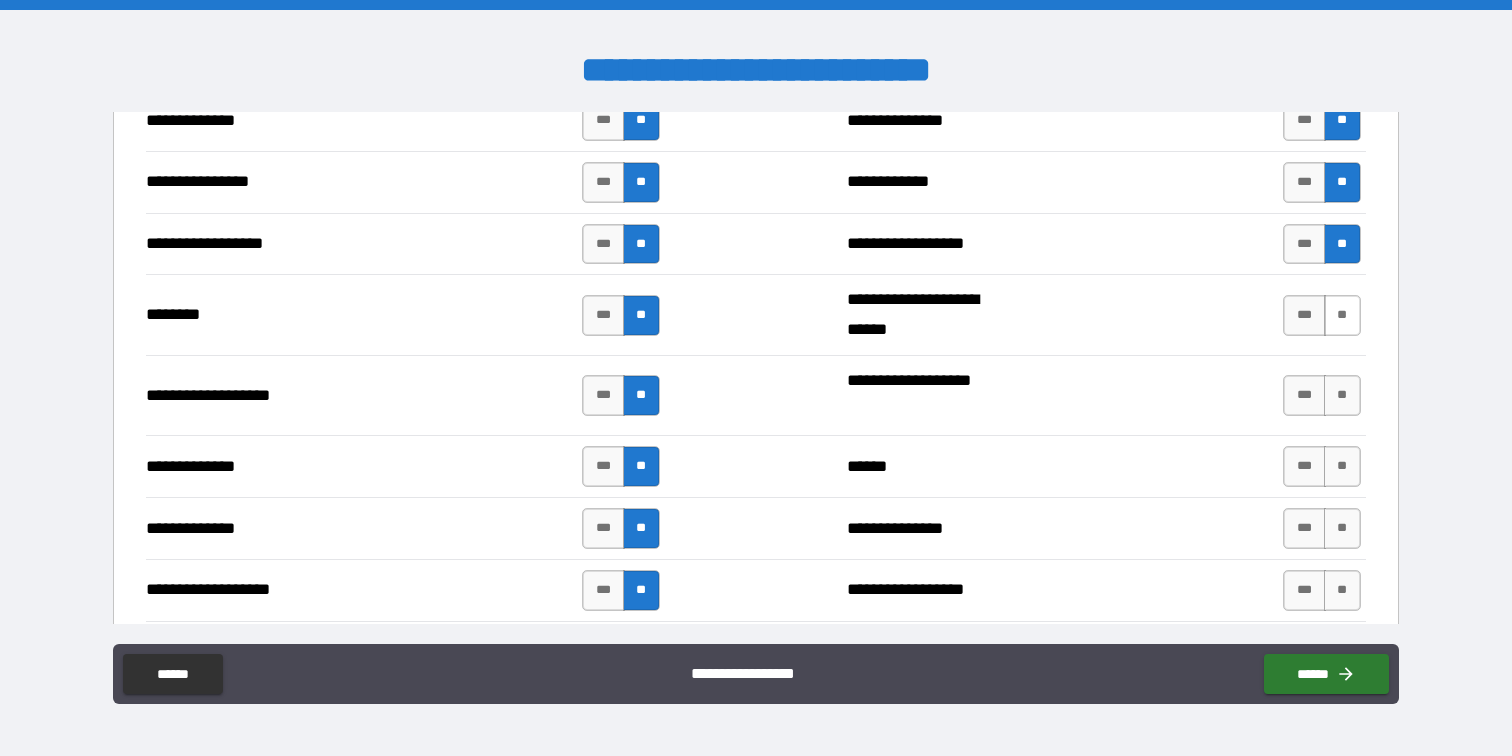 click on "**" at bounding box center (1342, 315) 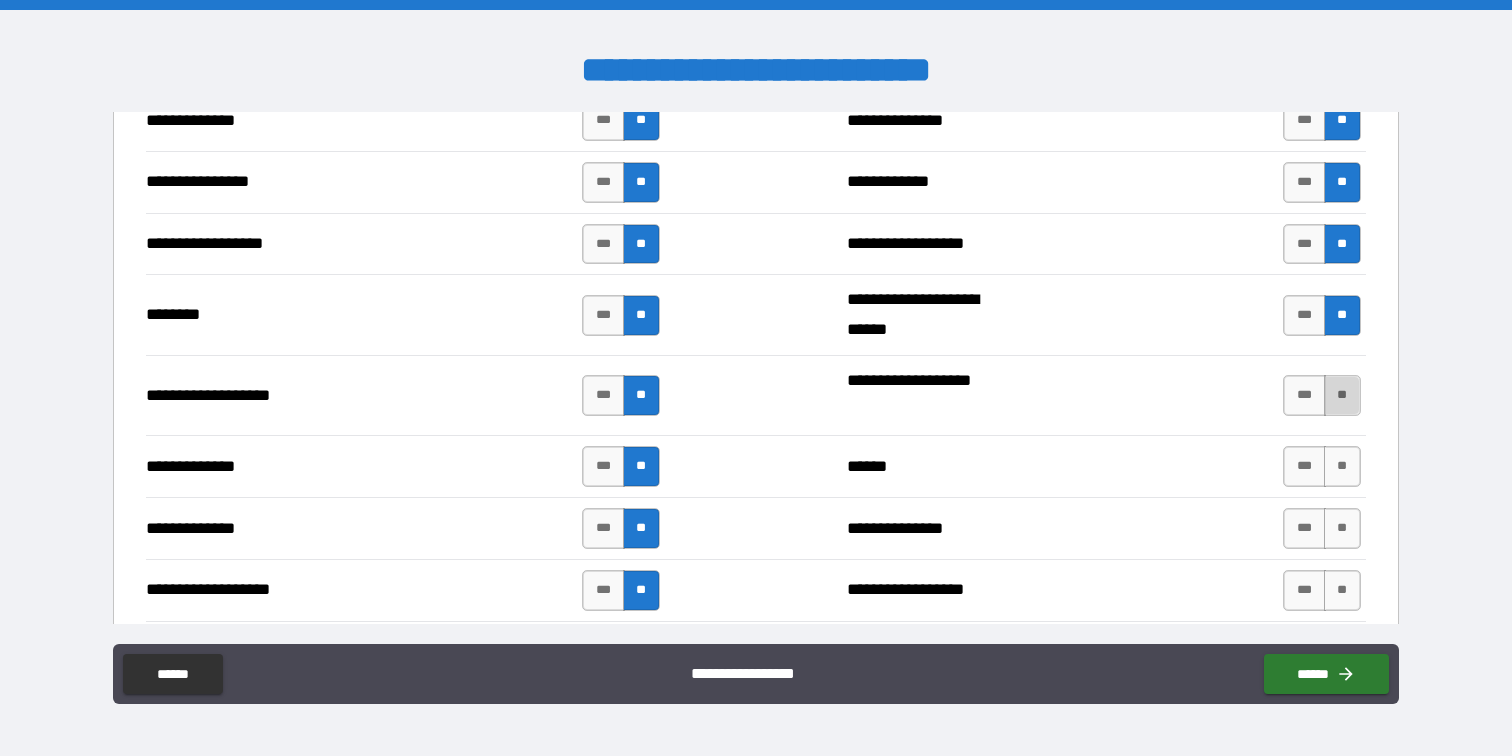 click on "**" at bounding box center [1342, 395] 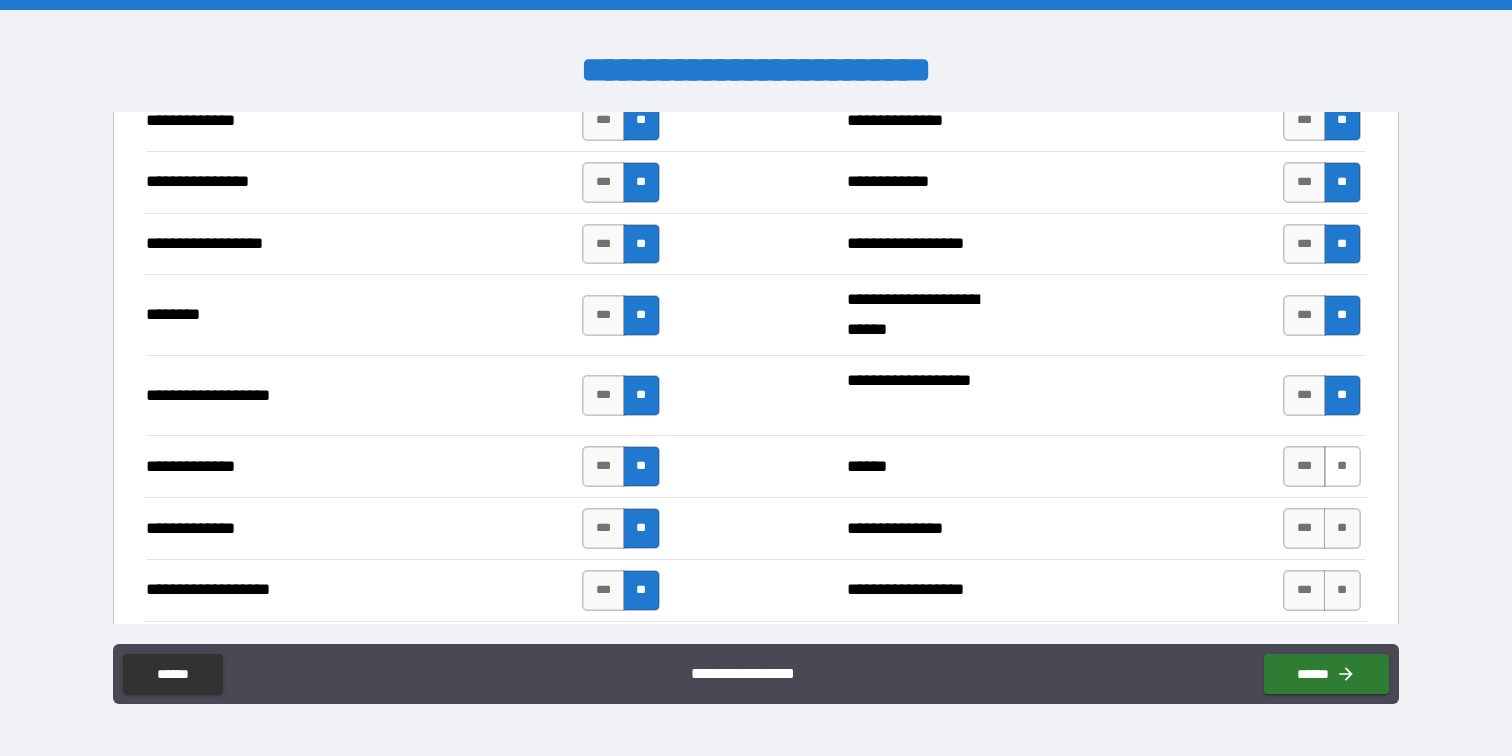 click on "**" at bounding box center [1342, 466] 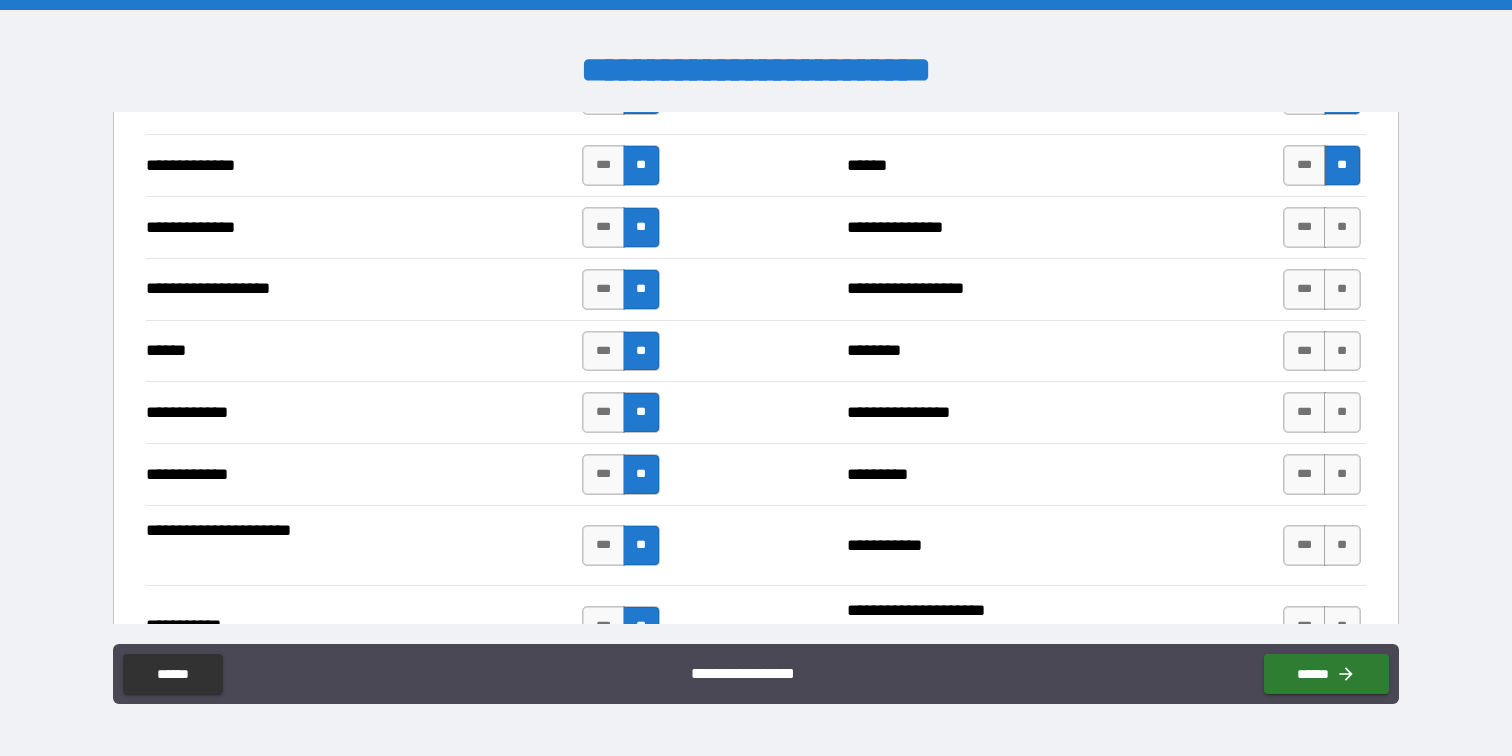 scroll, scrollTop: 3522, scrollLeft: 0, axis: vertical 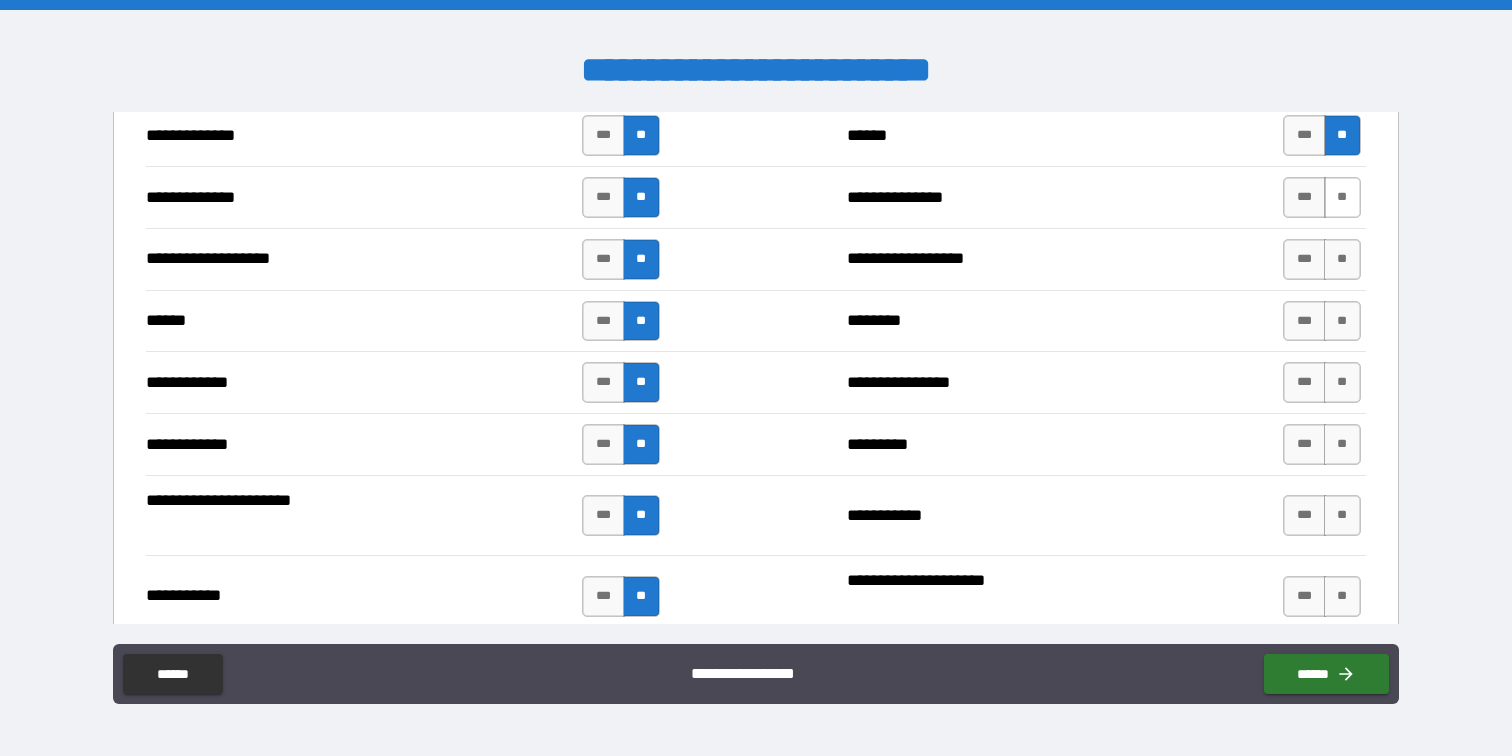 click on "**" at bounding box center [1342, 197] 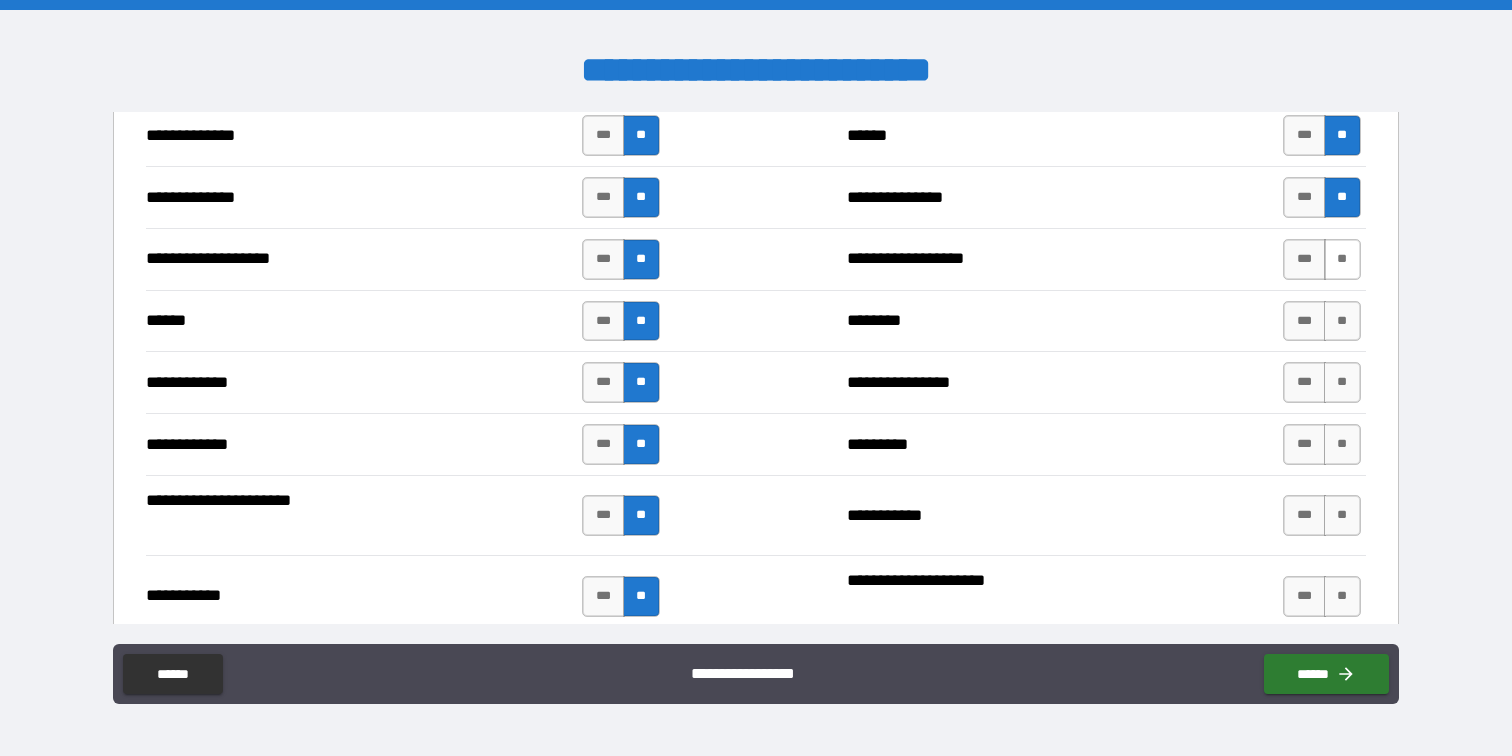 click on "**" at bounding box center (1342, 259) 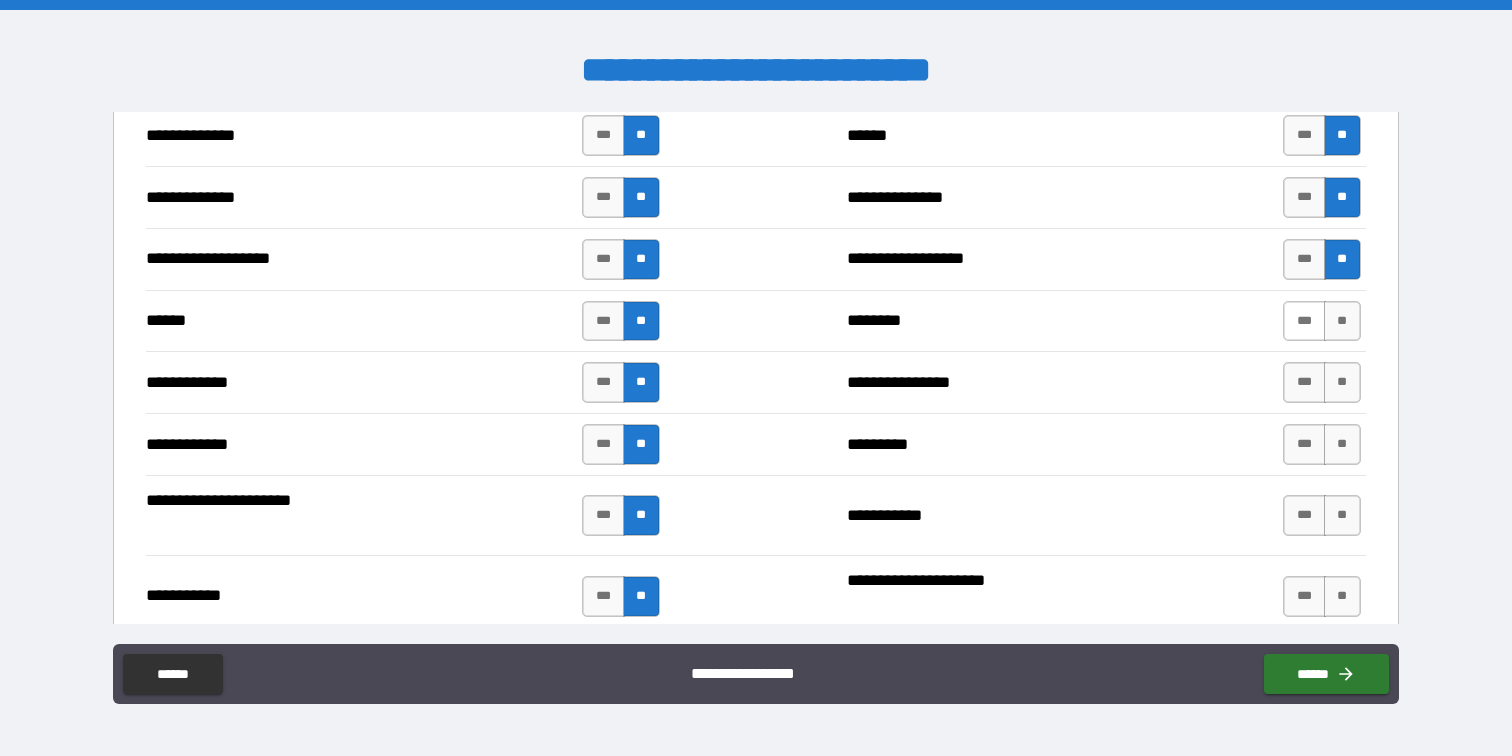 click on "***" at bounding box center (1304, 321) 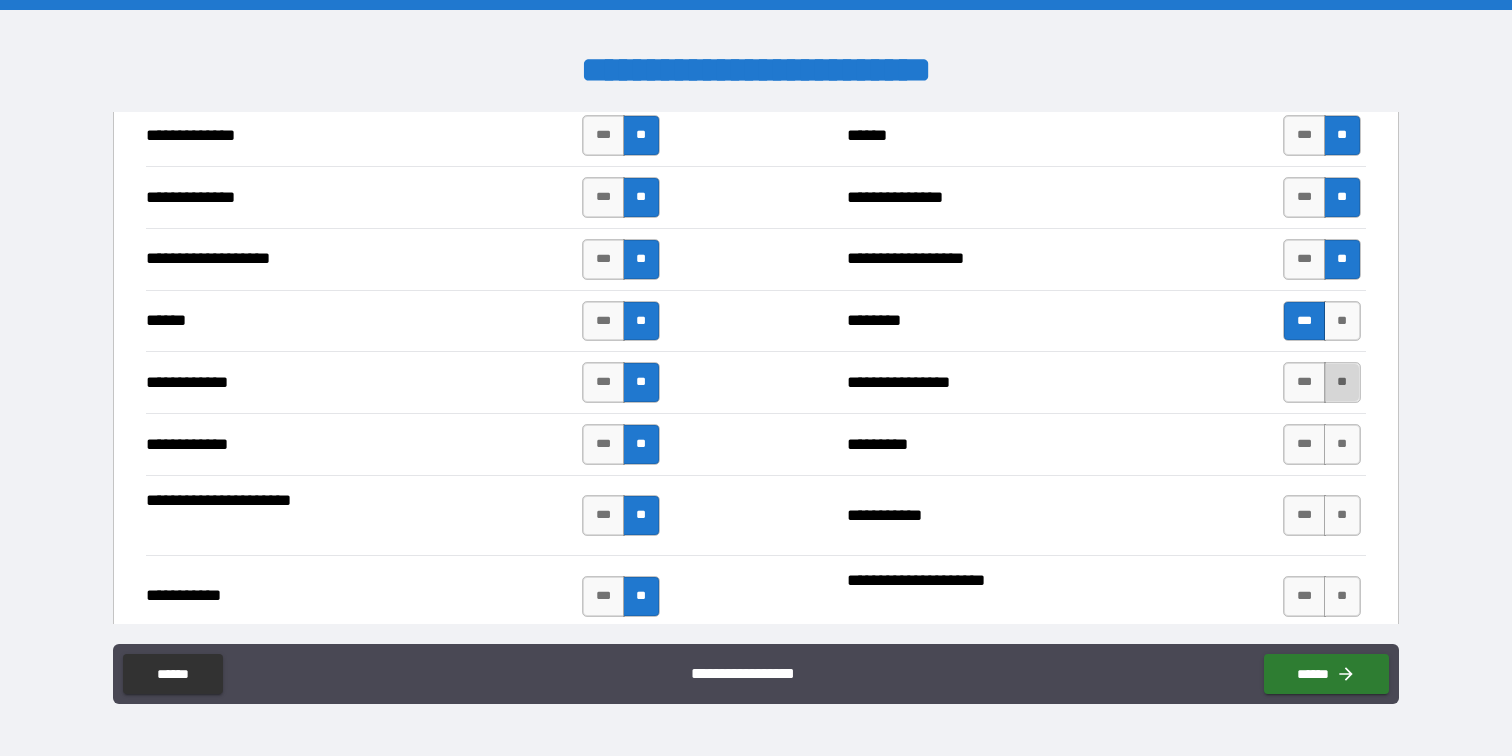 click on "**" at bounding box center (1342, 382) 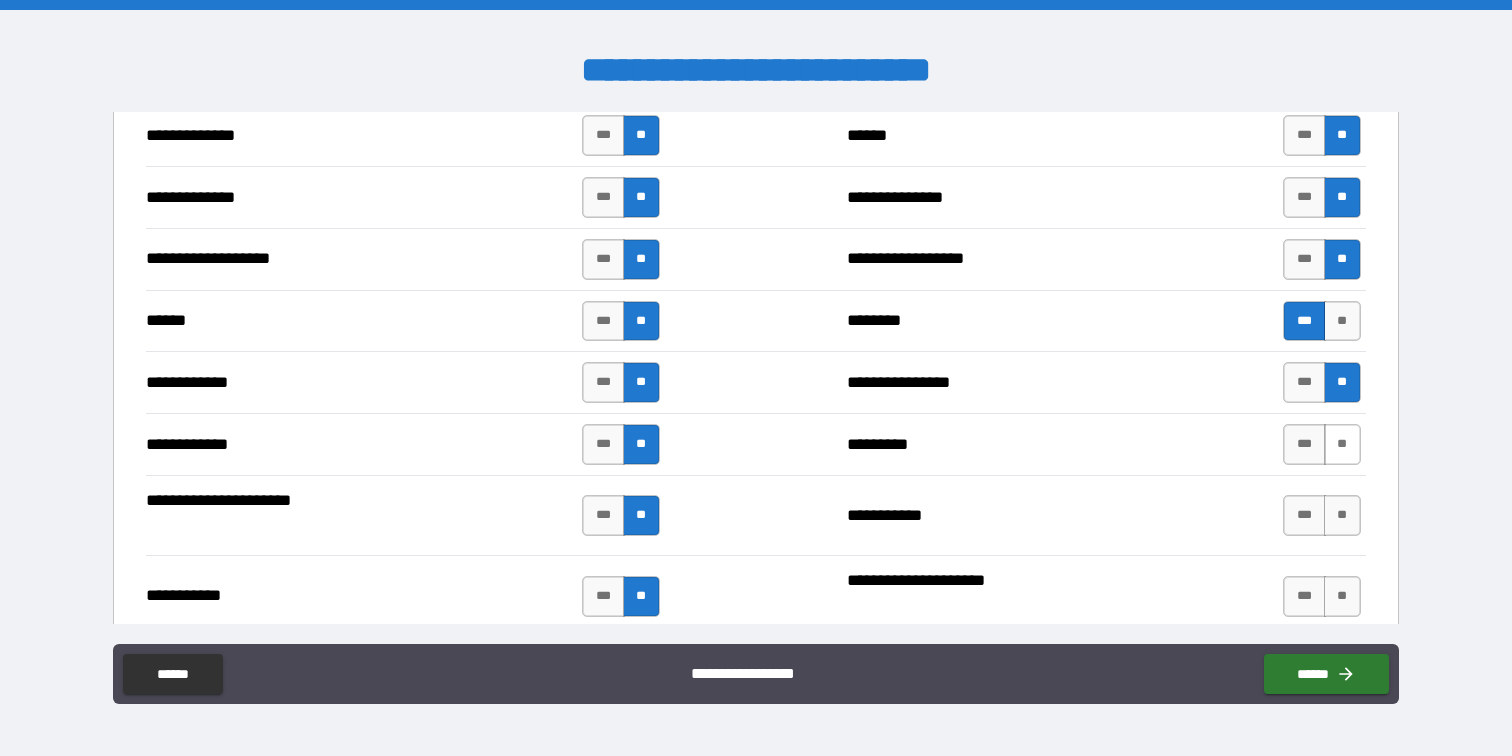 click on "**" at bounding box center (1342, 444) 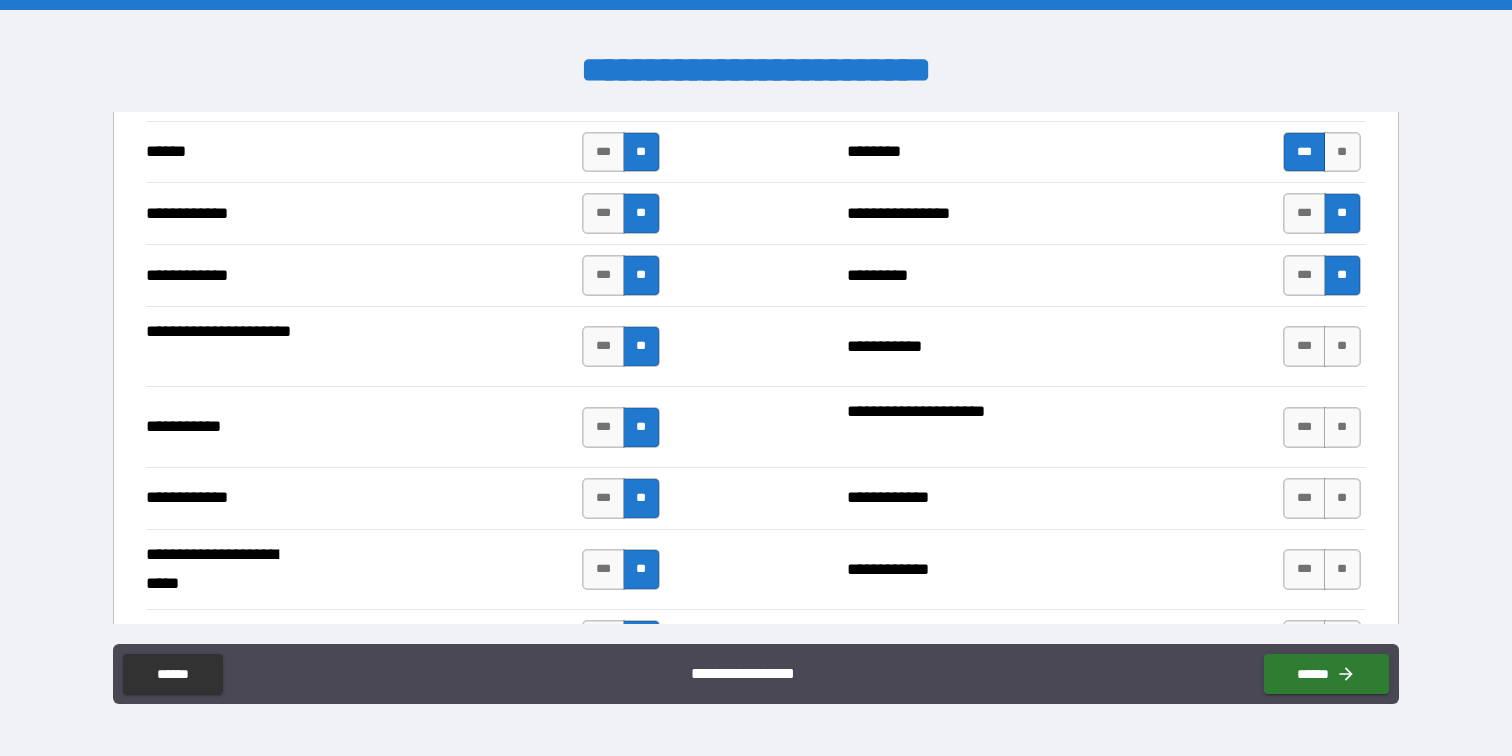 scroll, scrollTop: 3700, scrollLeft: 0, axis: vertical 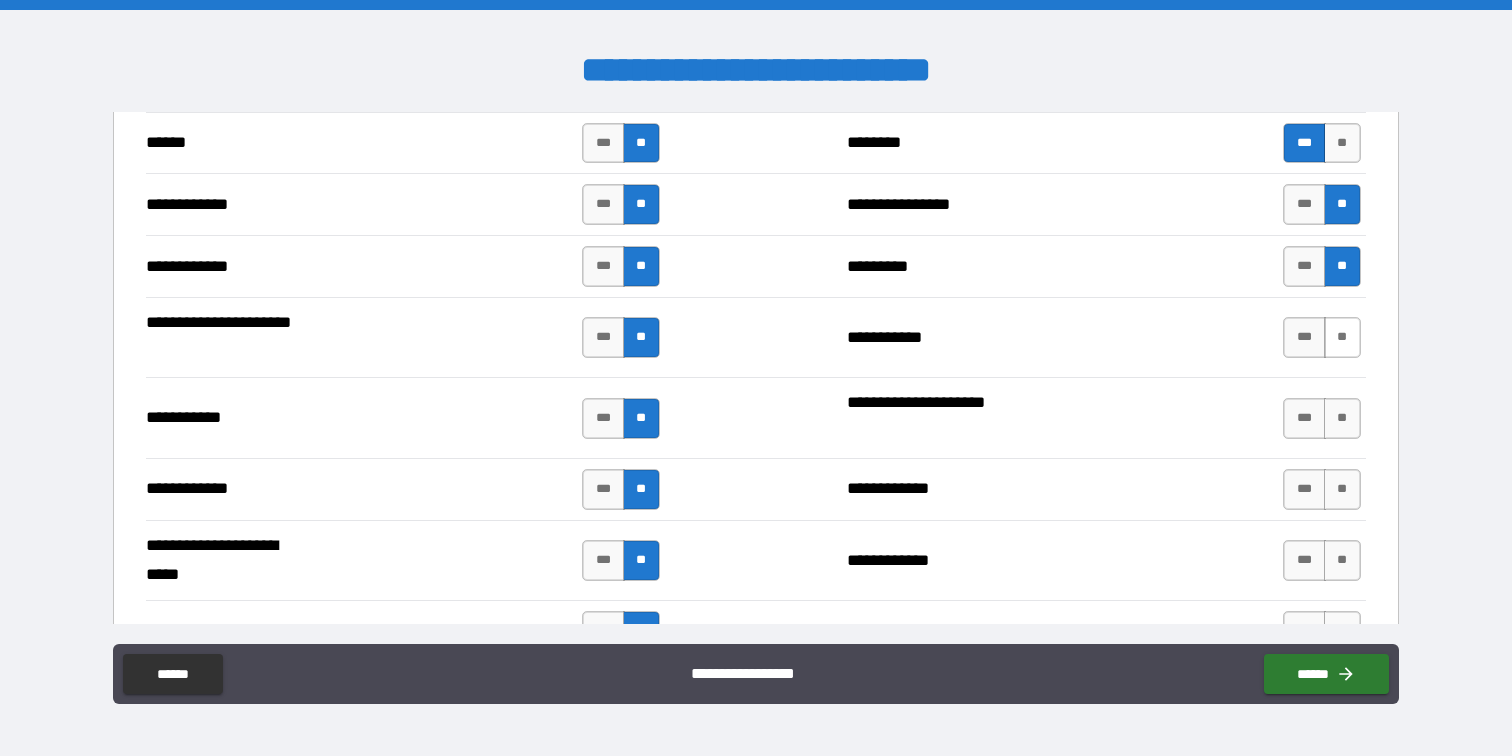 click on "**" at bounding box center [1342, 337] 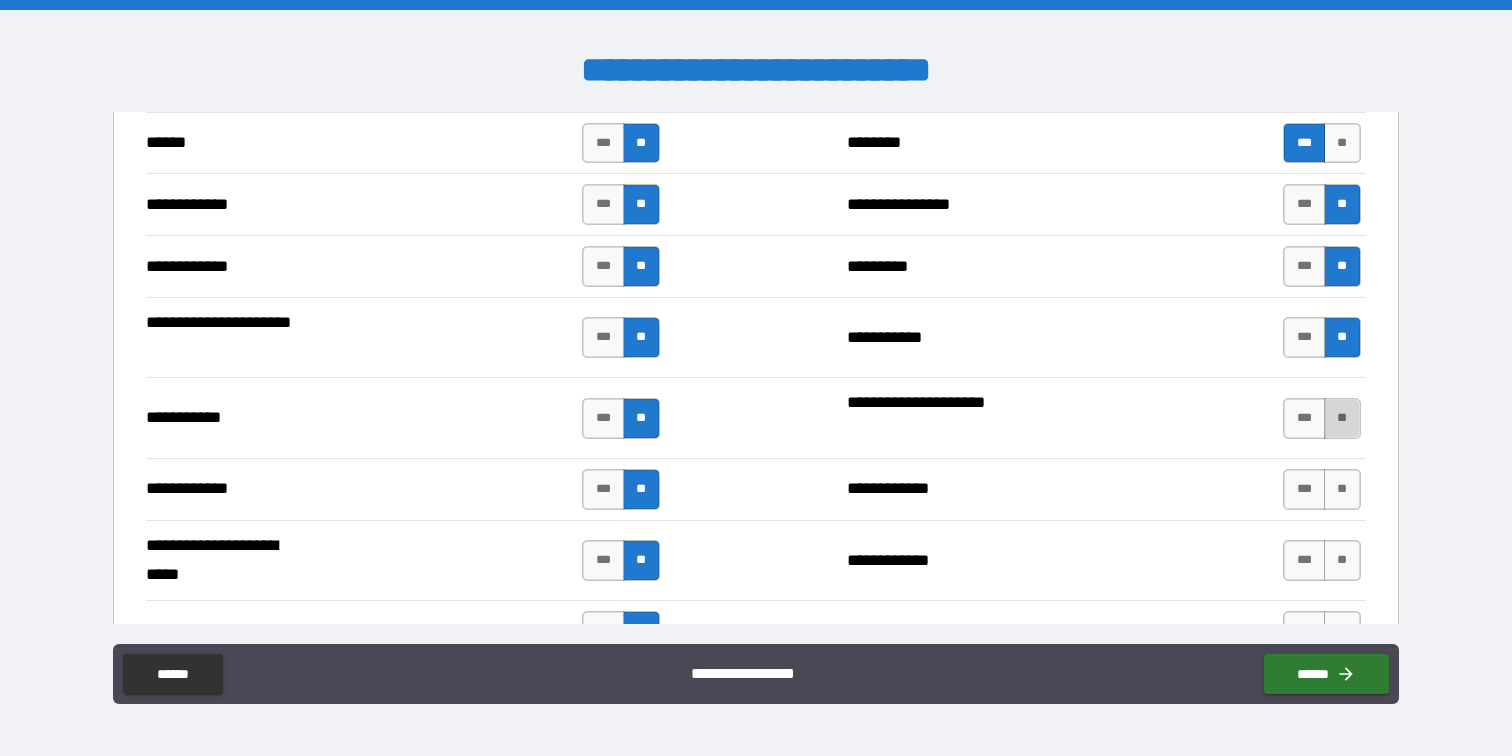 click on "**" at bounding box center (1342, 418) 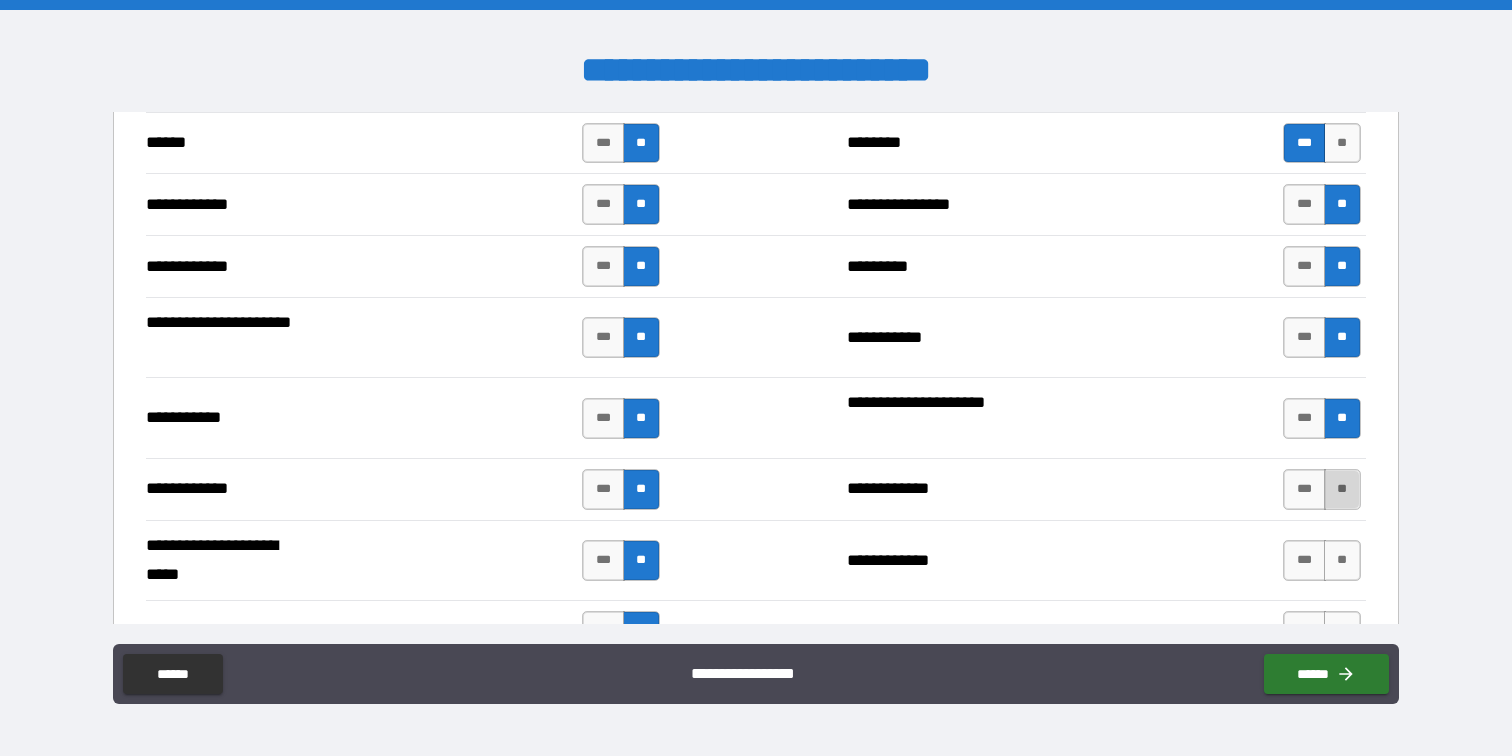 click on "**" at bounding box center (1342, 489) 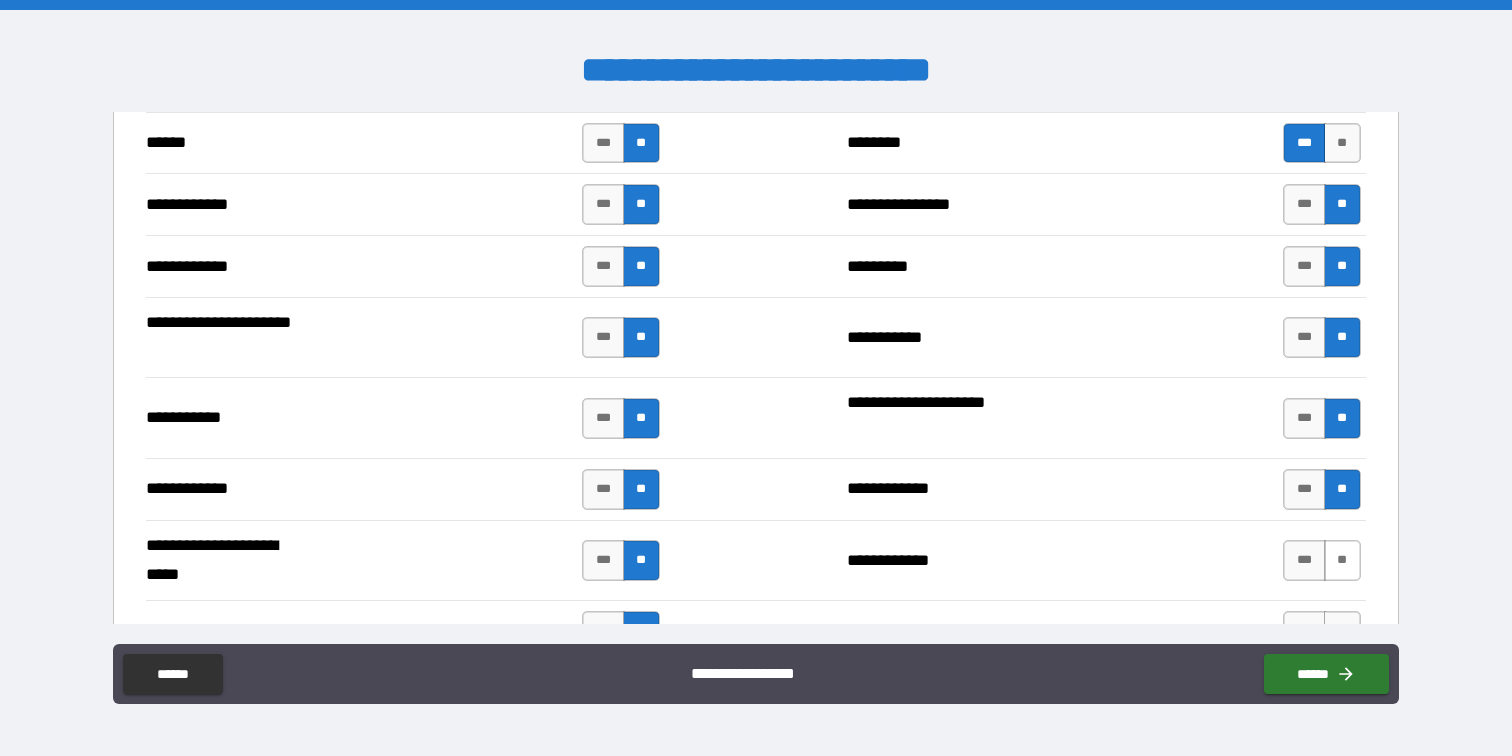 click on "**" at bounding box center [1342, 560] 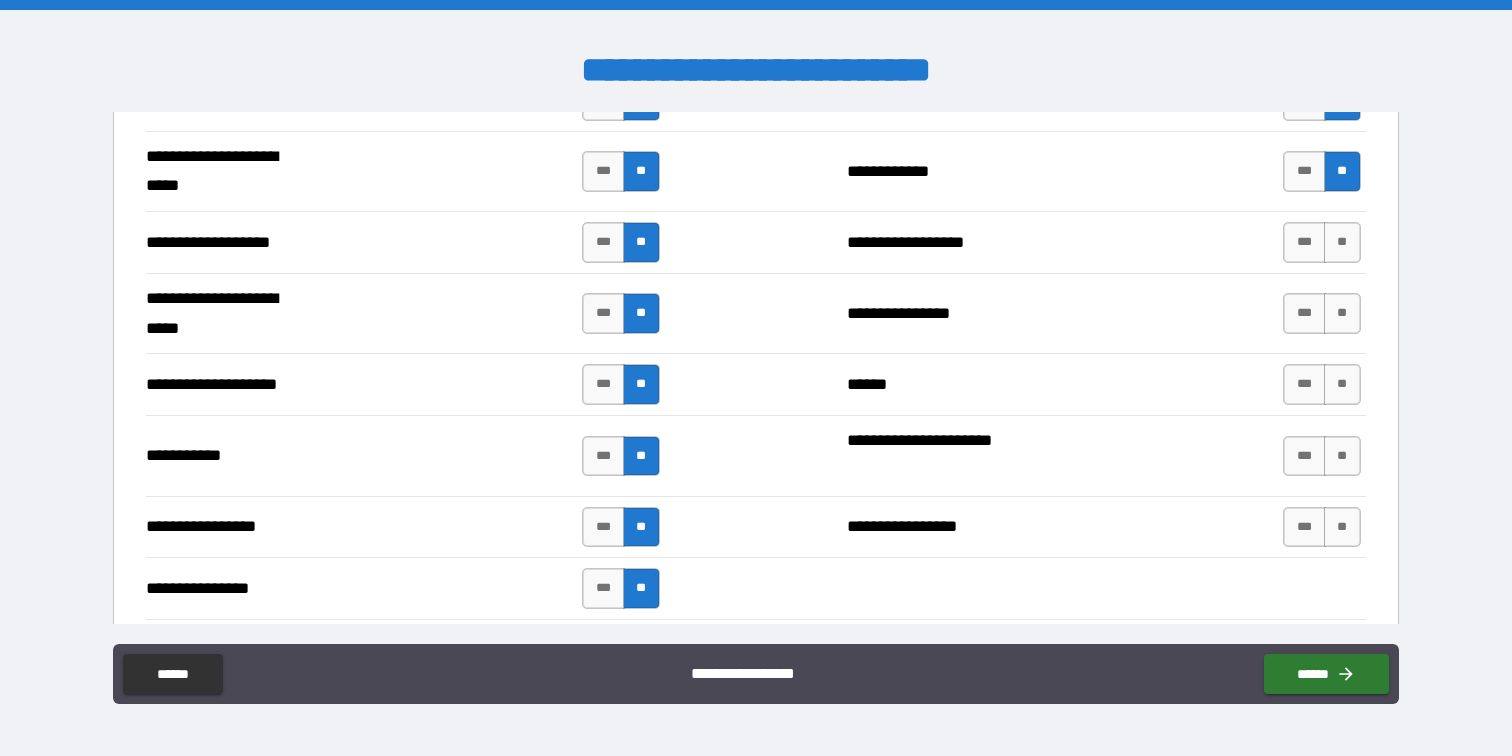 scroll, scrollTop: 4092, scrollLeft: 0, axis: vertical 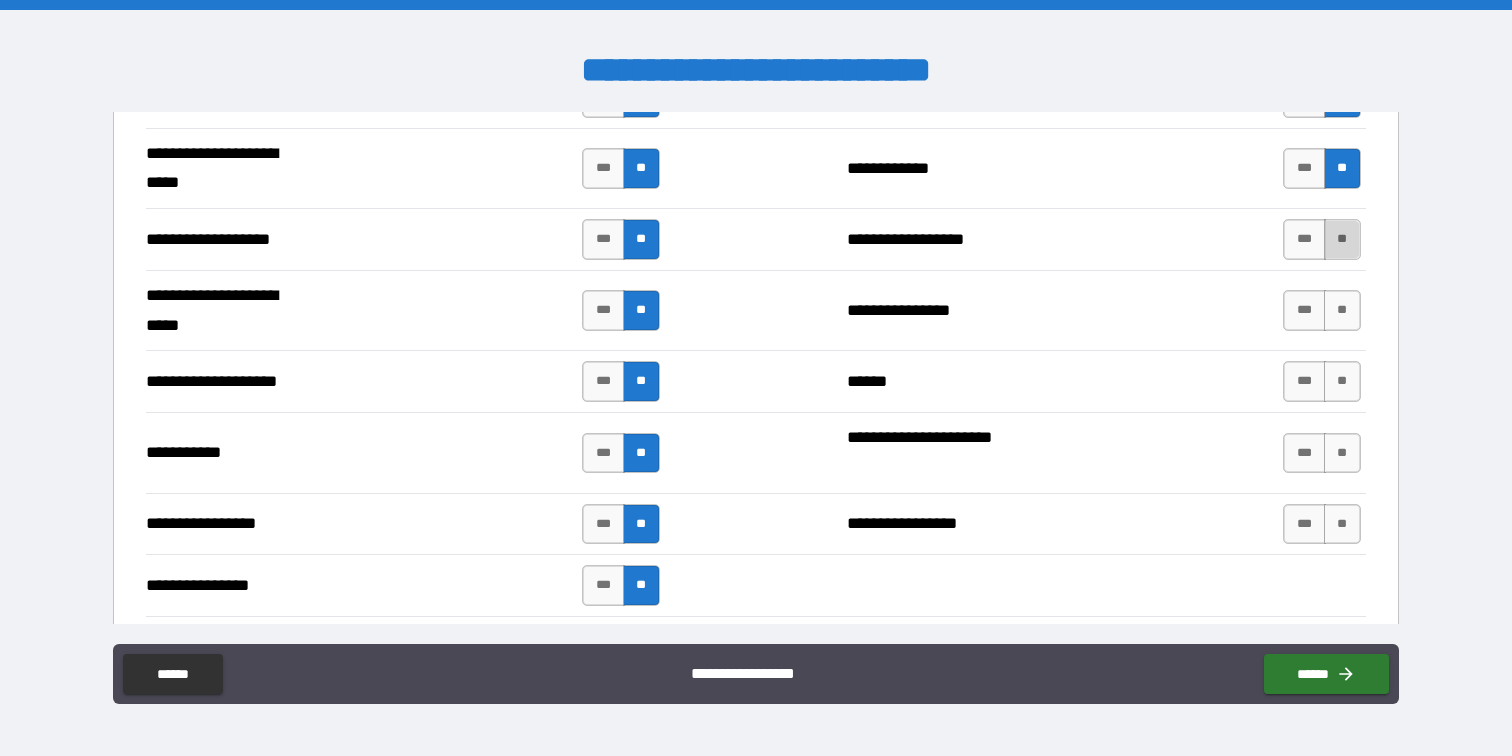 click on "**" at bounding box center [1342, 239] 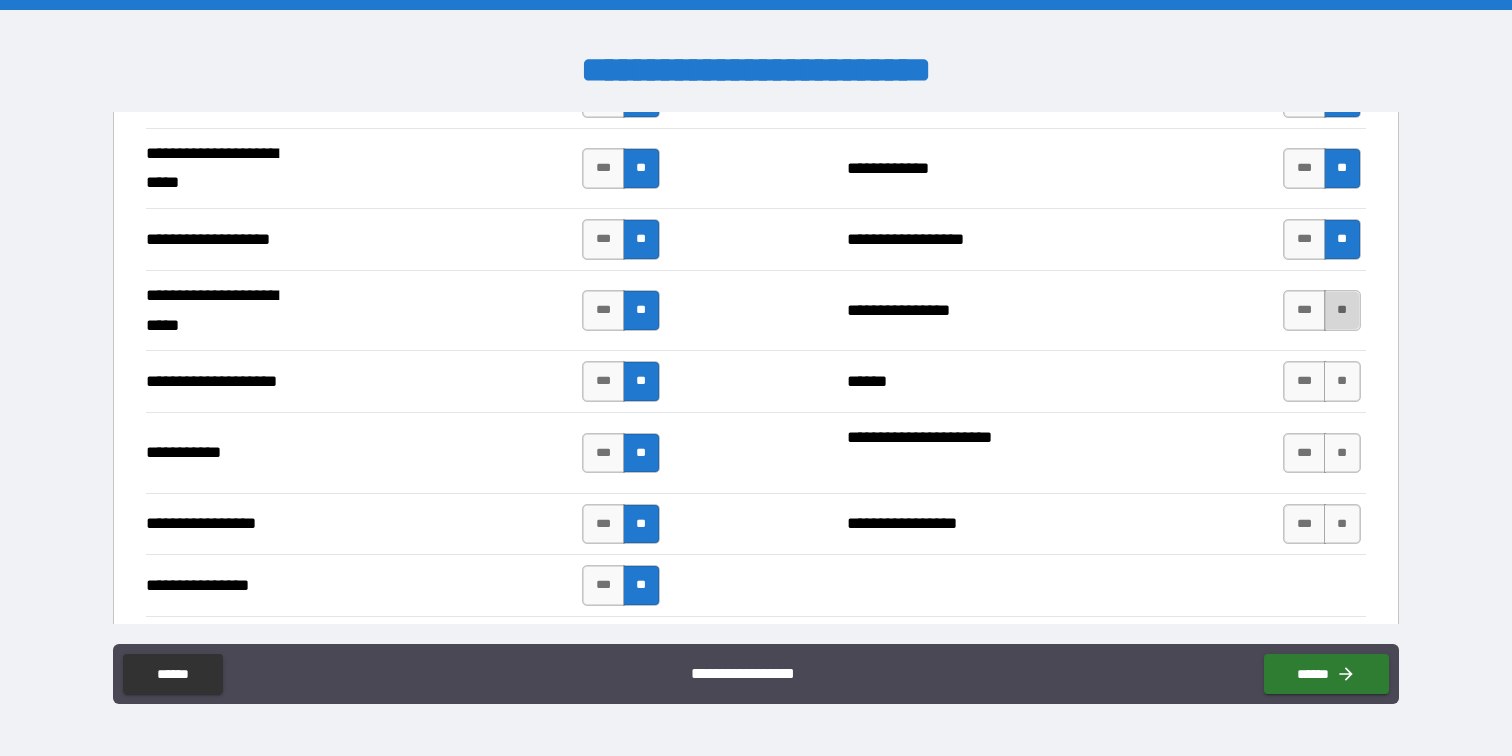 click on "**" at bounding box center (1342, 310) 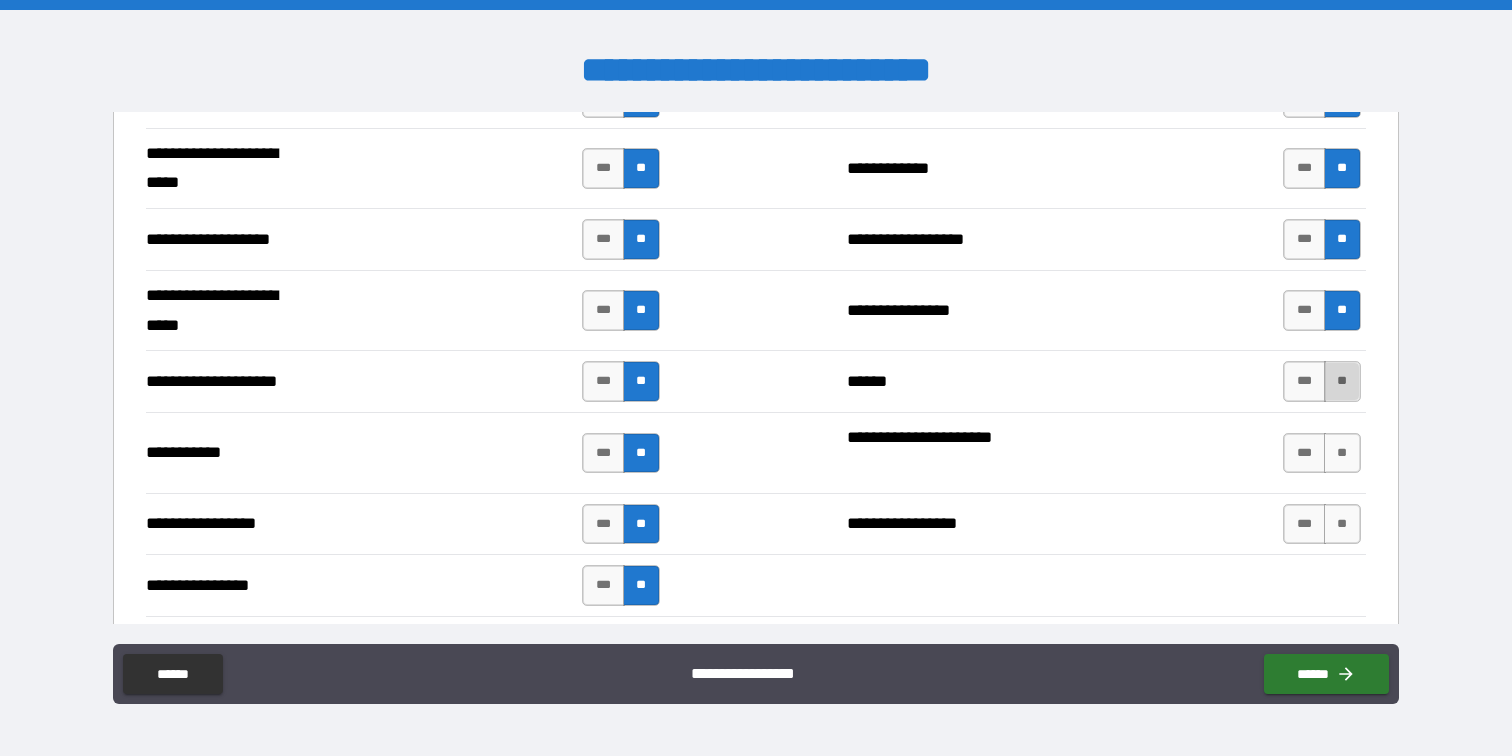 click on "**" at bounding box center (1342, 381) 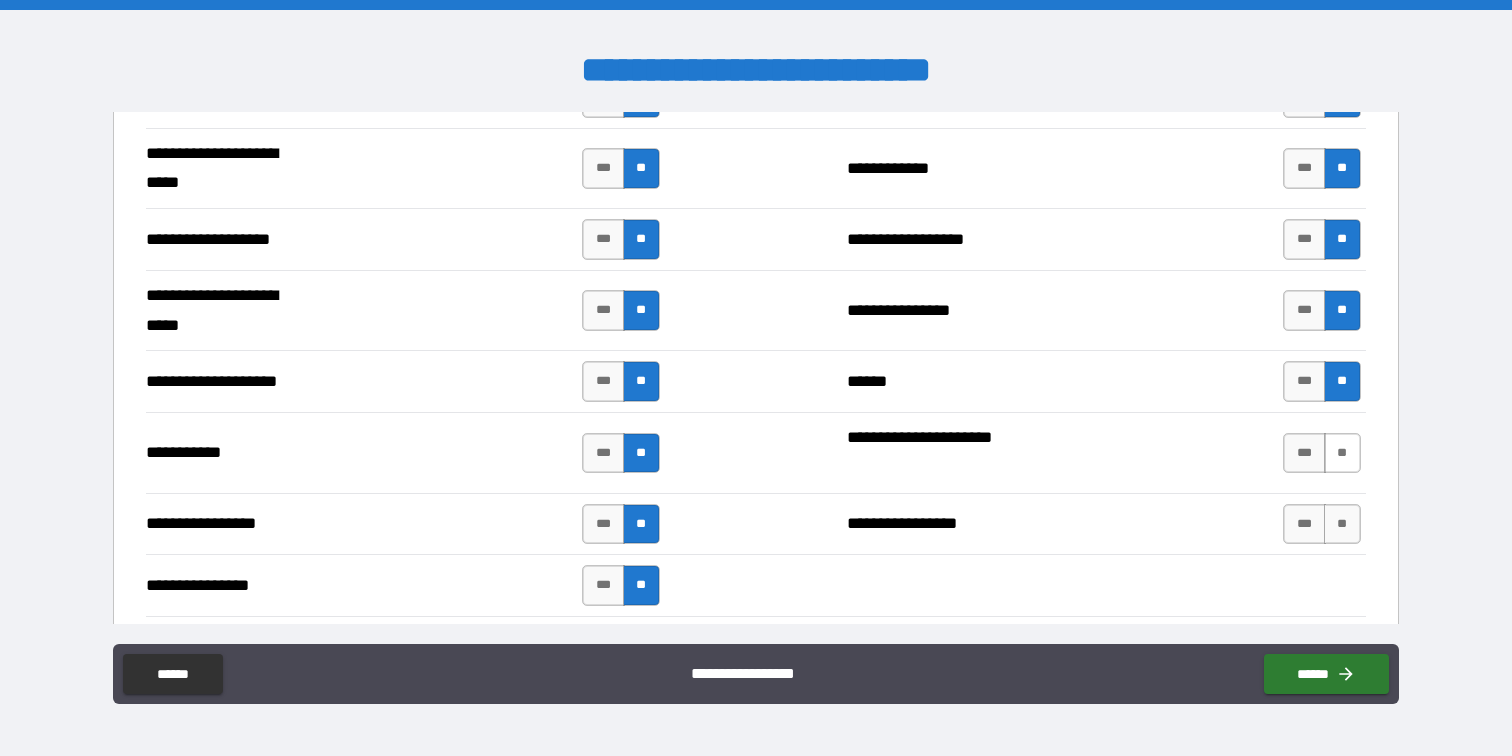 click on "**" at bounding box center (1342, 453) 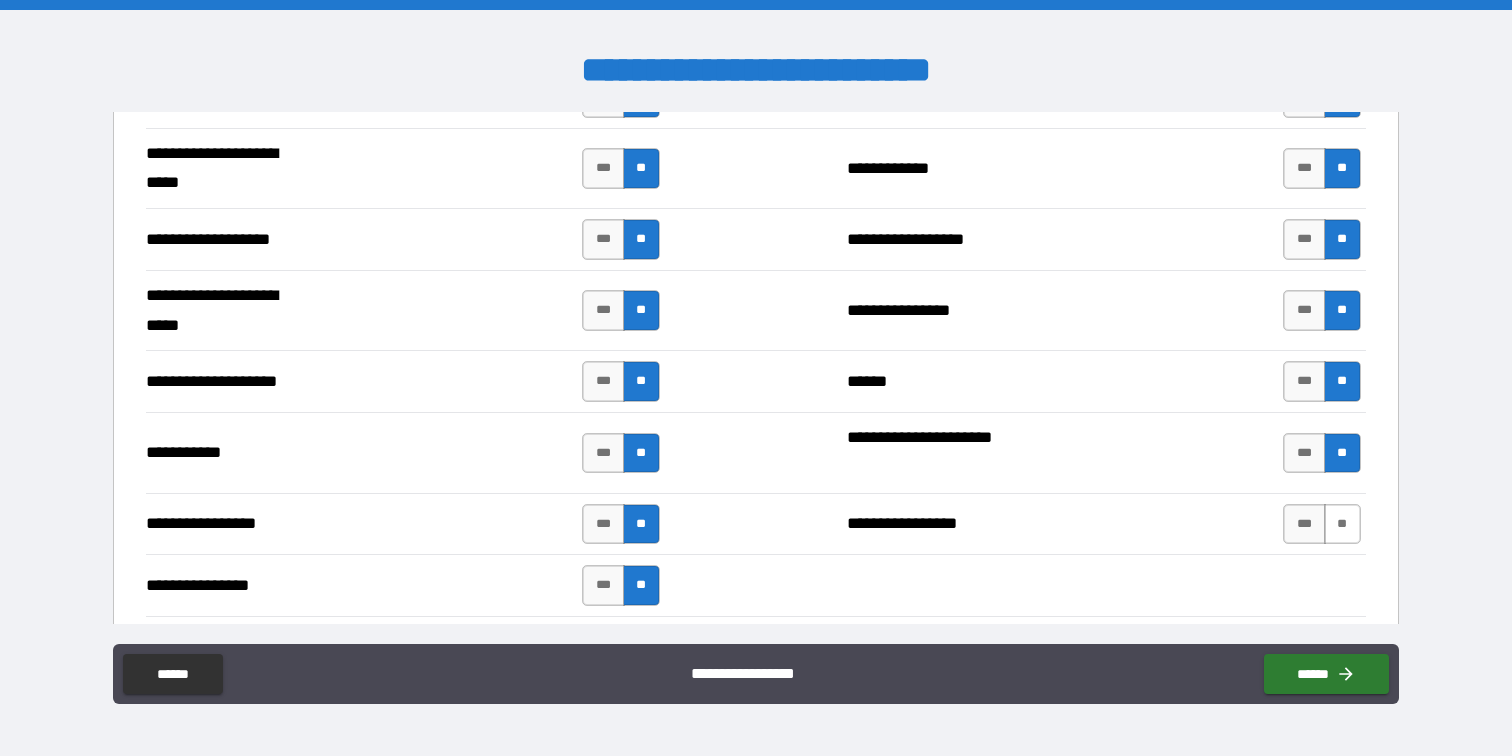 click on "**" at bounding box center [1342, 524] 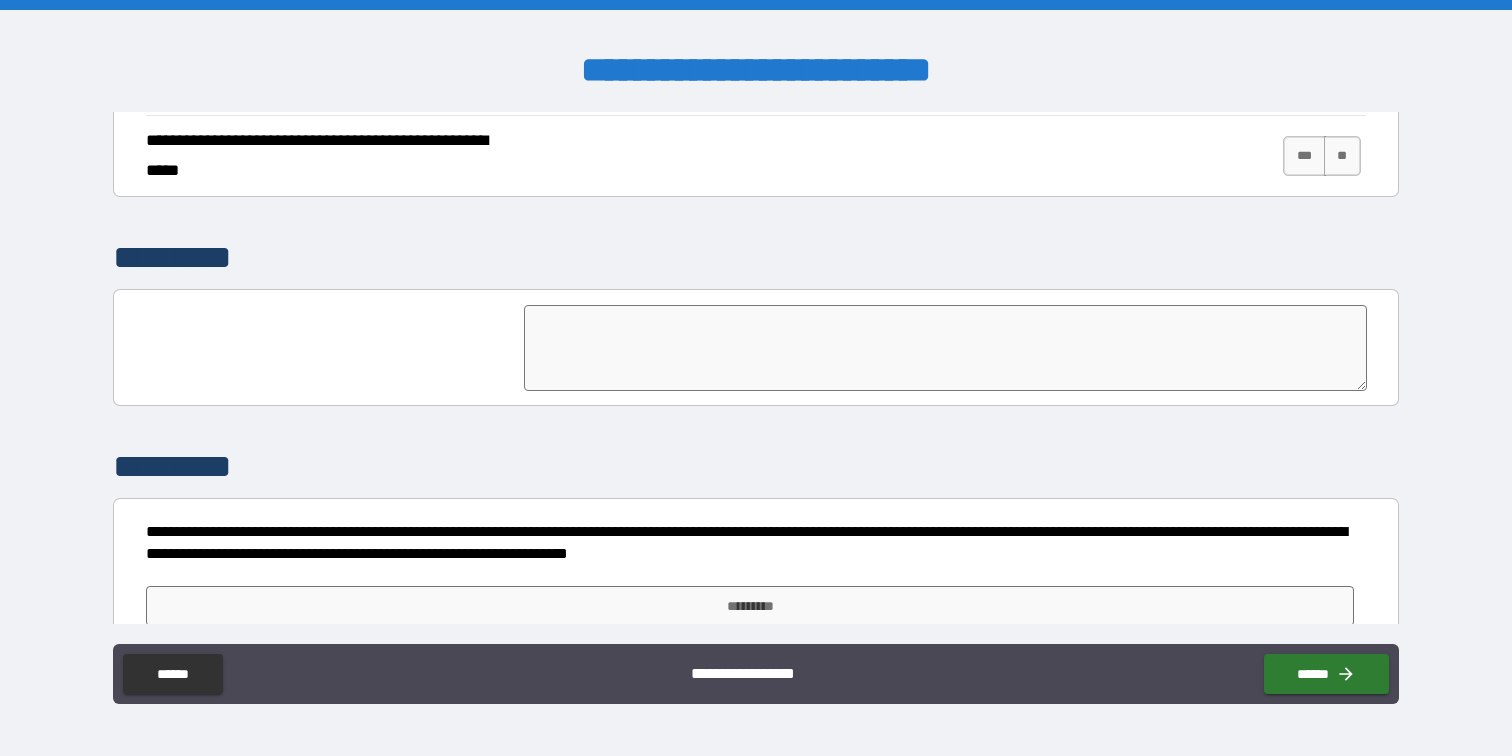 scroll, scrollTop: 4626, scrollLeft: 0, axis: vertical 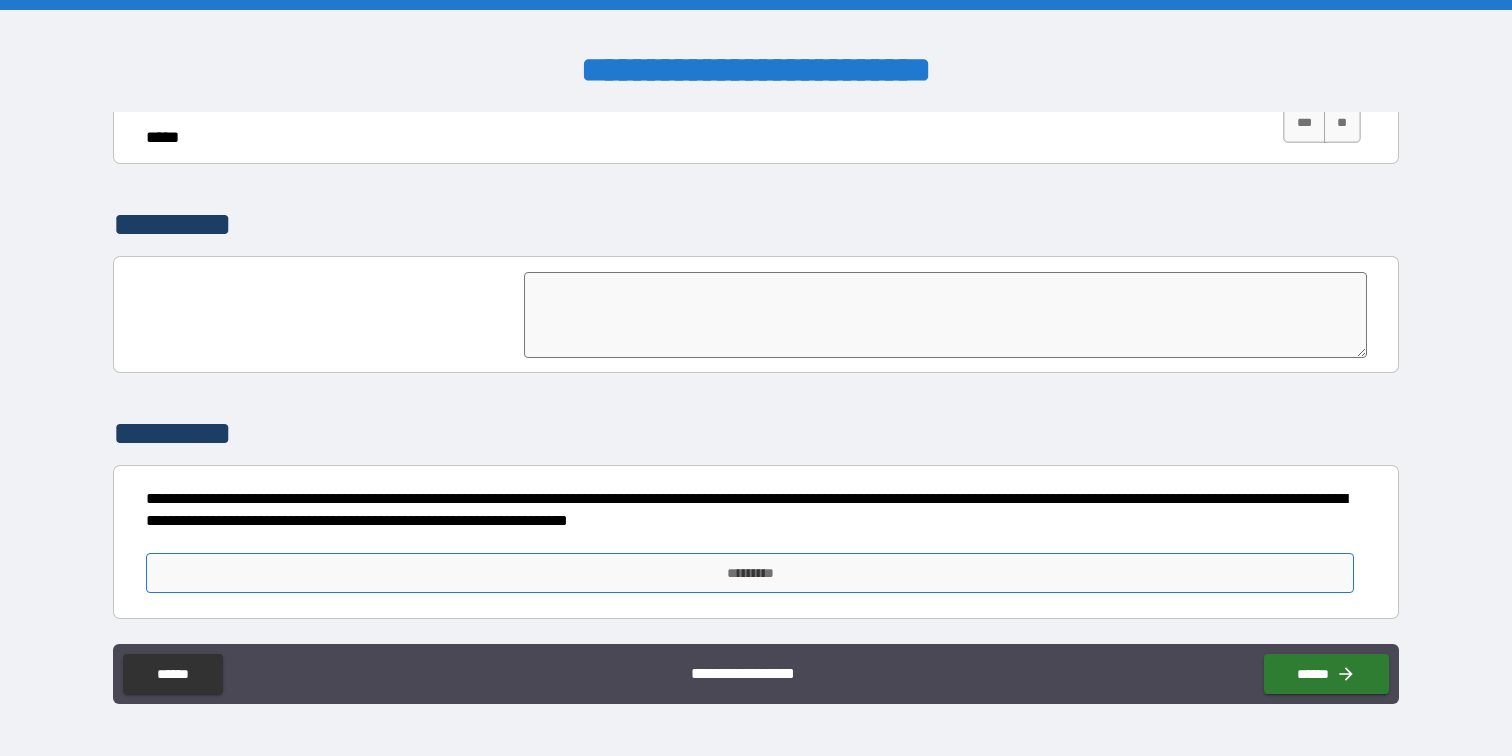 click on "*********" at bounding box center [749, 573] 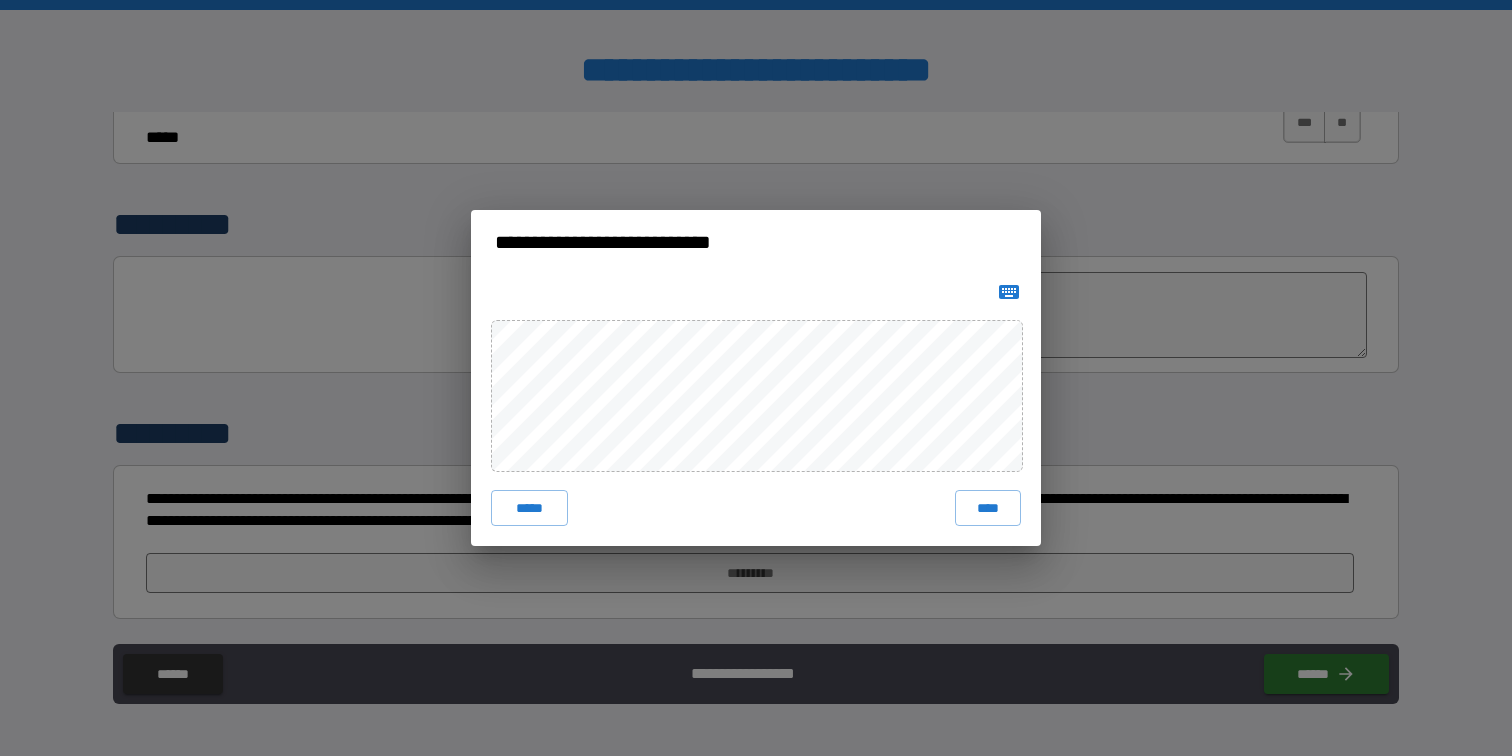 click at bounding box center [756, 292] 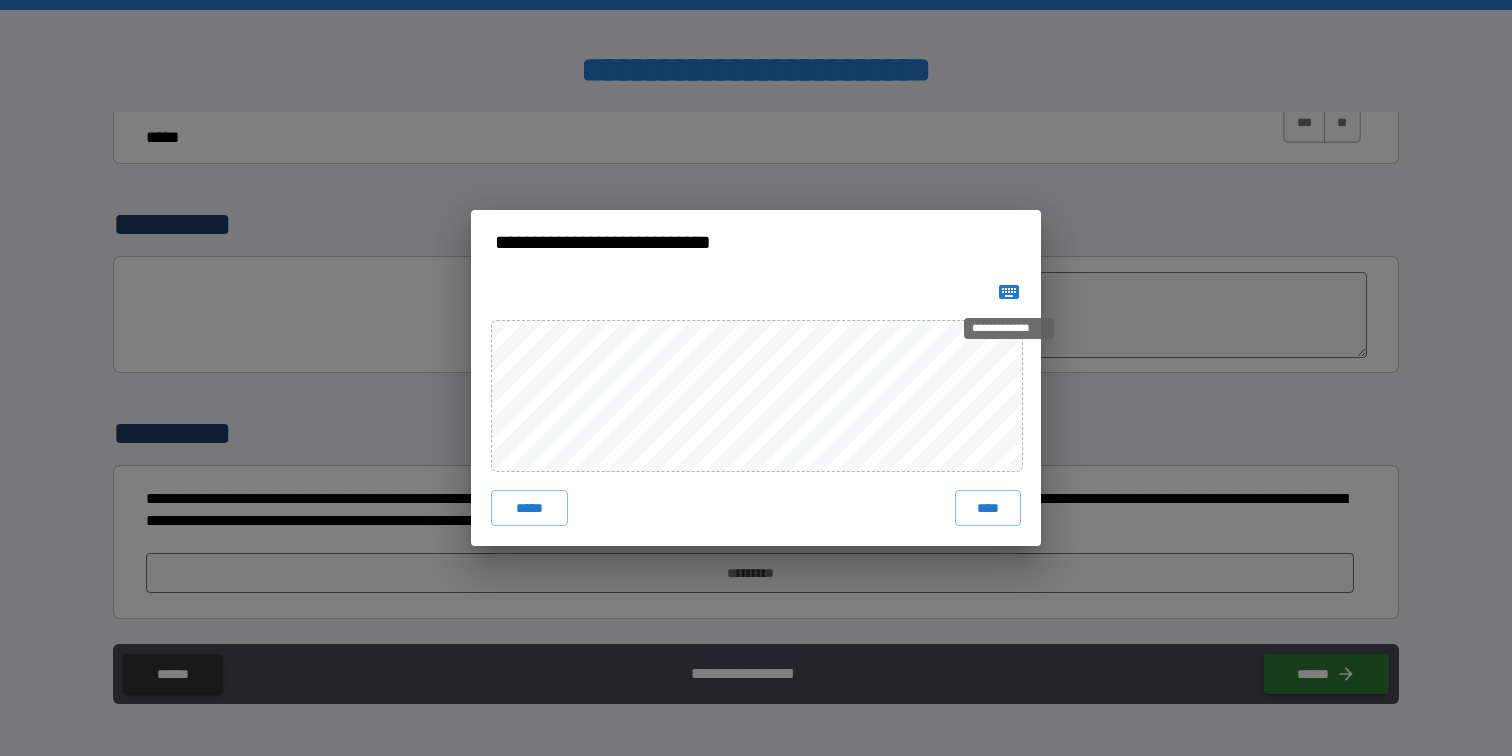 click 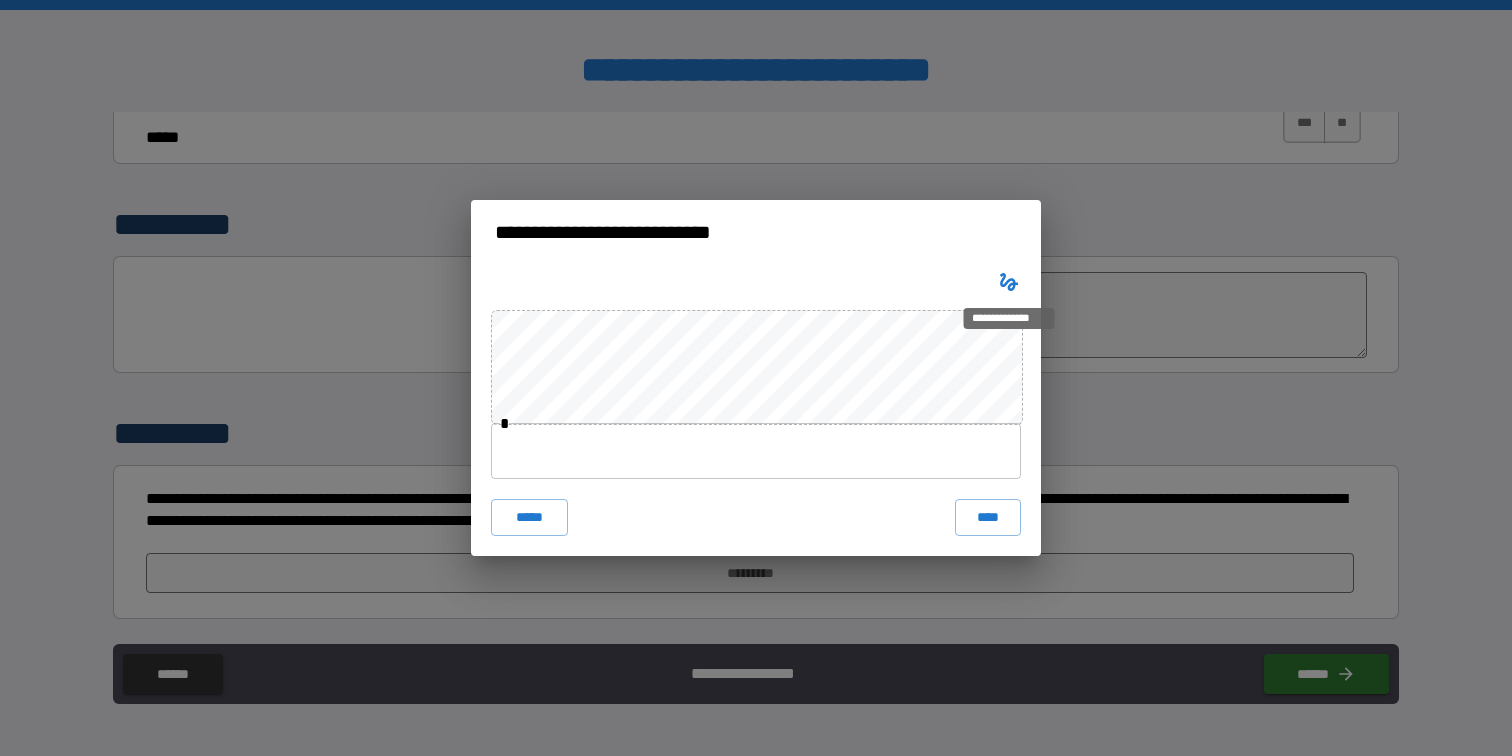 type 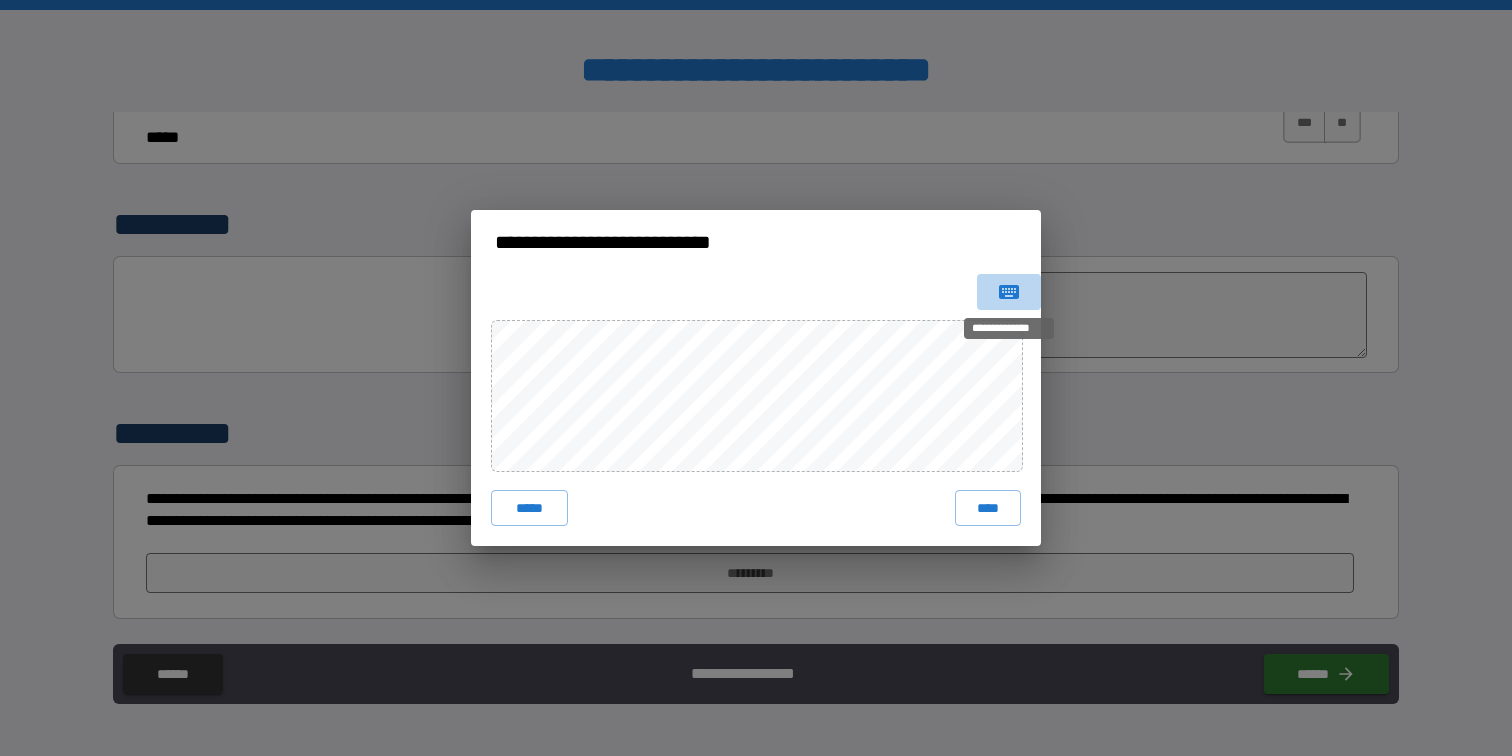 click 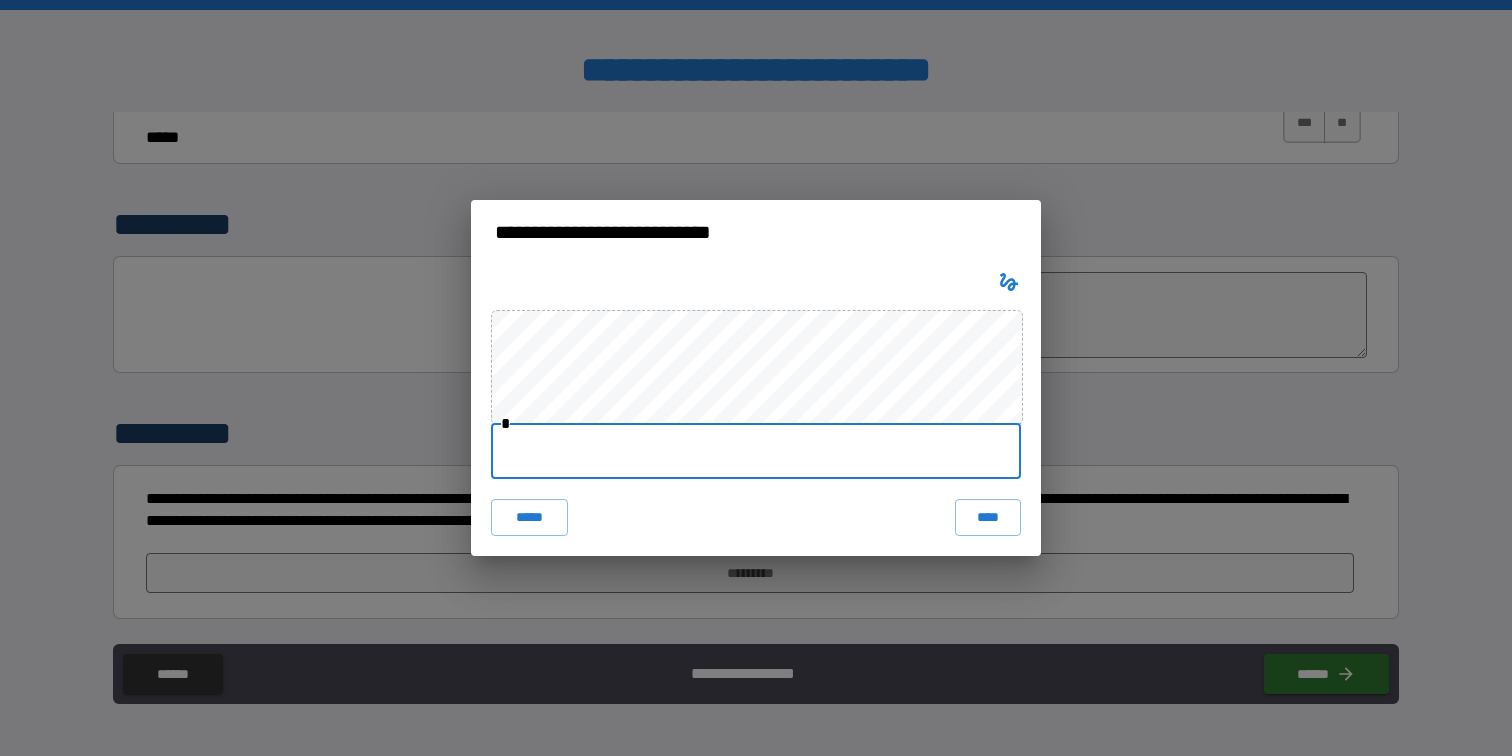 click at bounding box center [756, 451] 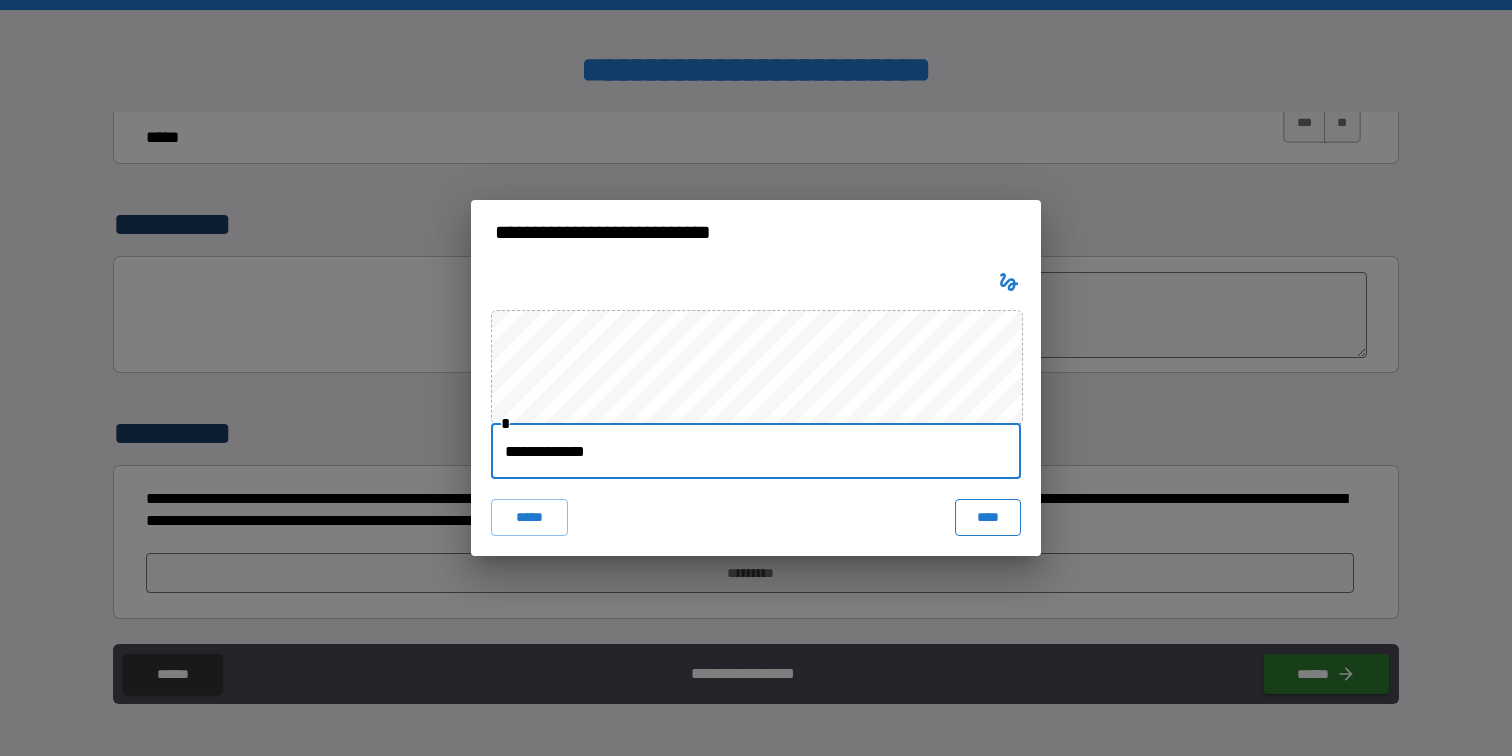 type on "**********" 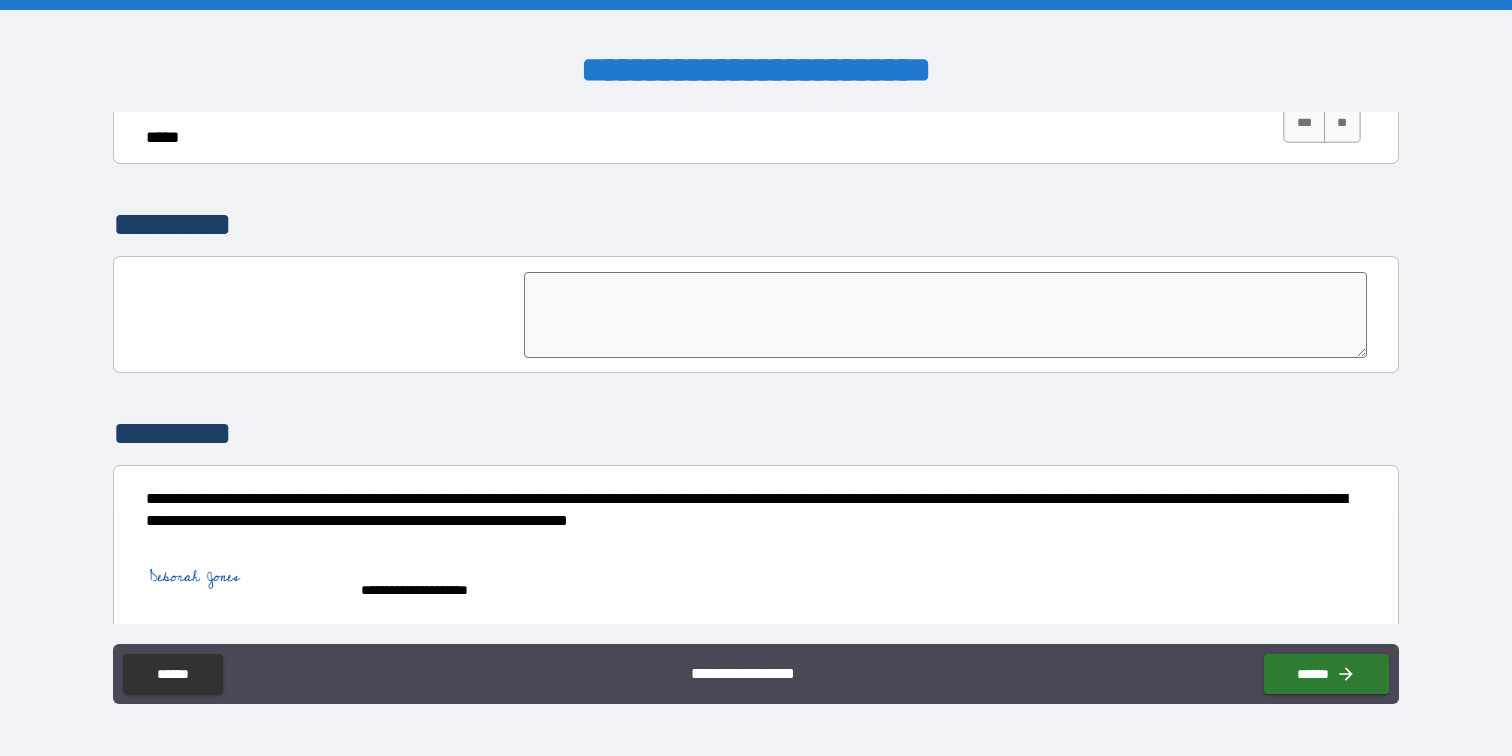scroll, scrollTop: 4643, scrollLeft: 0, axis: vertical 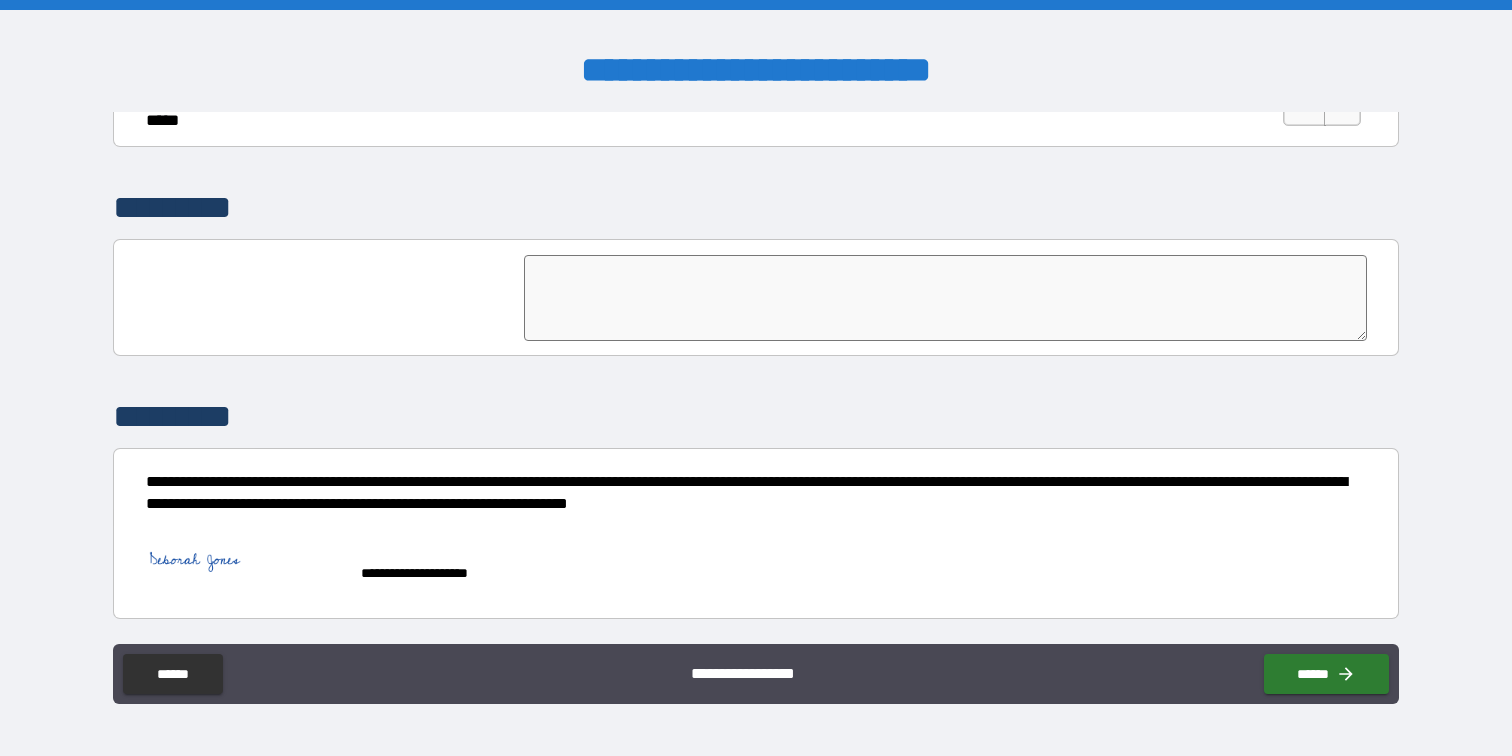 click on "**********" at bounding box center [755, 676] 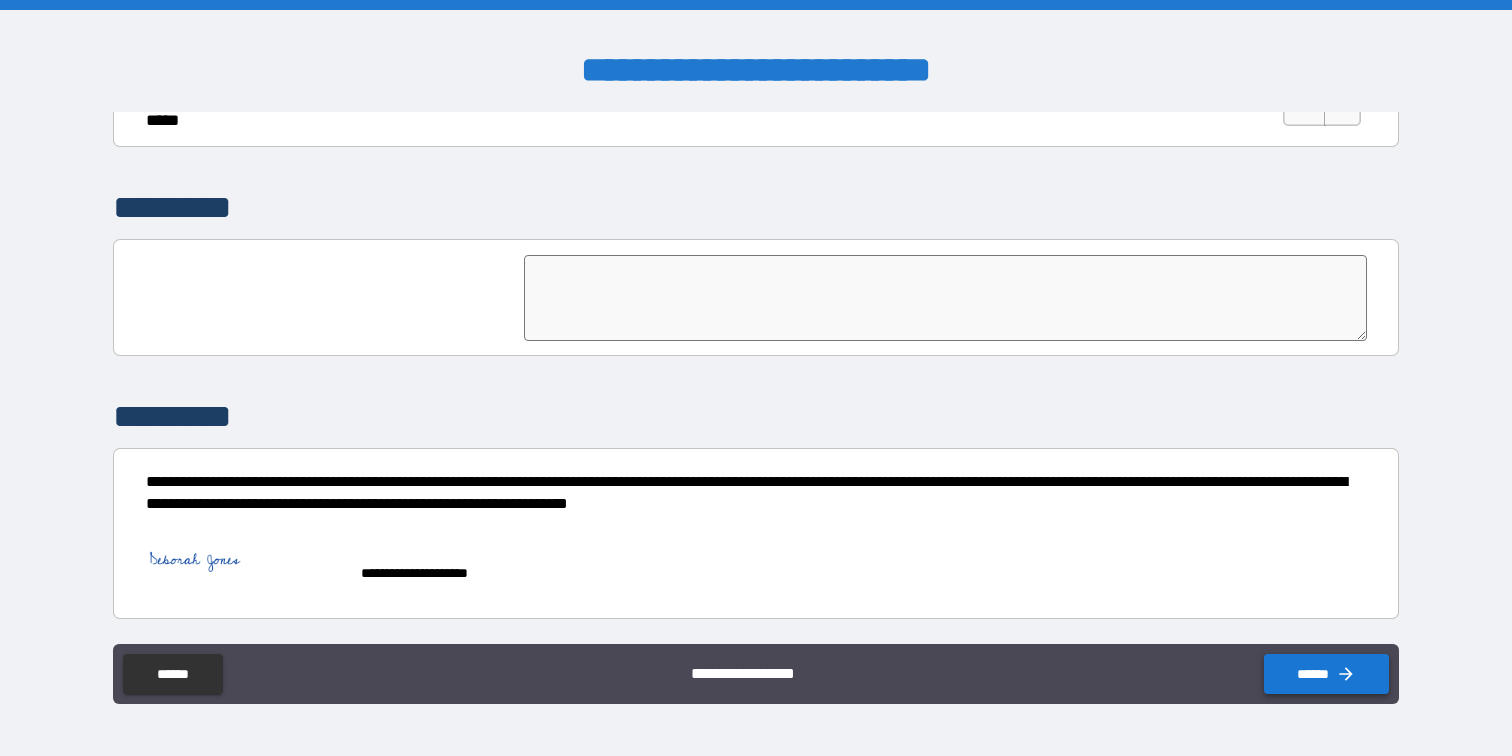click on "******" at bounding box center (1326, 674) 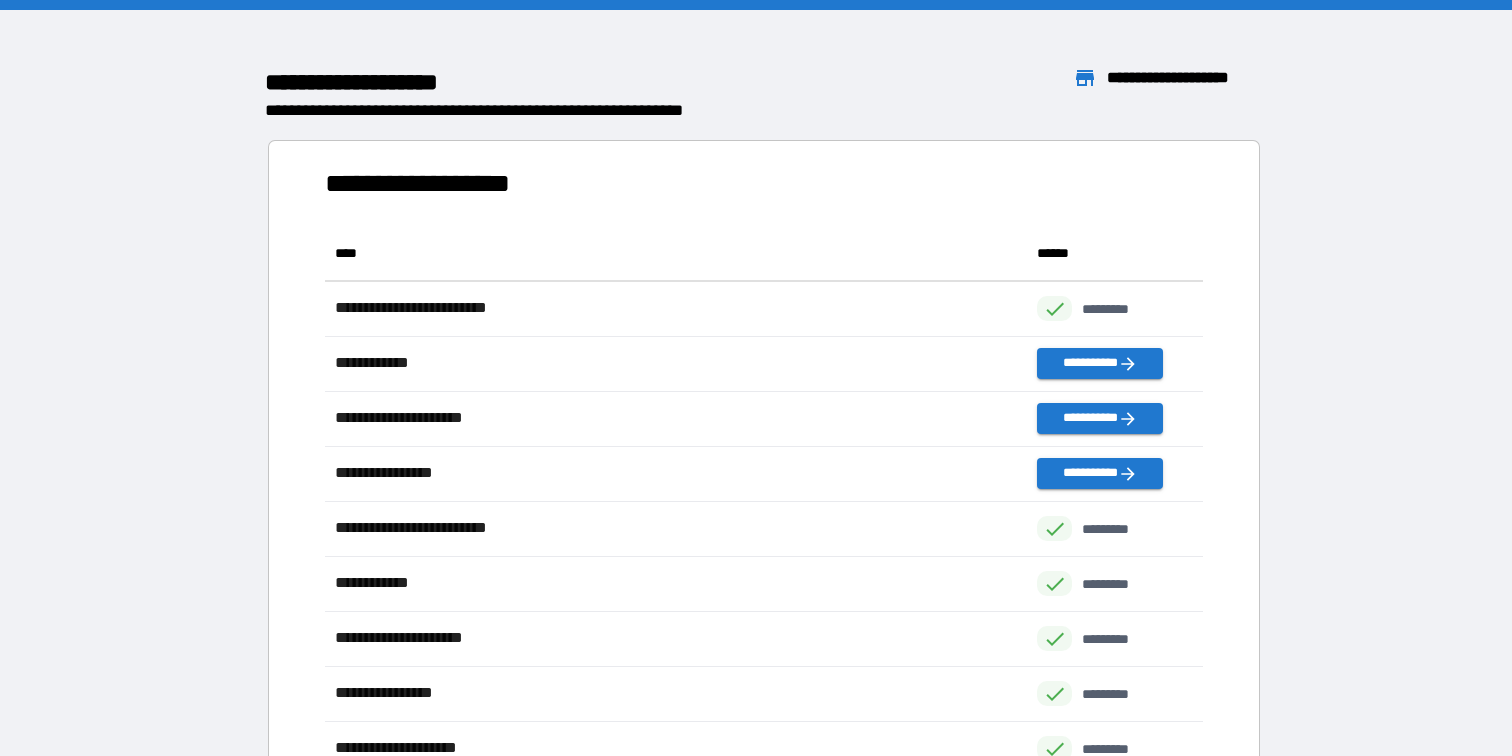 scroll, scrollTop: 1, scrollLeft: 1, axis: both 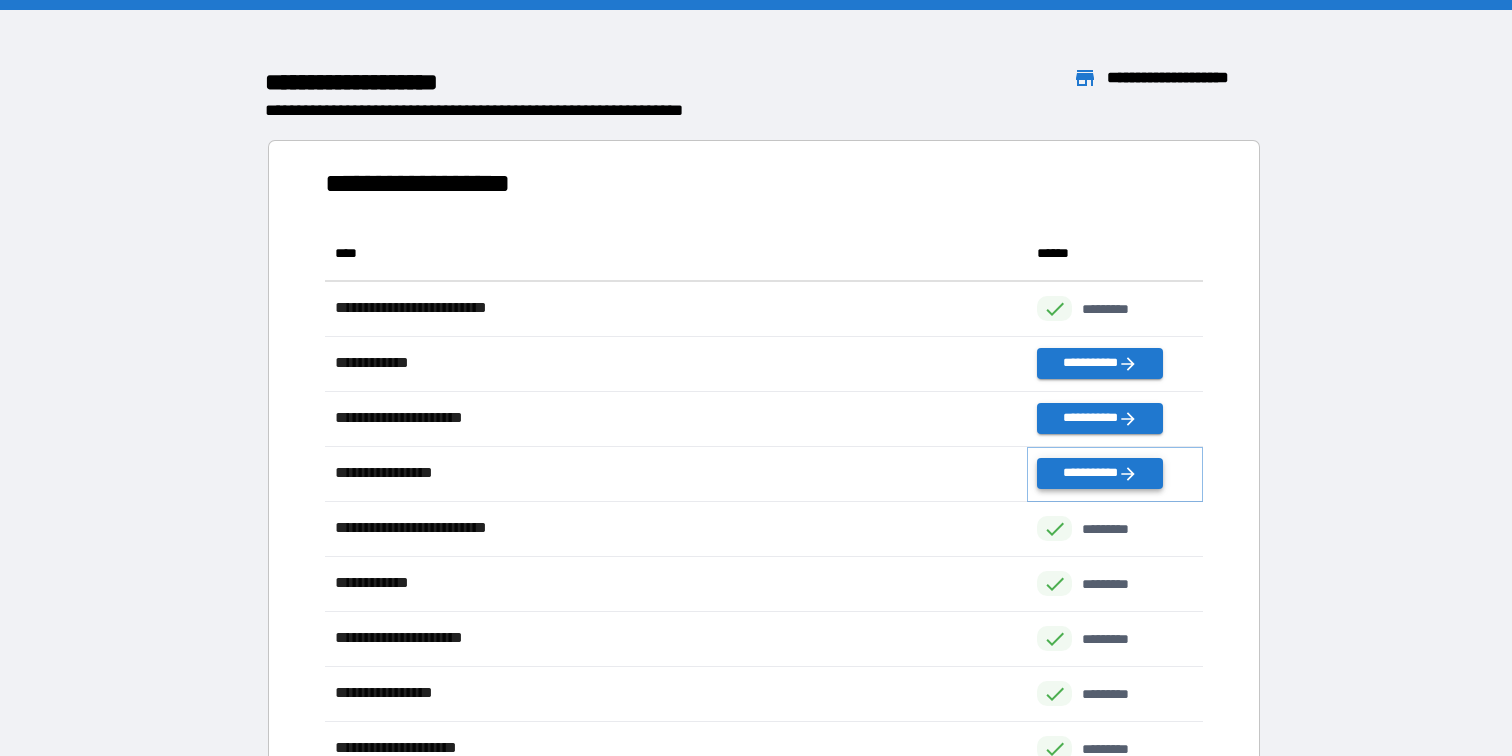 click on "**********" at bounding box center (1099, 473) 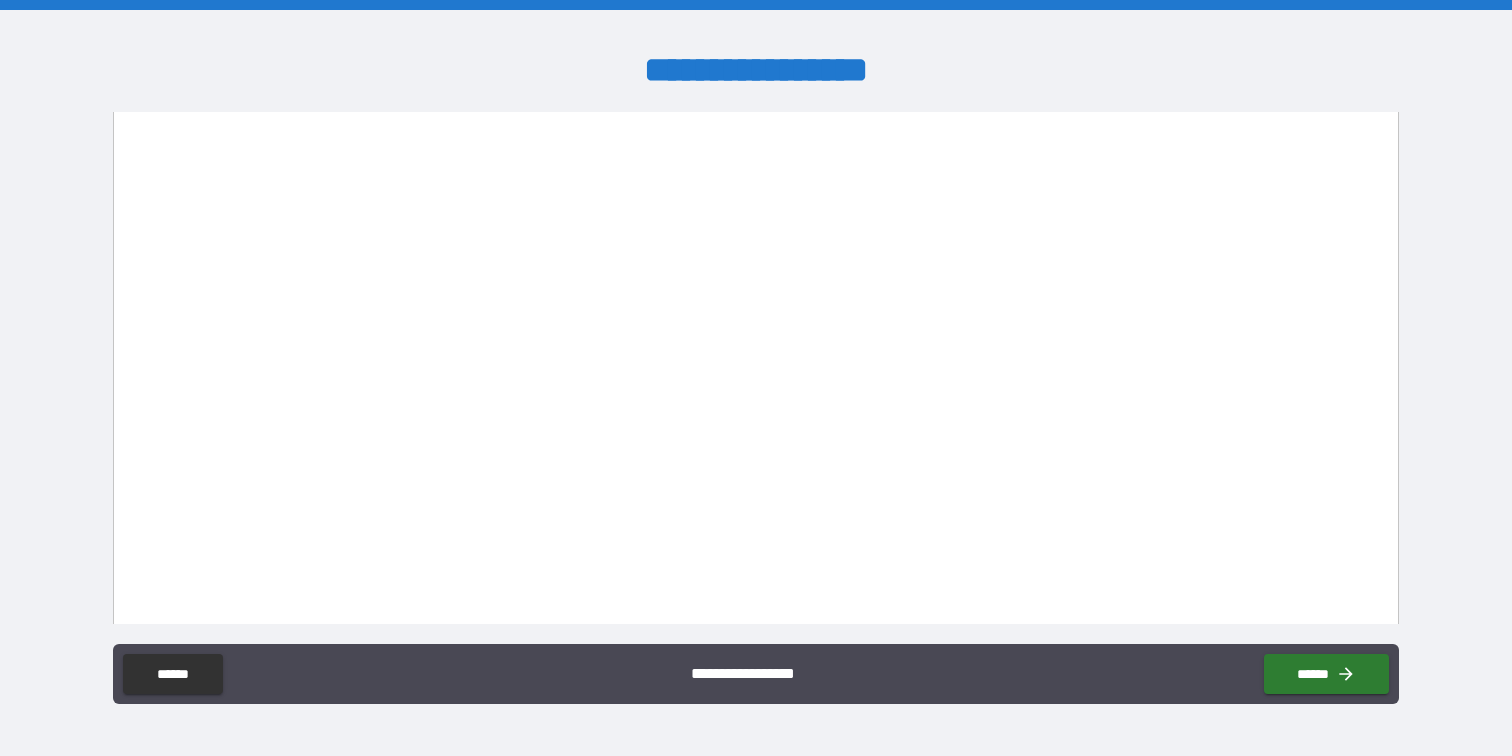 scroll, scrollTop: 1133, scrollLeft: 0, axis: vertical 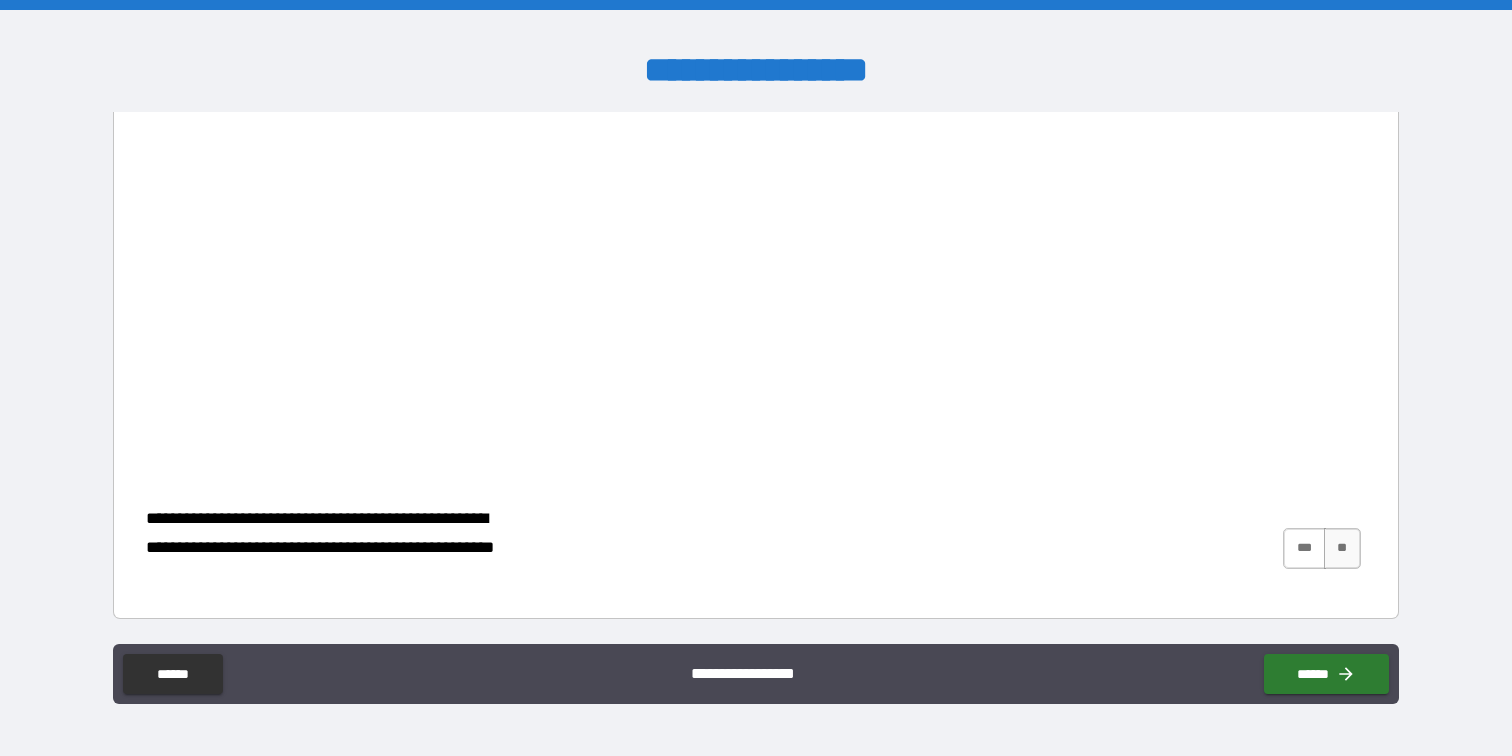 click on "***" at bounding box center (1304, 548) 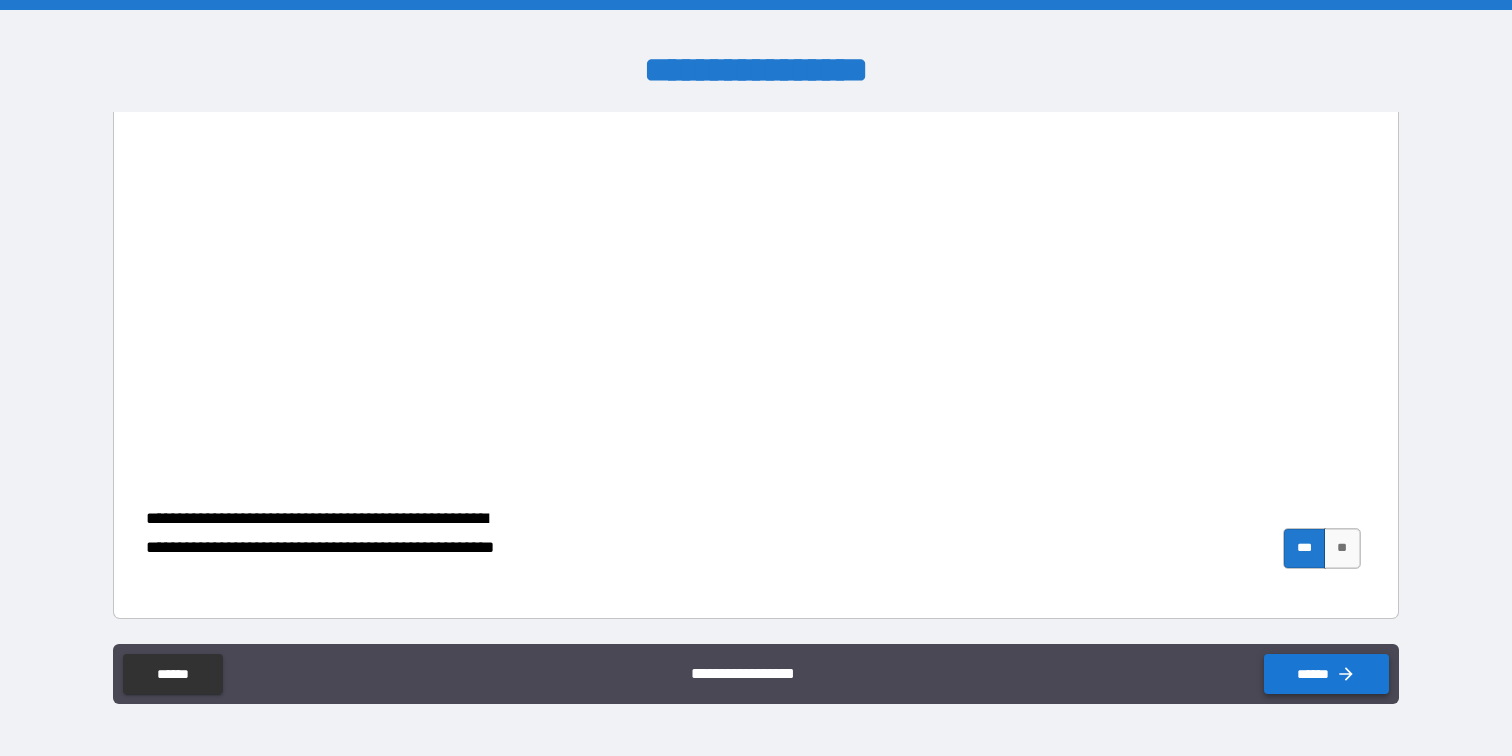 click on "******" at bounding box center [1326, 674] 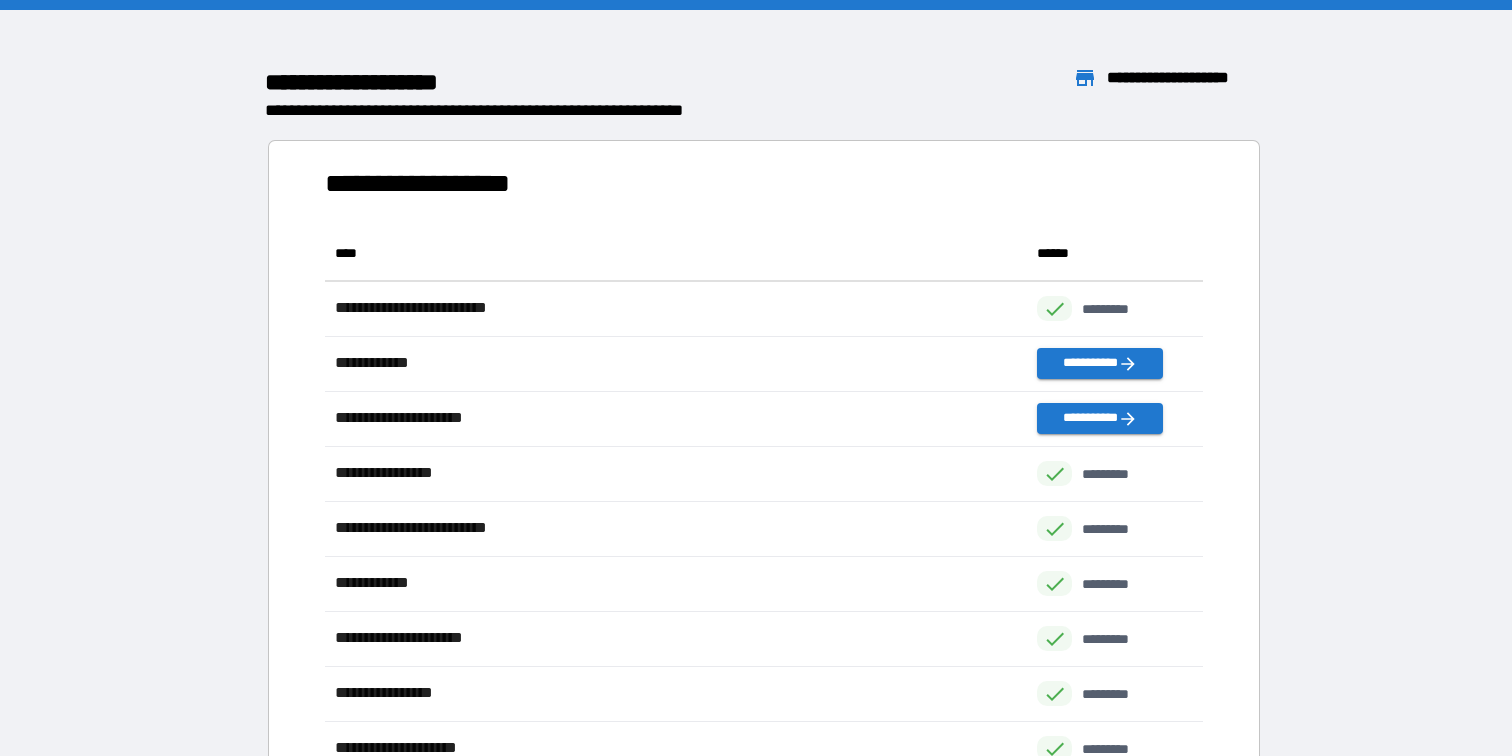 scroll, scrollTop: 1, scrollLeft: 1, axis: both 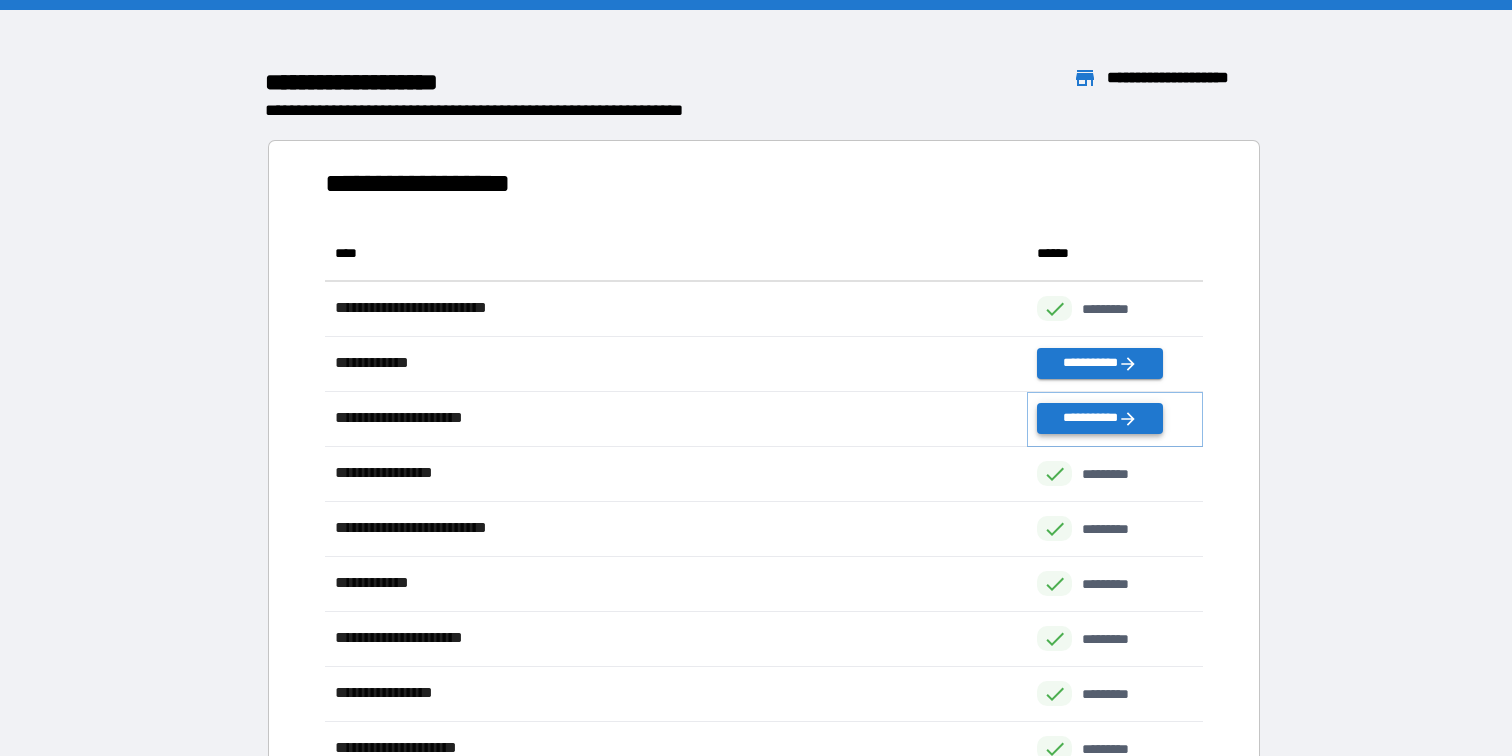 click on "**********" at bounding box center (1099, 418) 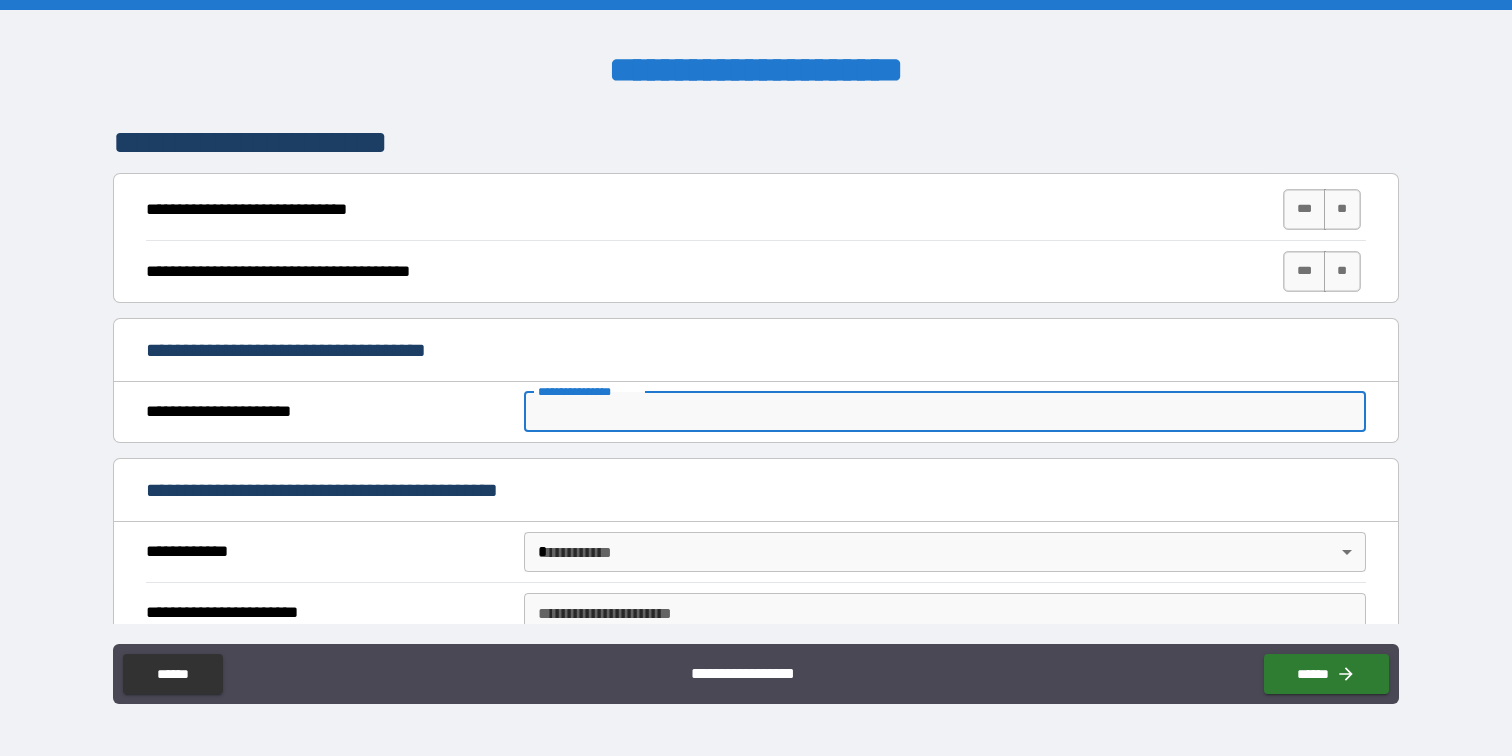 click on "**********" at bounding box center (944, 412) 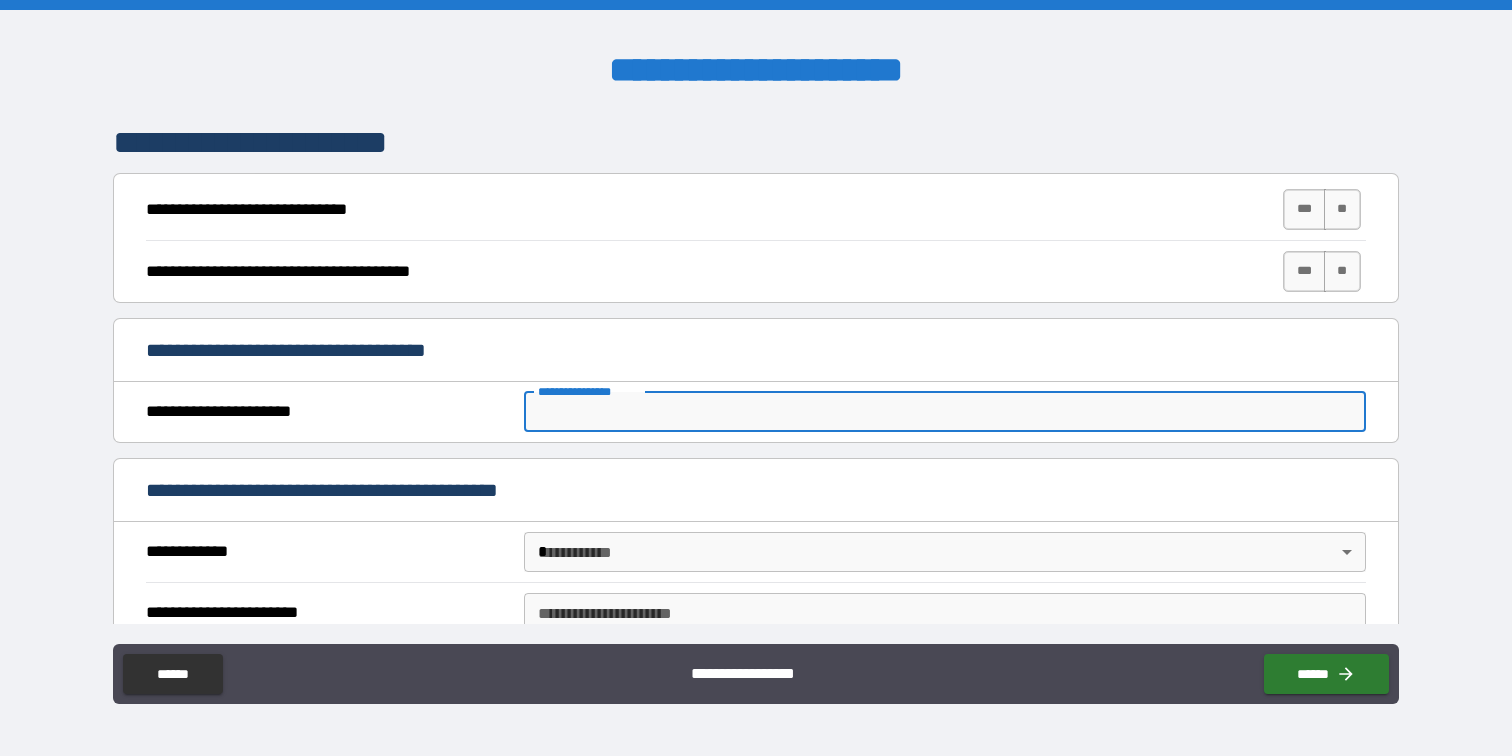 click on "**********" at bounding box center (944, 412) 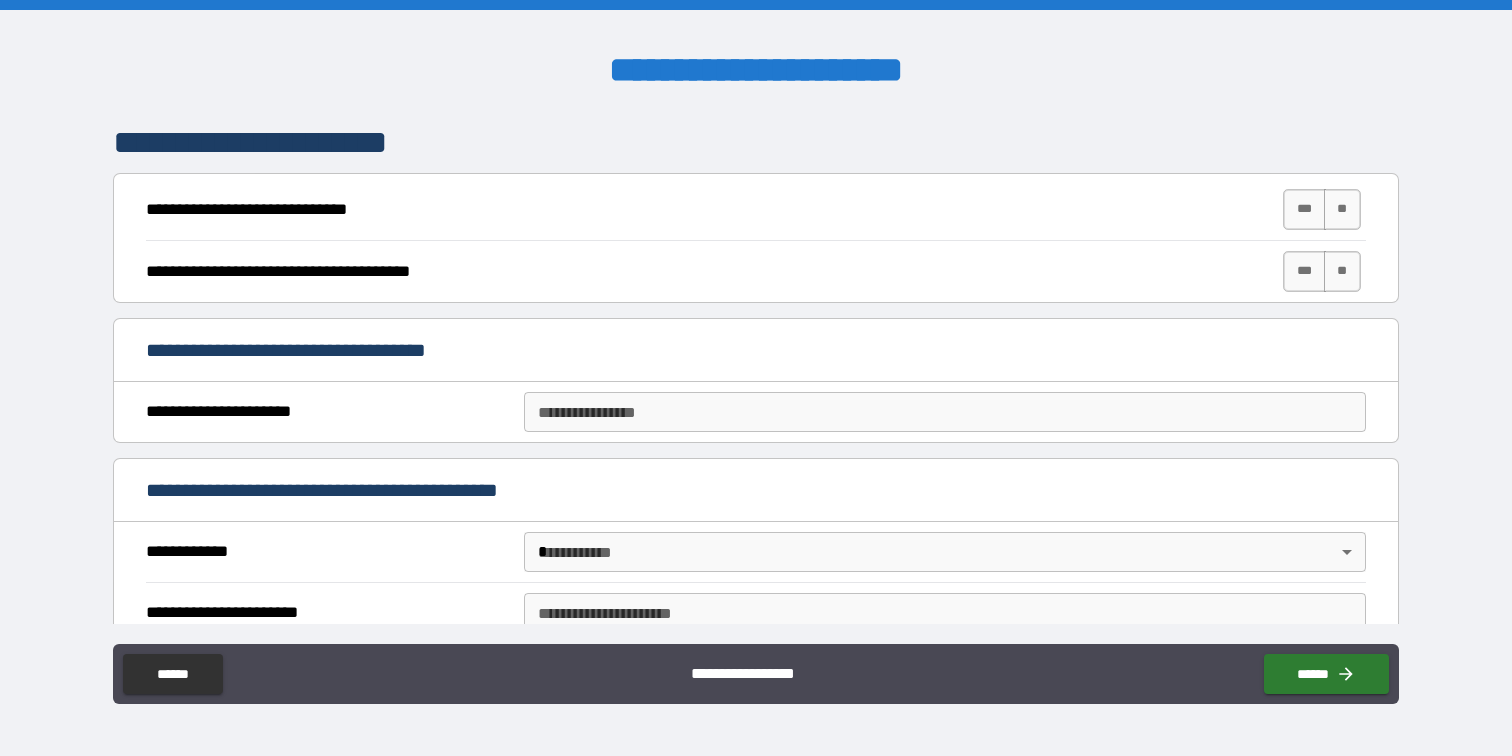 click on "**********" at bounding box center (755, 492) 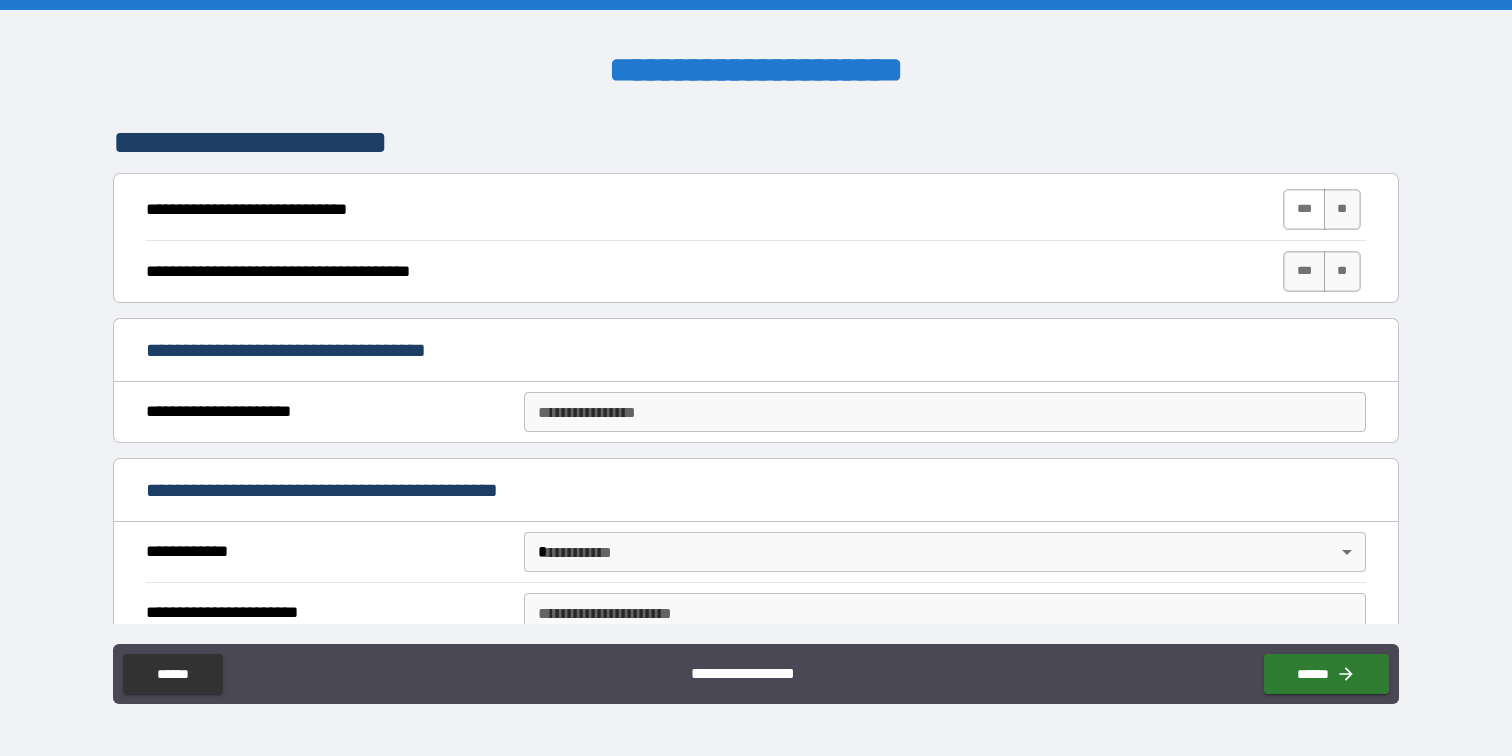 click on "***" at bounding box center (1304, 209) 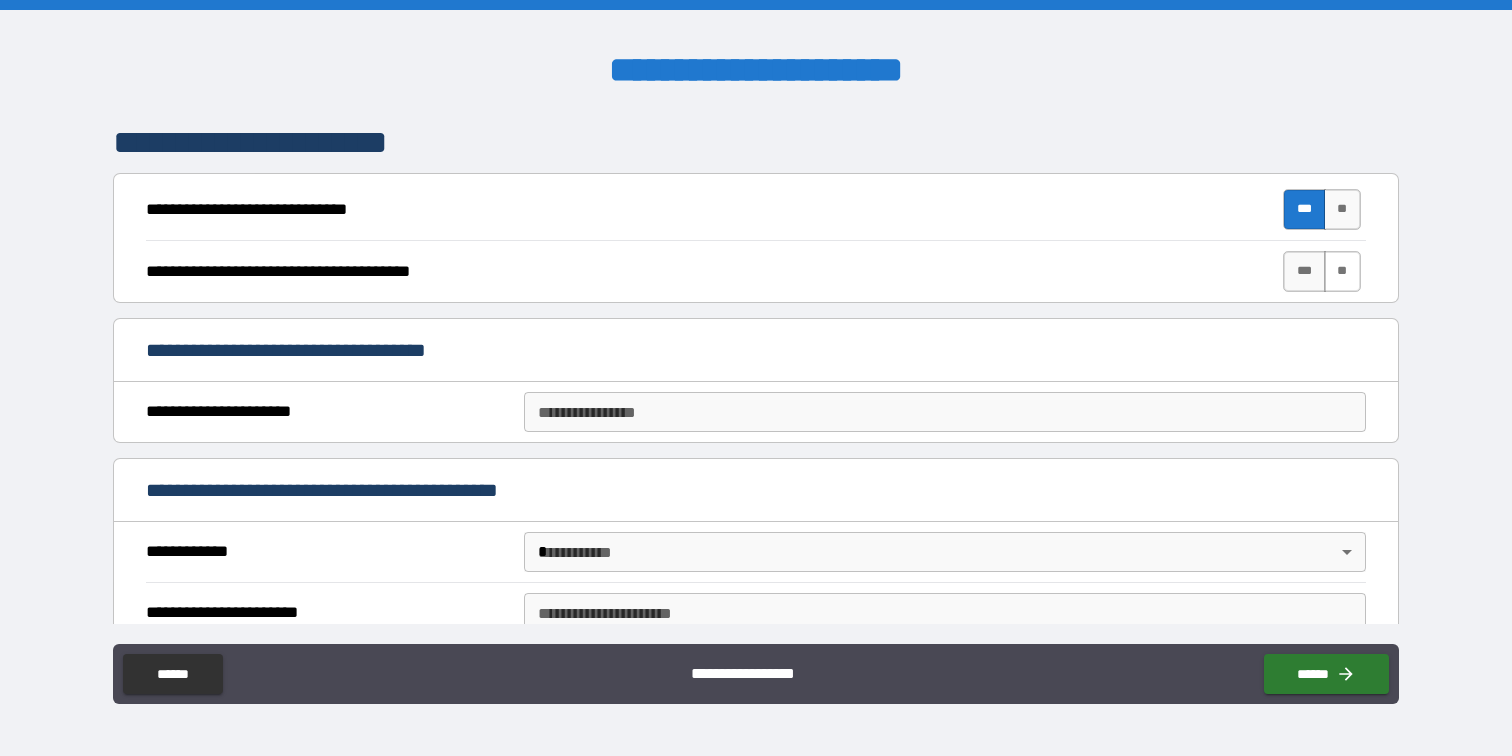 click on "**" at bounding box center (1342, 271) 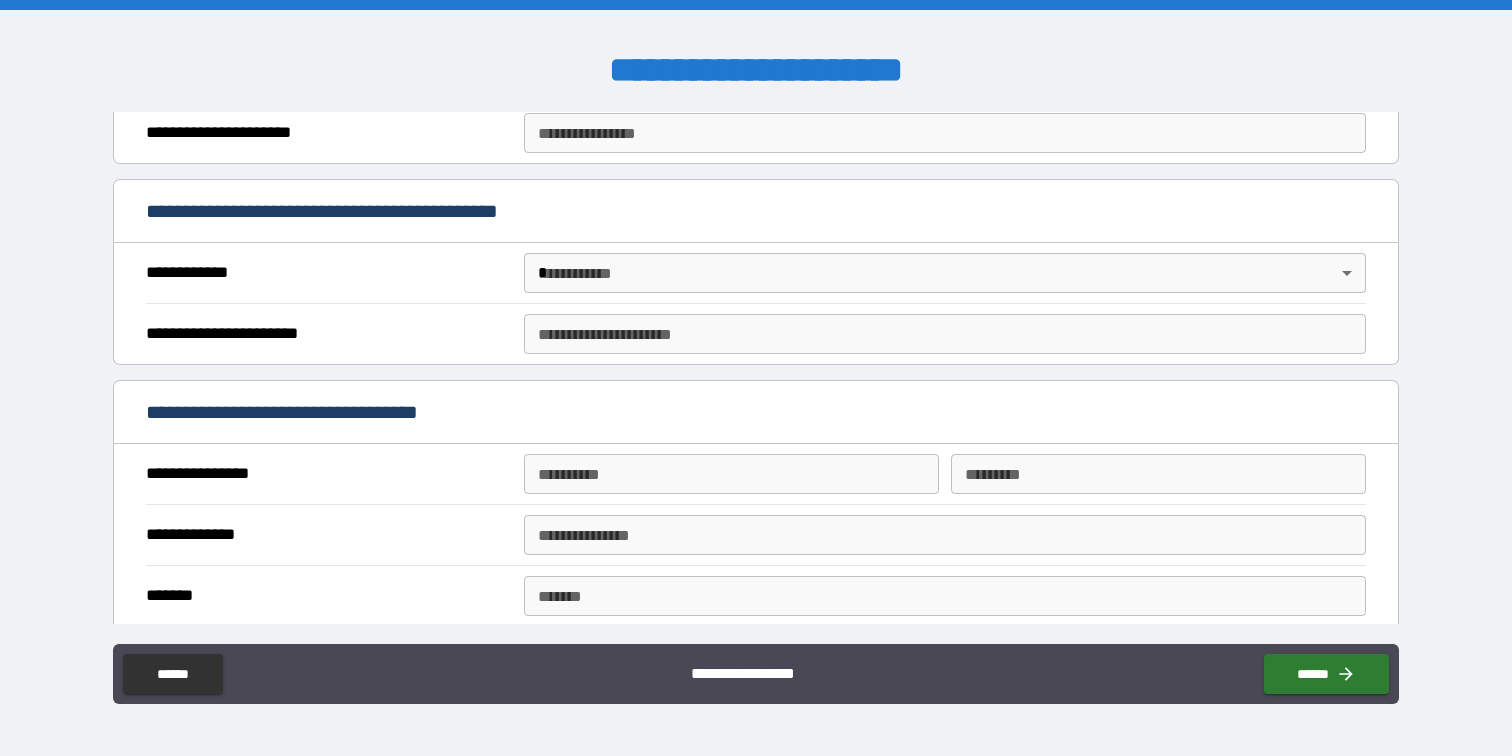 scroll, scrollTop: 290, scrollLeft: 0, axis: vertical 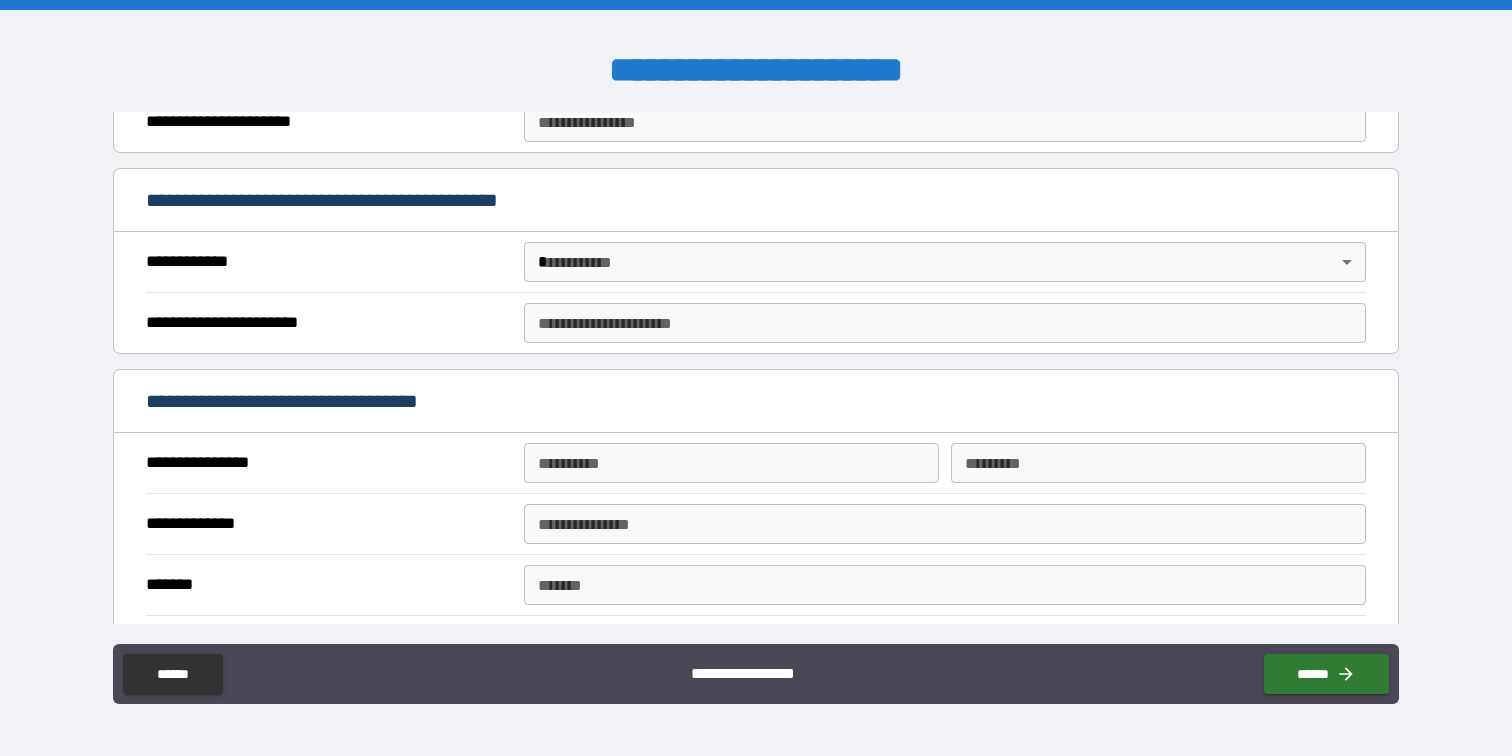 click on "**********" at bounding box center [756, 378] 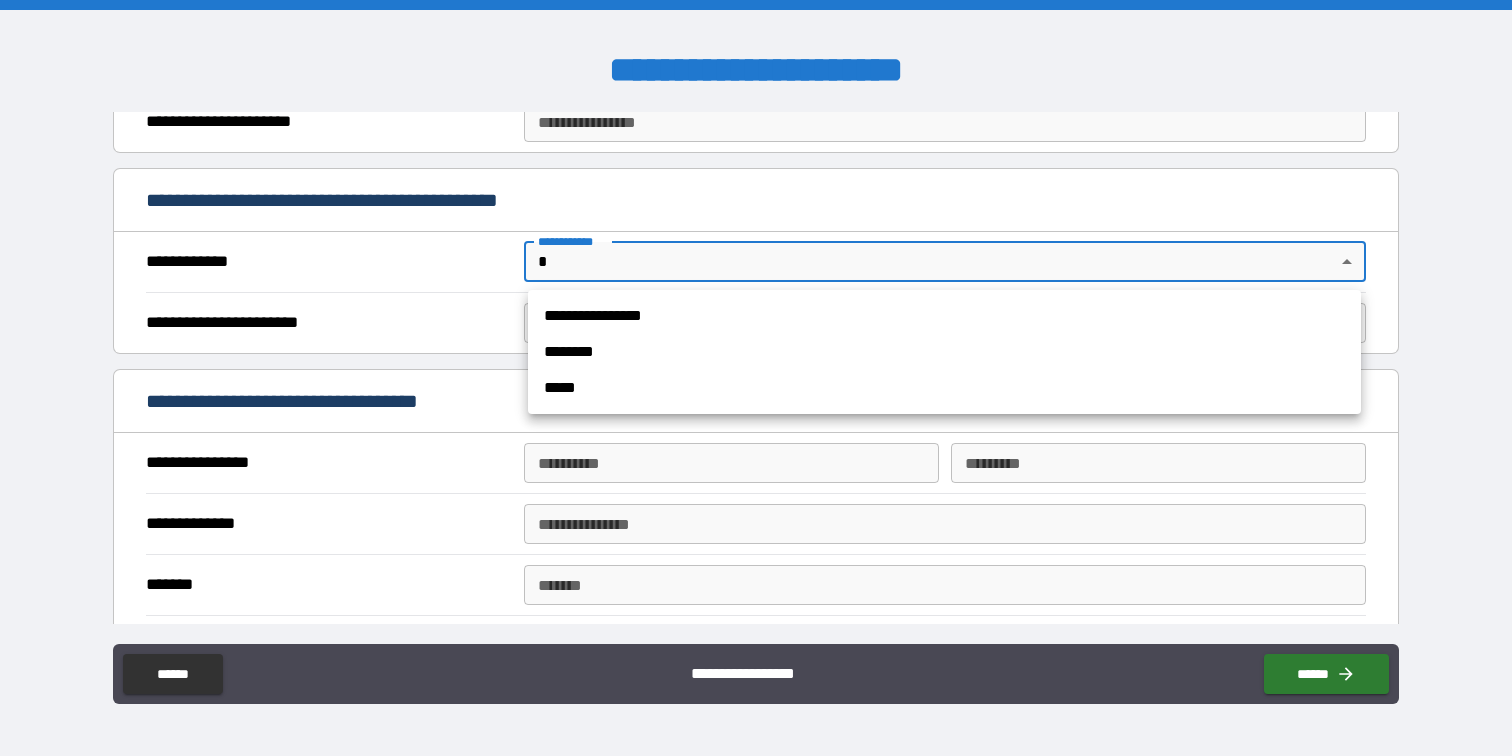 click on "**********" at bounding box center (944, 316) 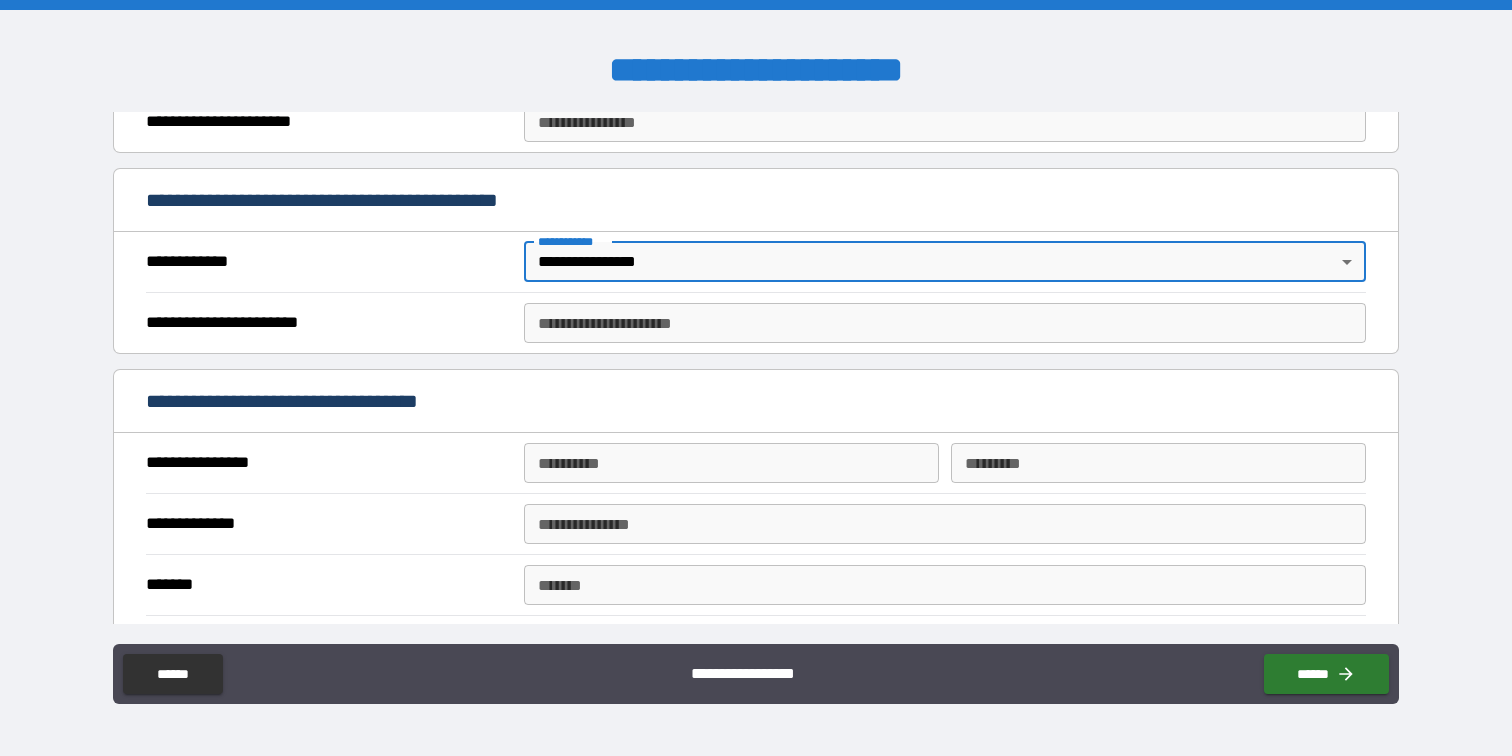 click on "**********" at bounding box center [944, 323] 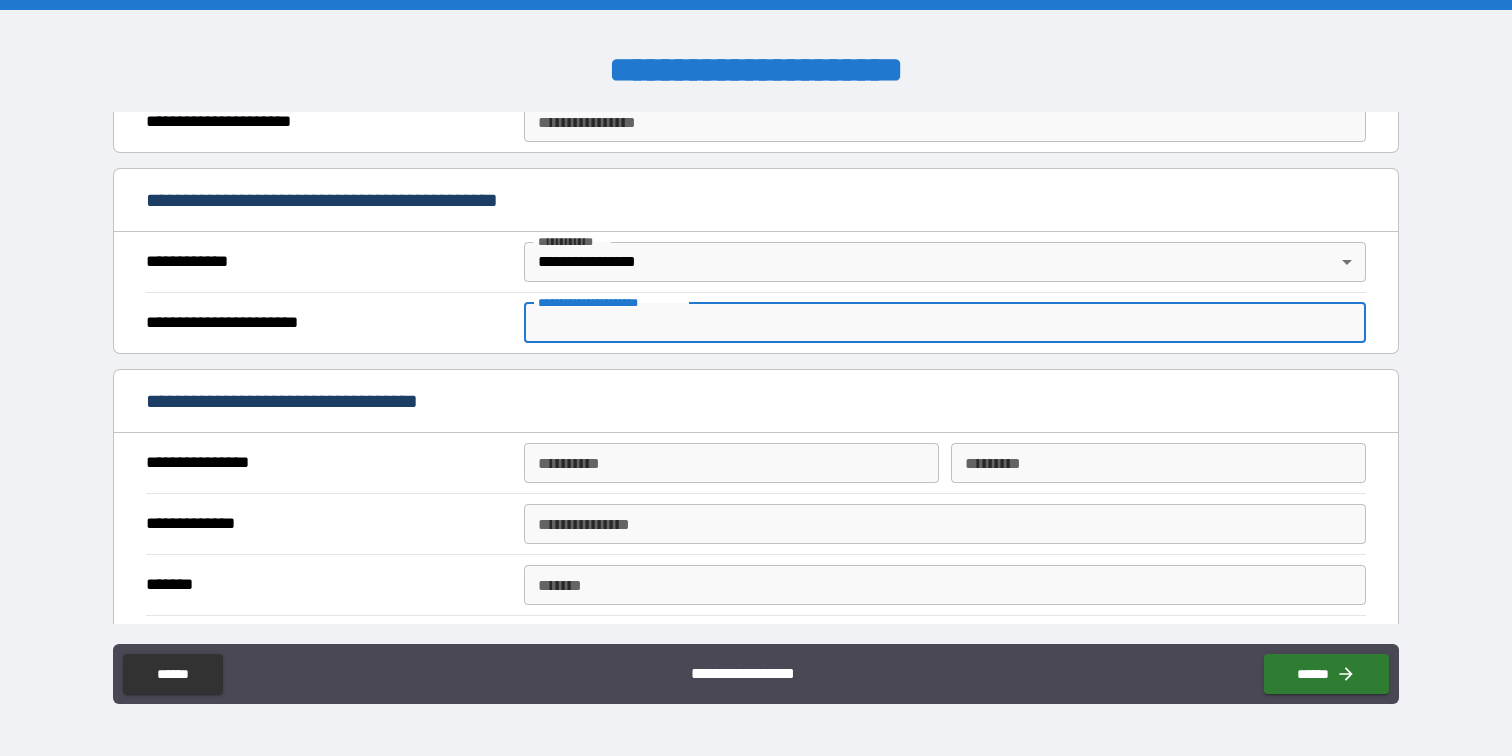type on "**********" 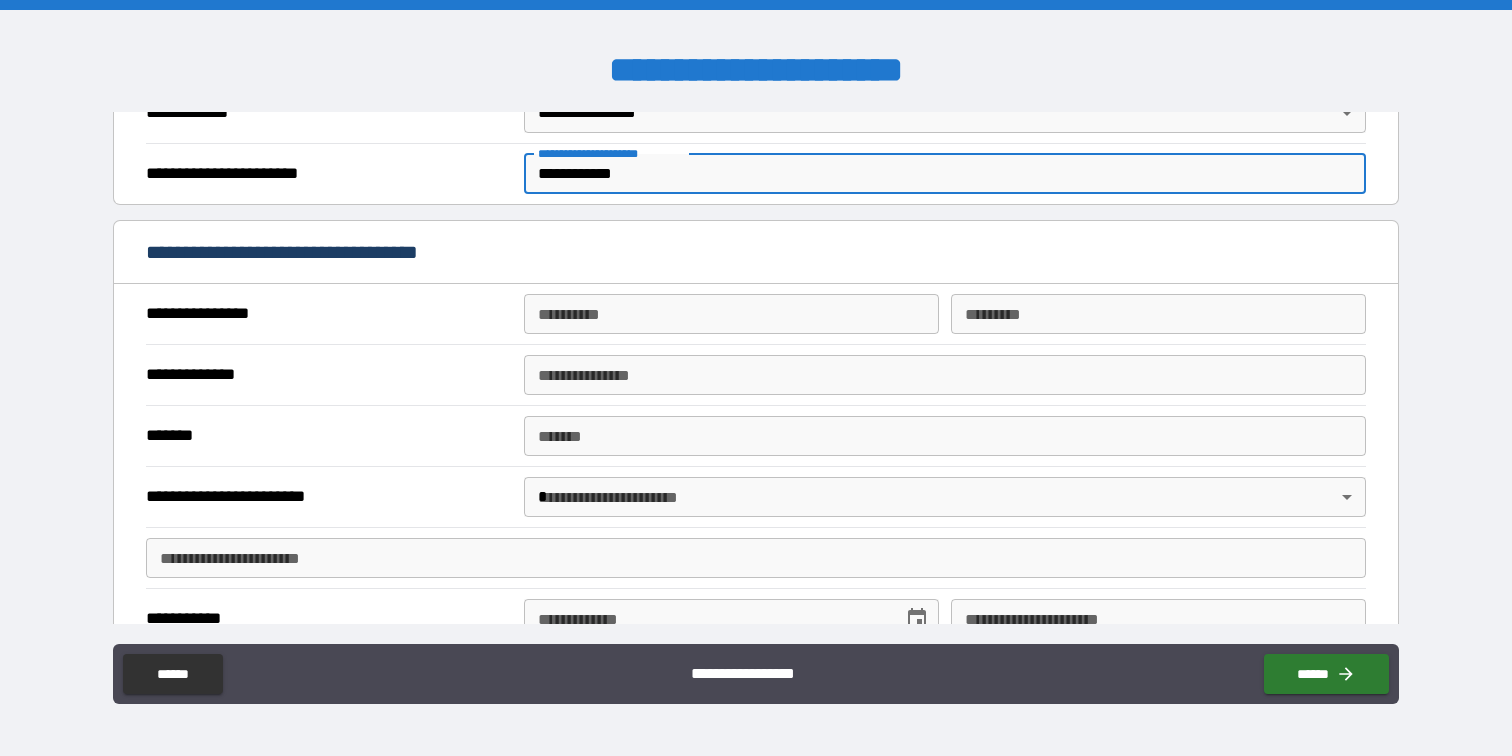 scroll, scrollTop: 440, scrollLeft: 0, axis: vertical 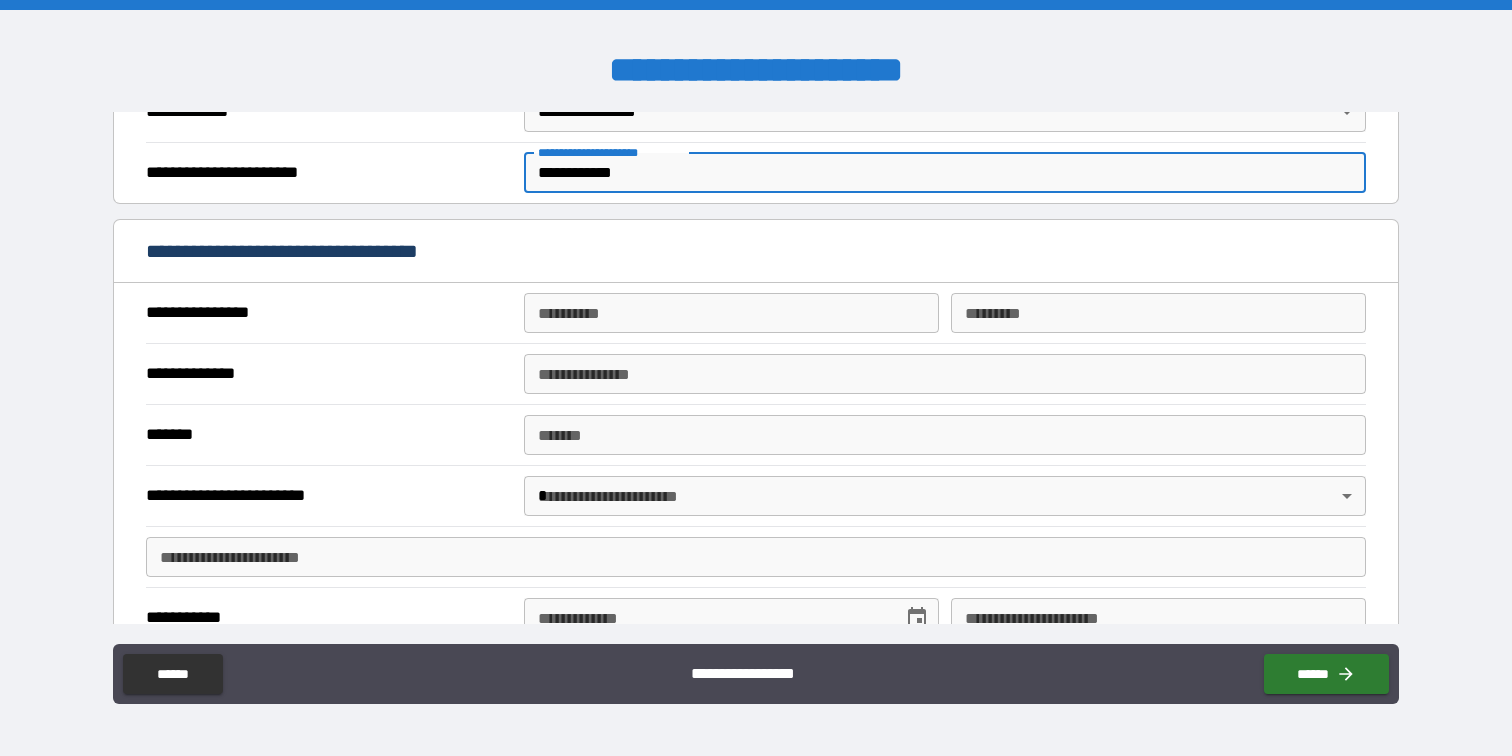 click on "**********" at bounding box center (731, 313) 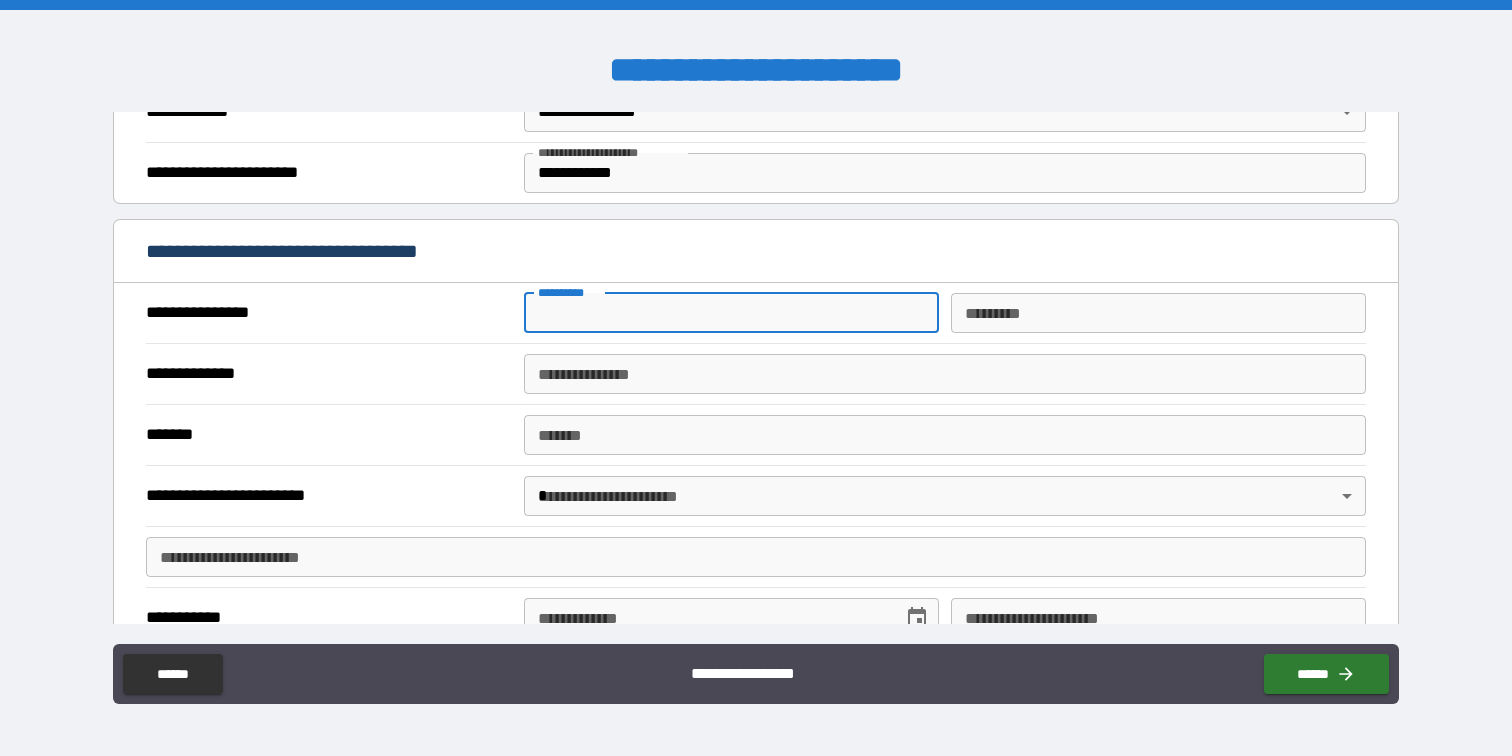 type on "*******" 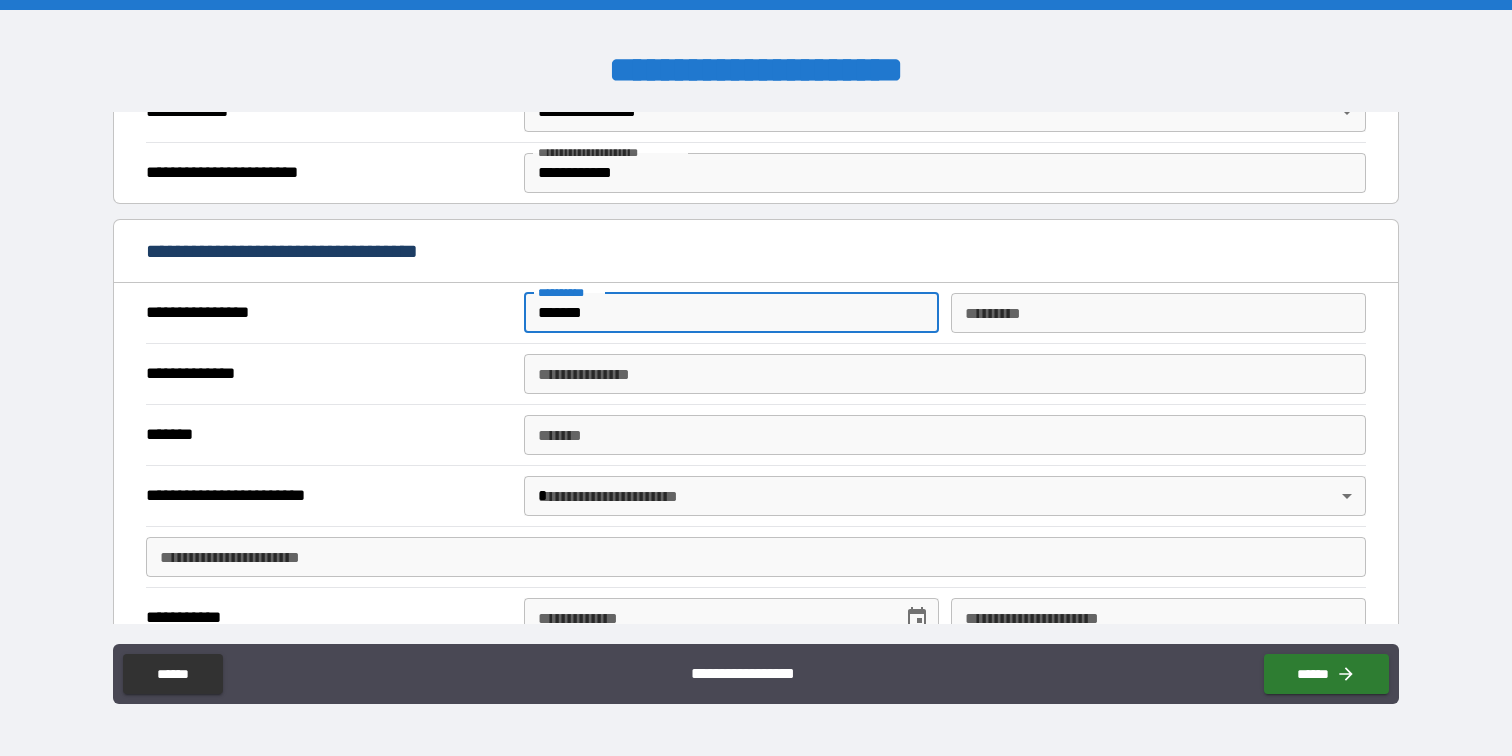 type on "*****" 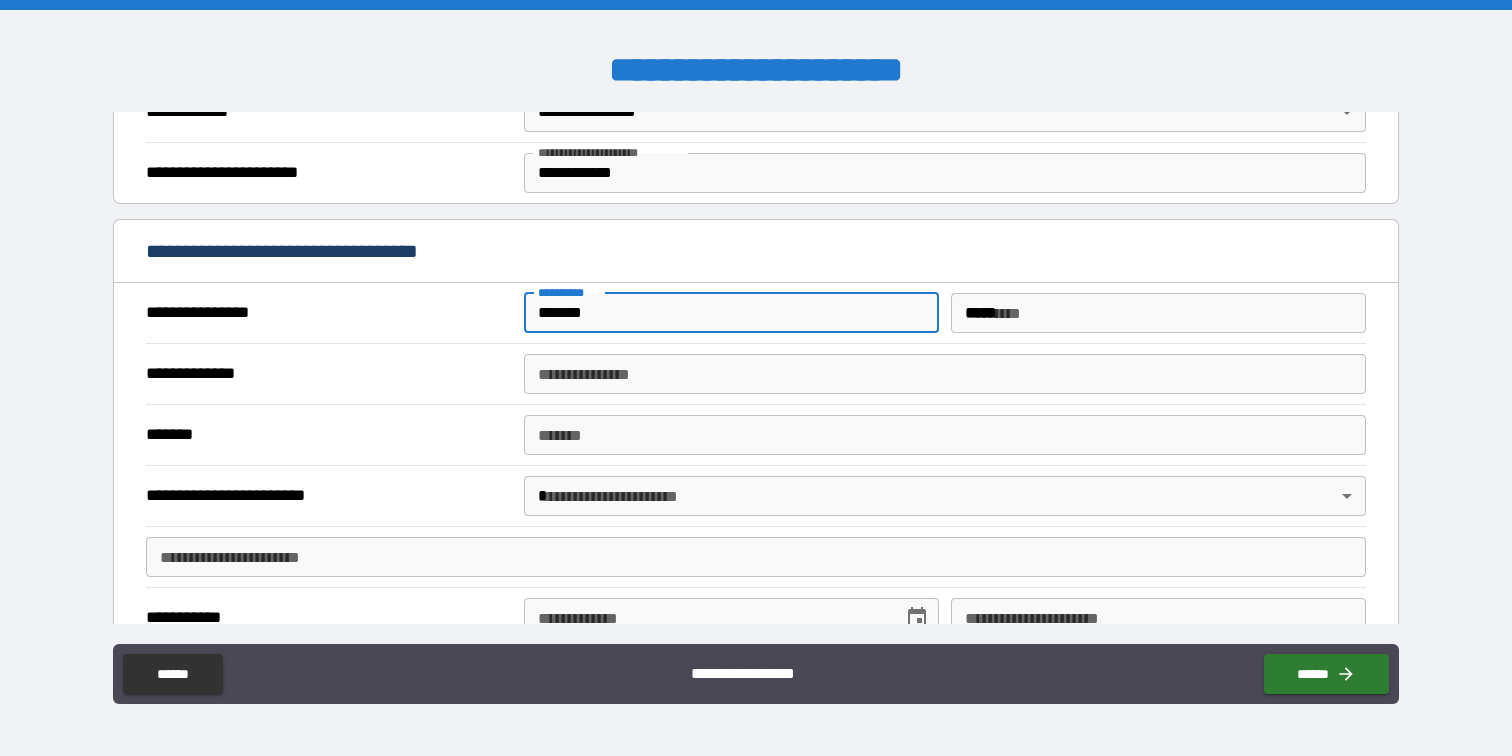 type on "**********" 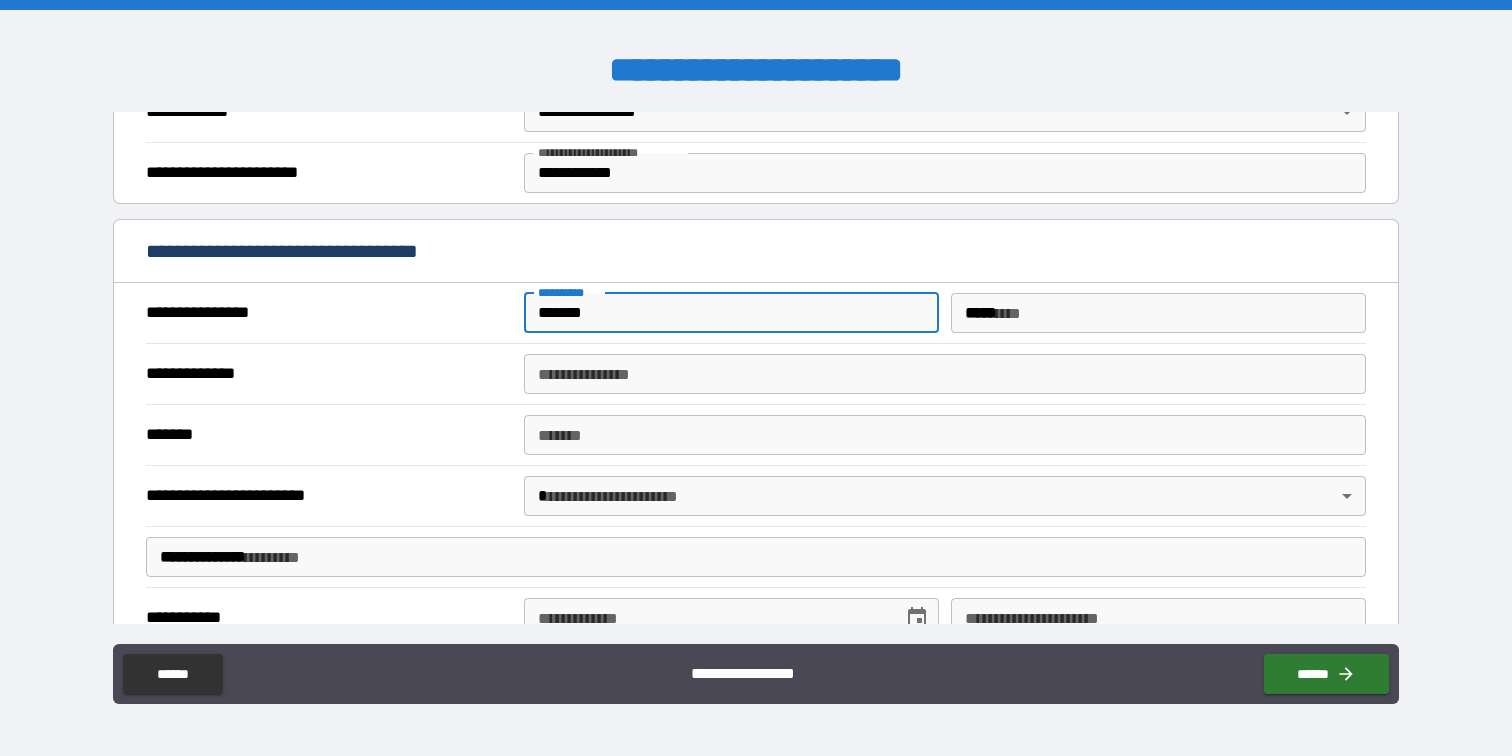 type on "**********" 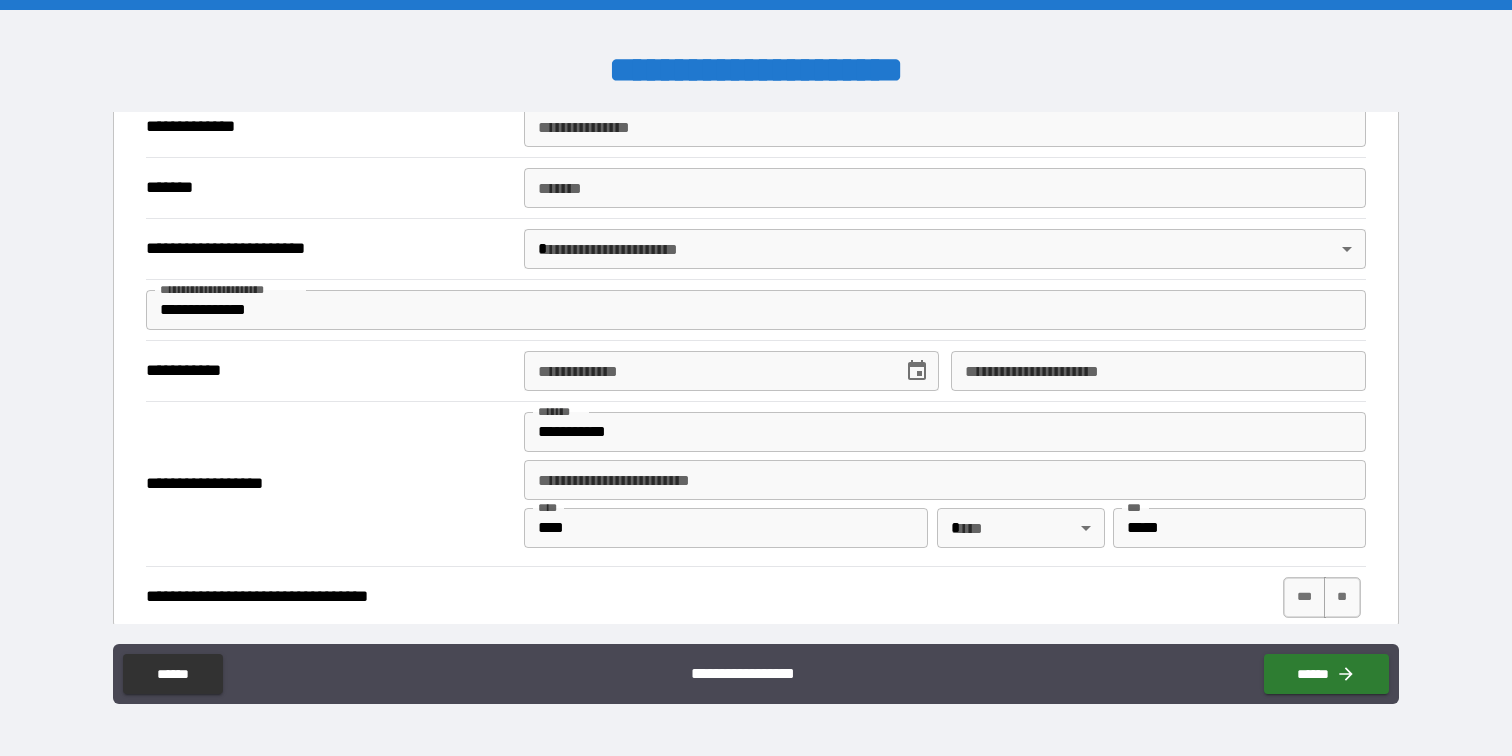 scroll, scrollTop: 696, scrollLeft: 0, axis: vertical 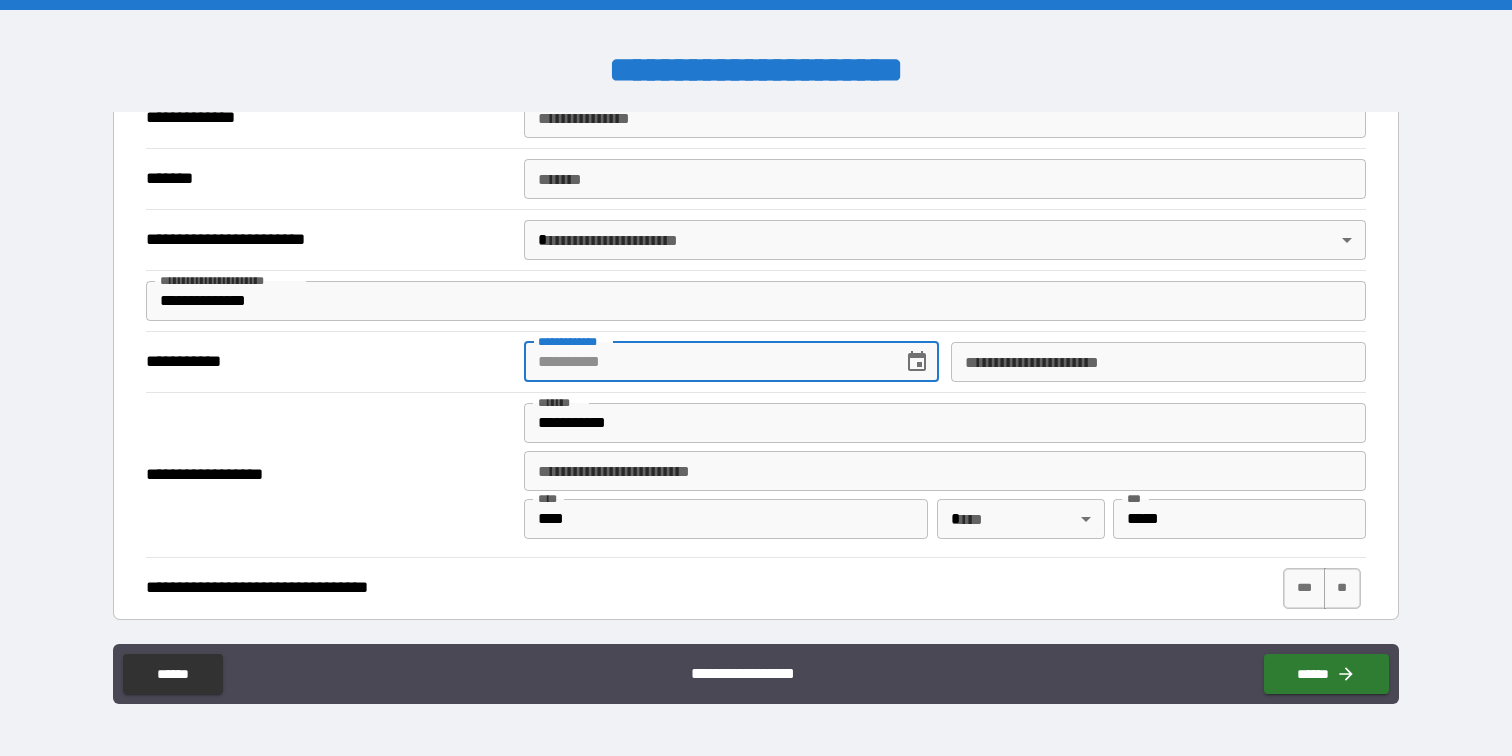 click on "**********" at bounding box center [706, 362] 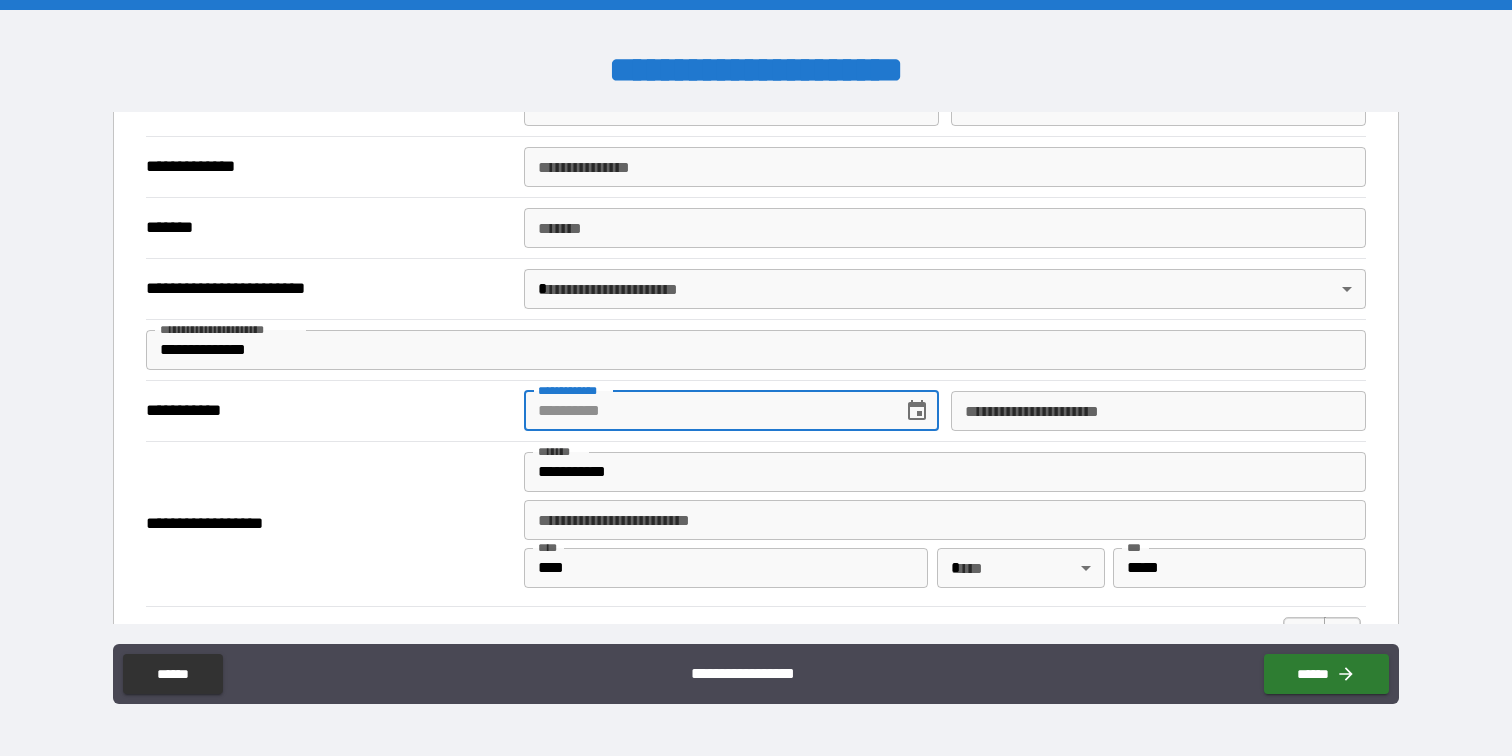scroll, scrollTop: 0, scrollLeft: 0, axis: both 